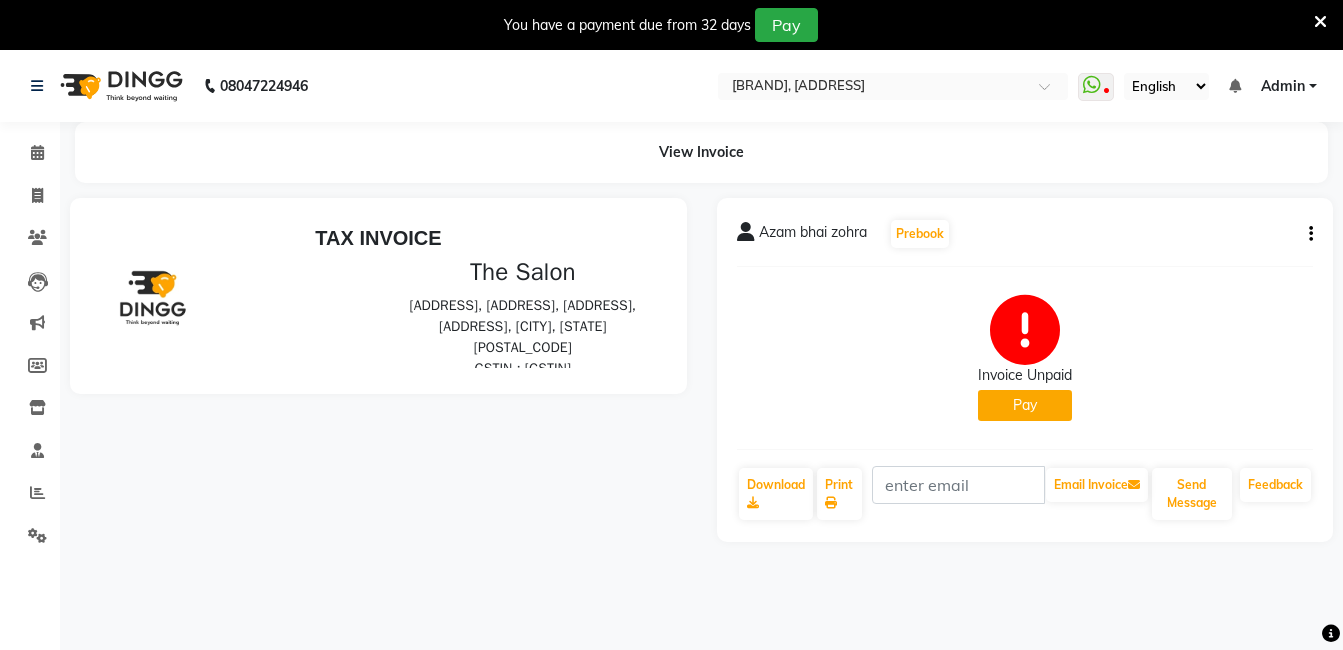 scroll, scrollTop: 0, scrollLeft: 0, axis: both 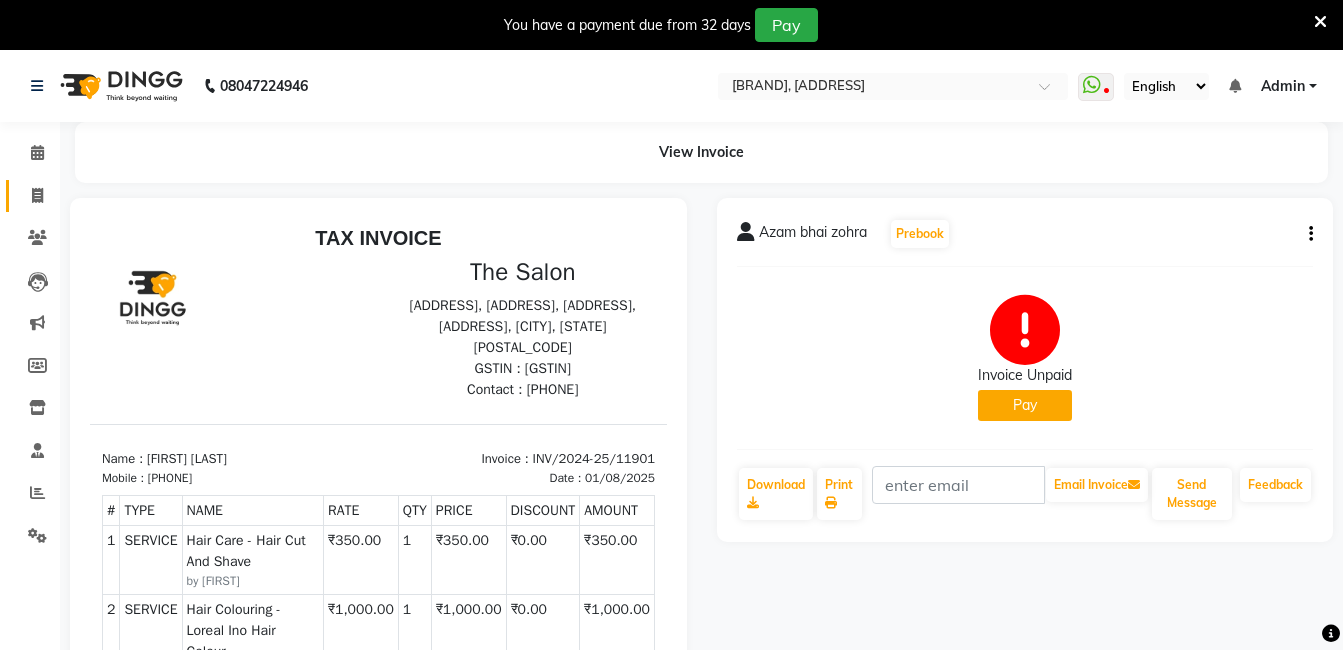 click on "Invoice" 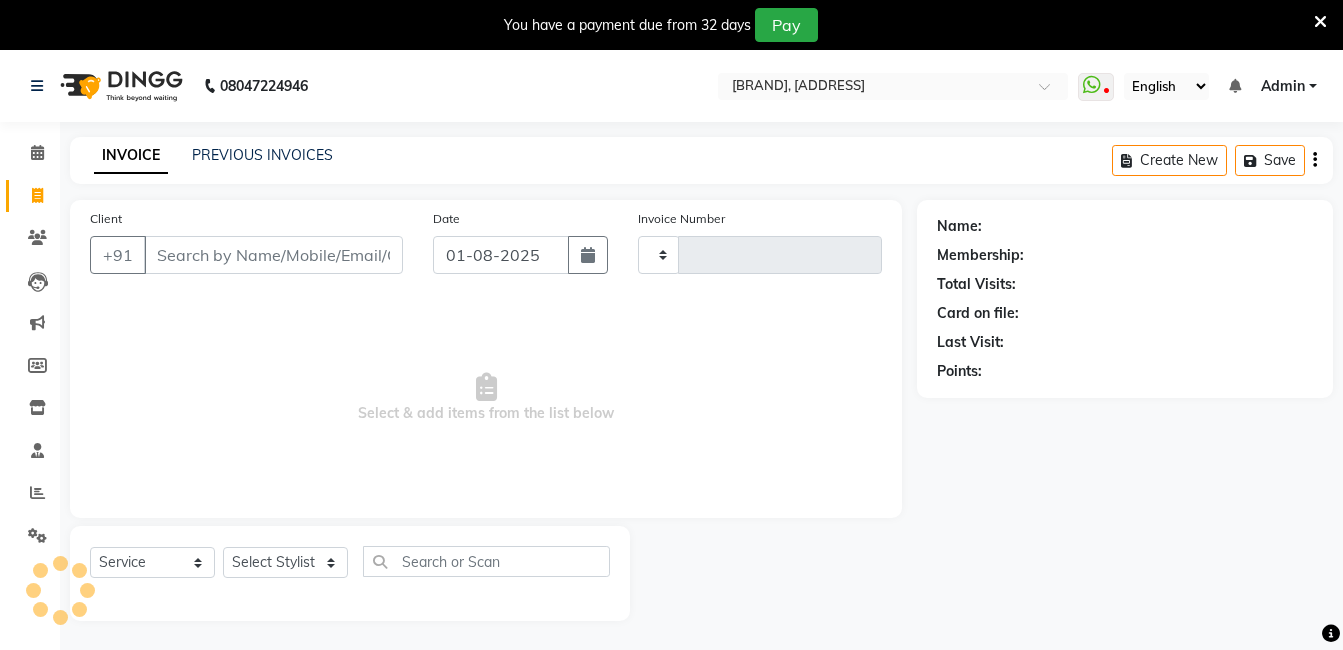 type on "11903" 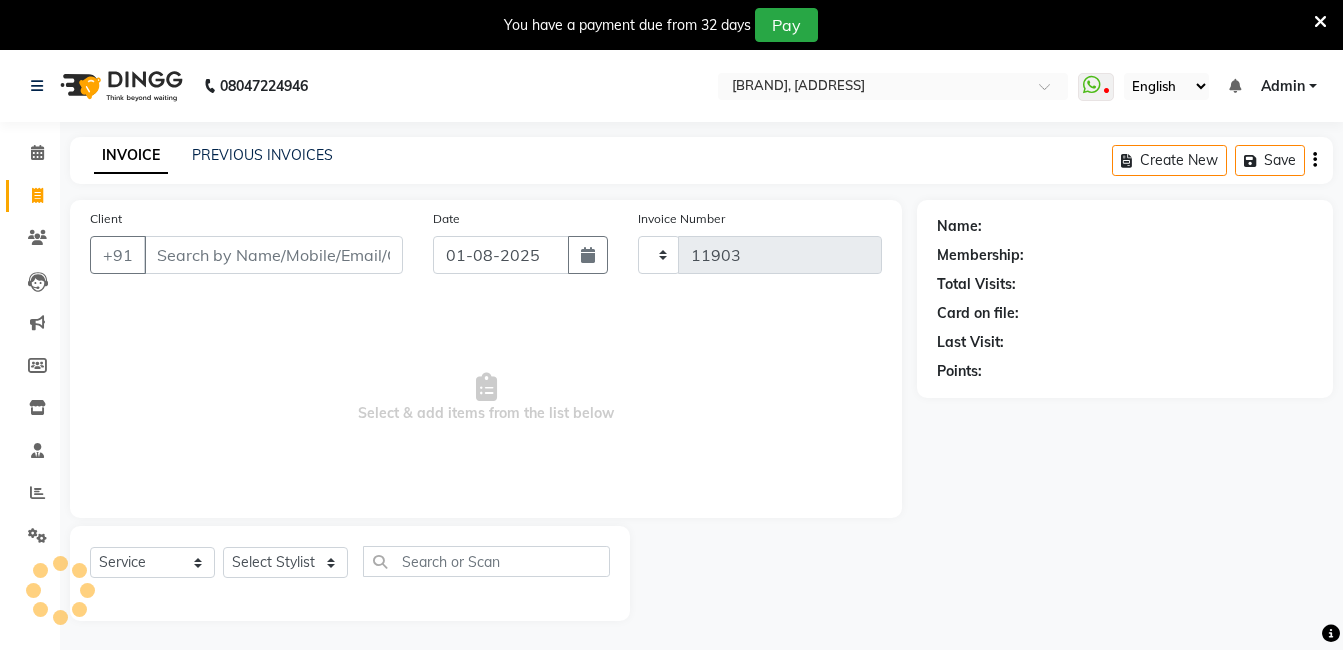 scroll, scrollTop: 50, scrollLeft: 0, axis: vertical 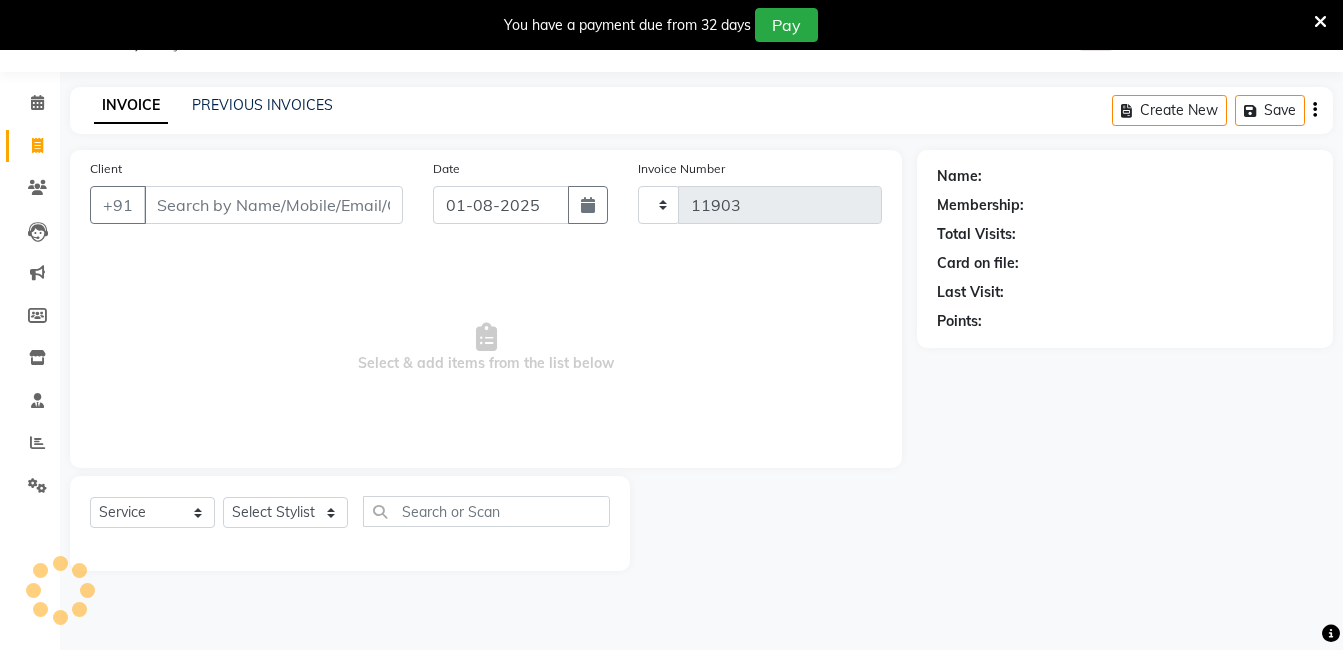 select on "5198" 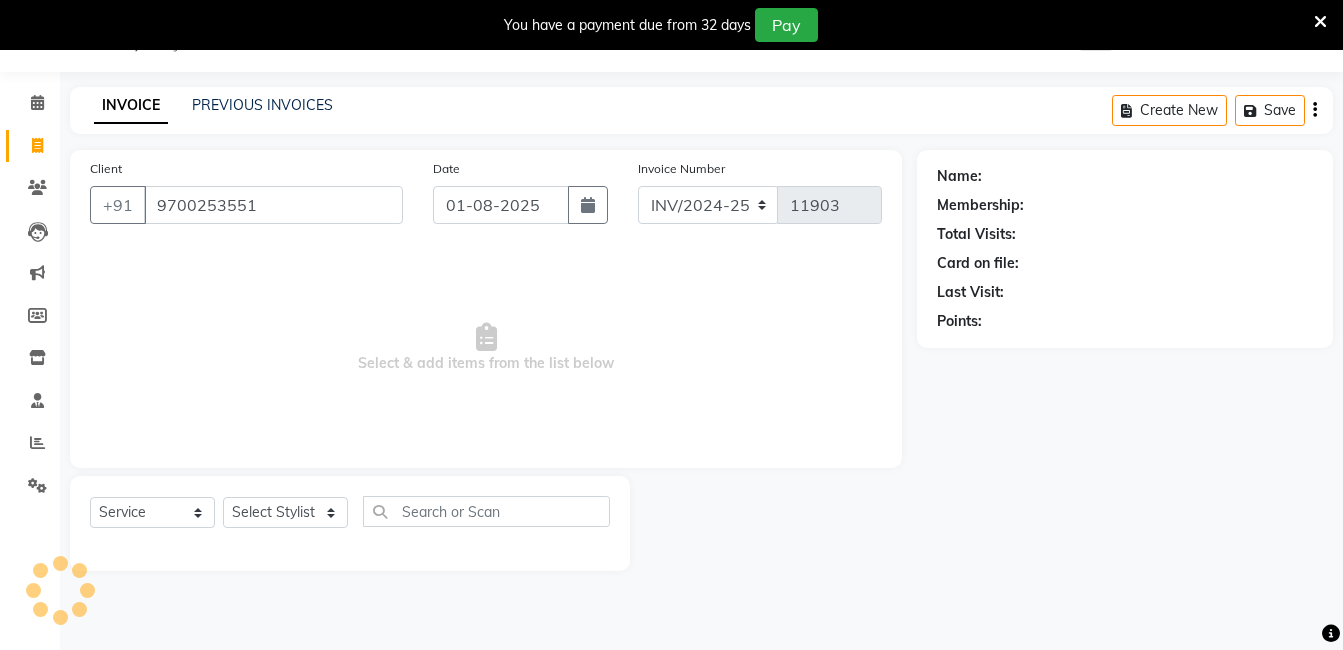 type on "9700253551" 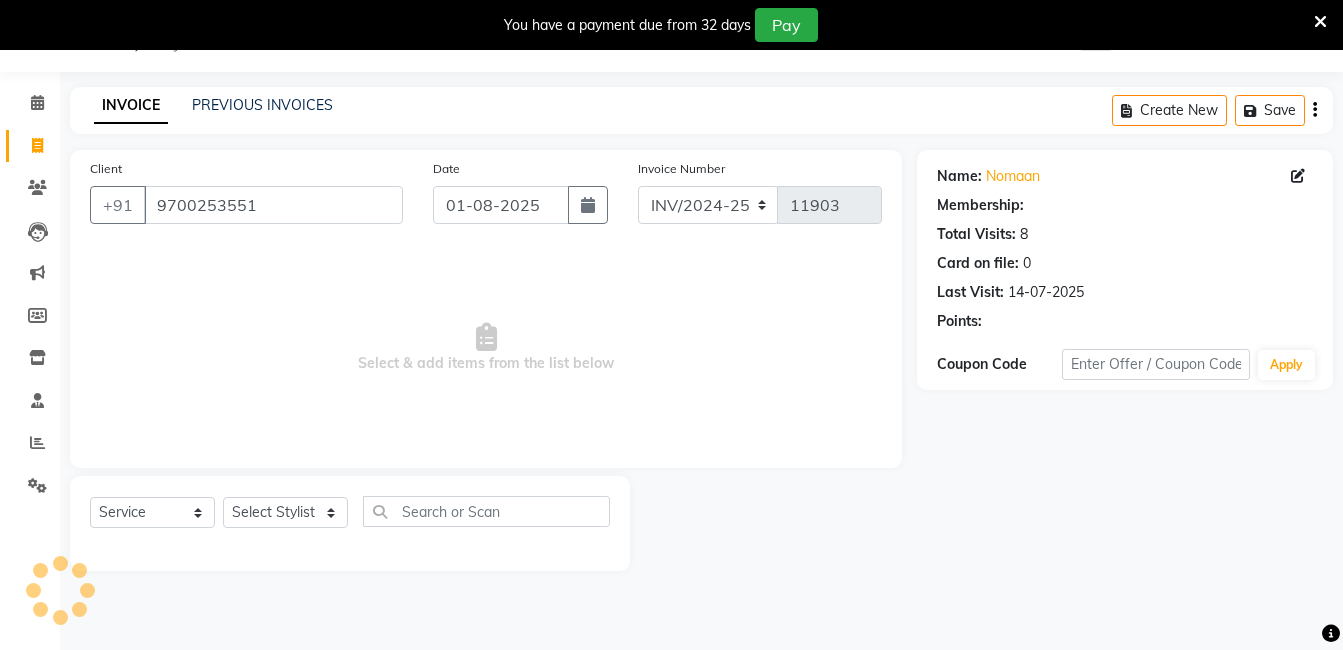 select on "2: Object" 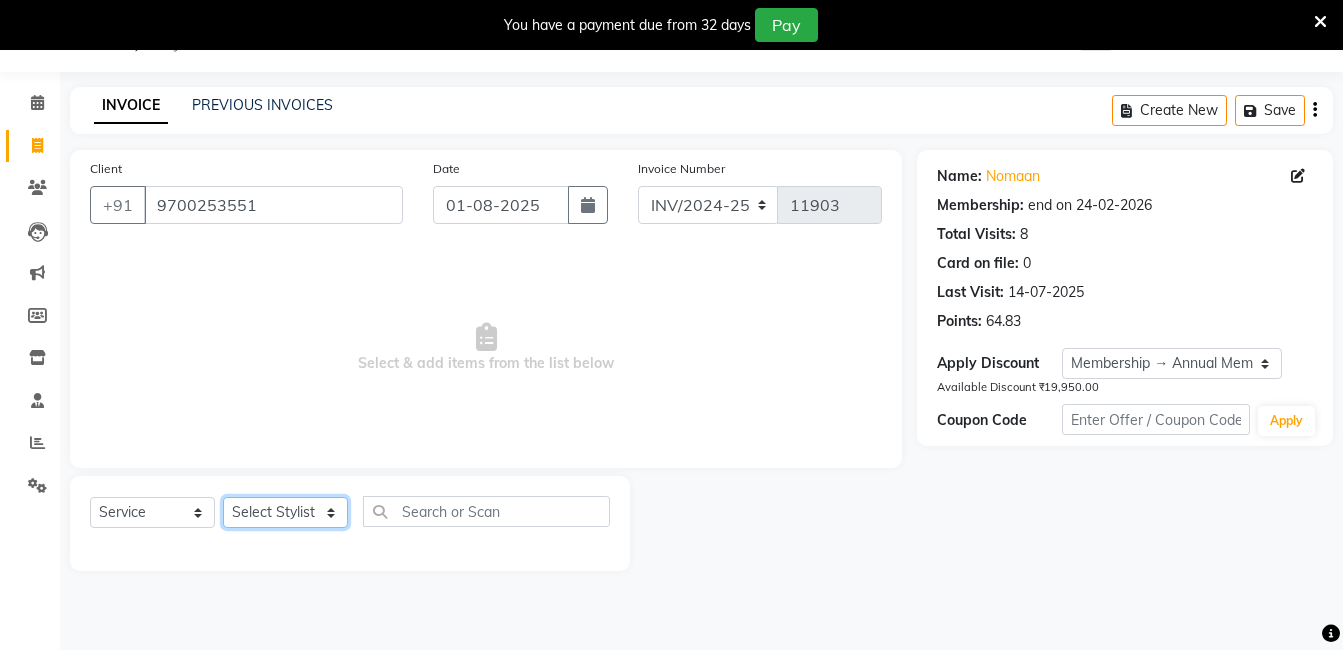 click on "Select Stylist [FIRST] [FIRST] [FIRST] [FIRST] [FIRST] [FIRST] [FIRST] [FIRST] [FIRST] [FIRST] [FIRST]" 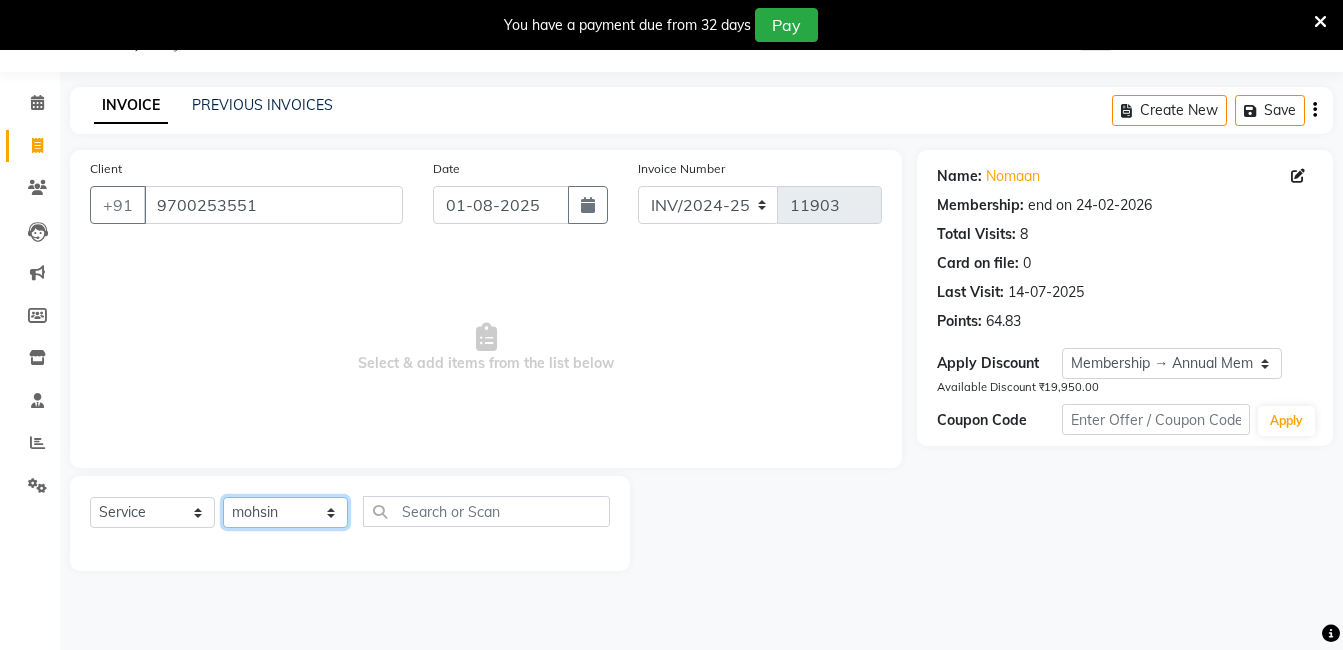 click on "Select Stylist [FIRST] [FIRST] [FIRST] [FIRST] [FIRST] [FIRST] [FIRST] [FIRST] [FIRST] [FIRST] [FIRST]" 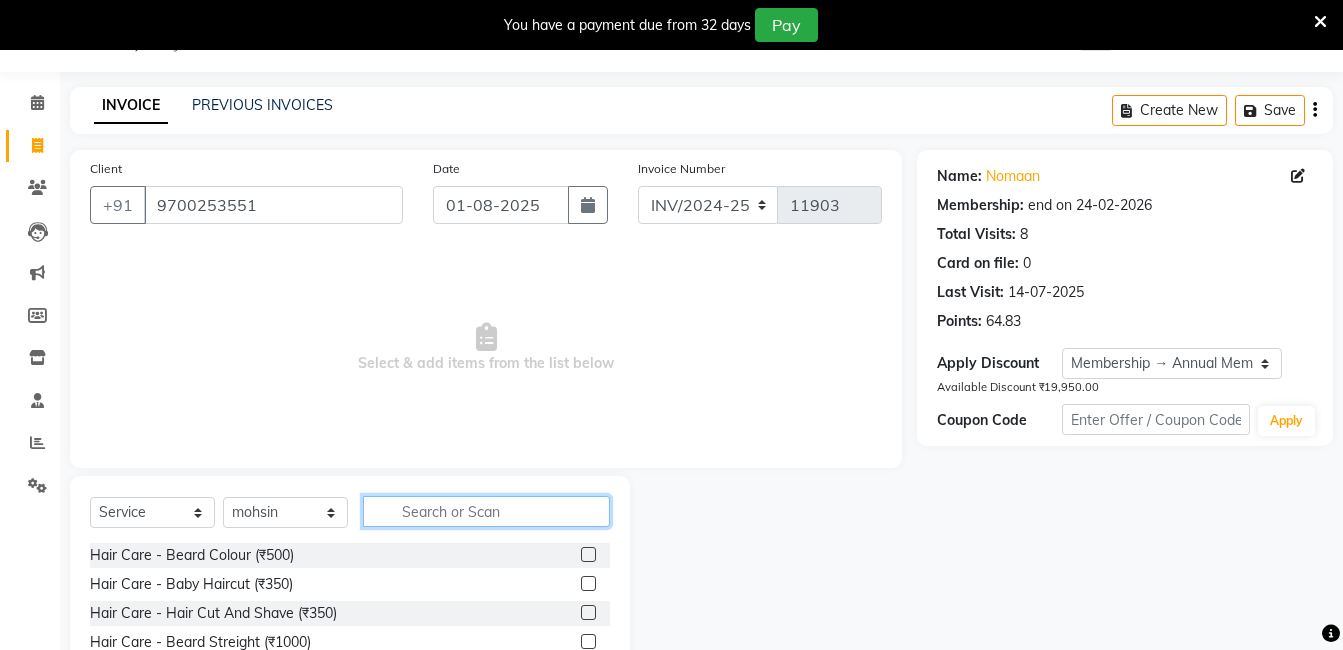 click 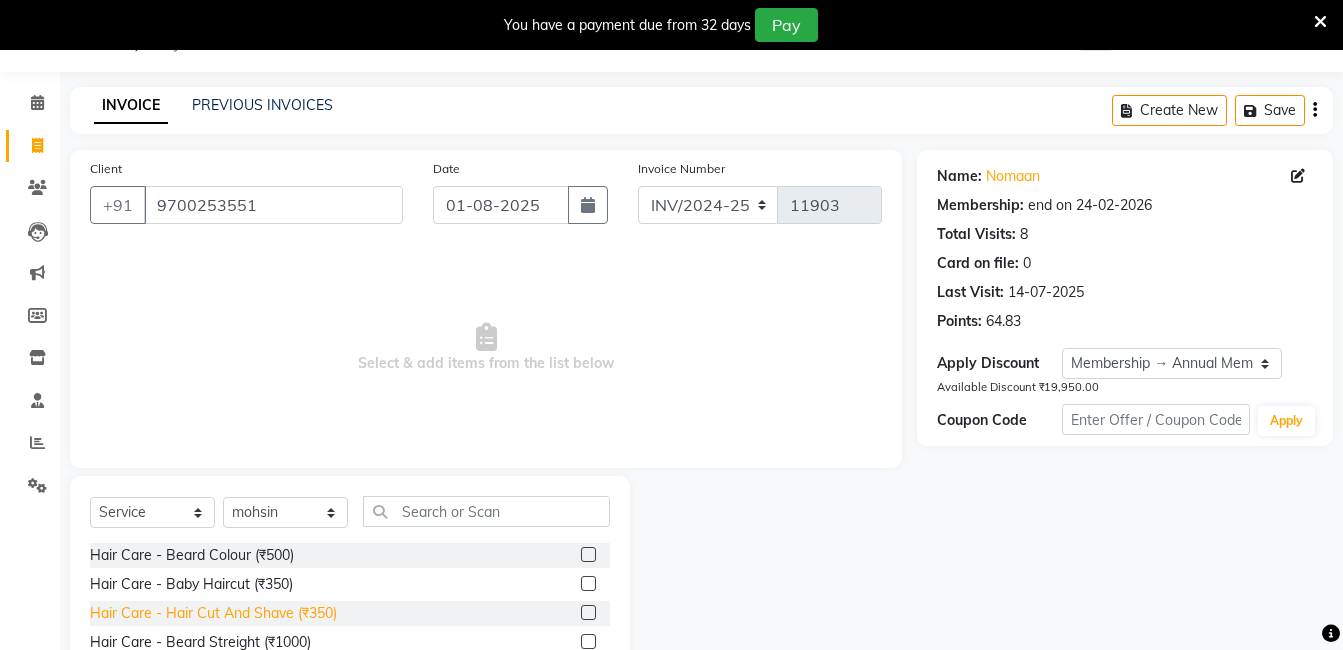 click on "Hair Care - Hair Cut And Shave (₹350)" 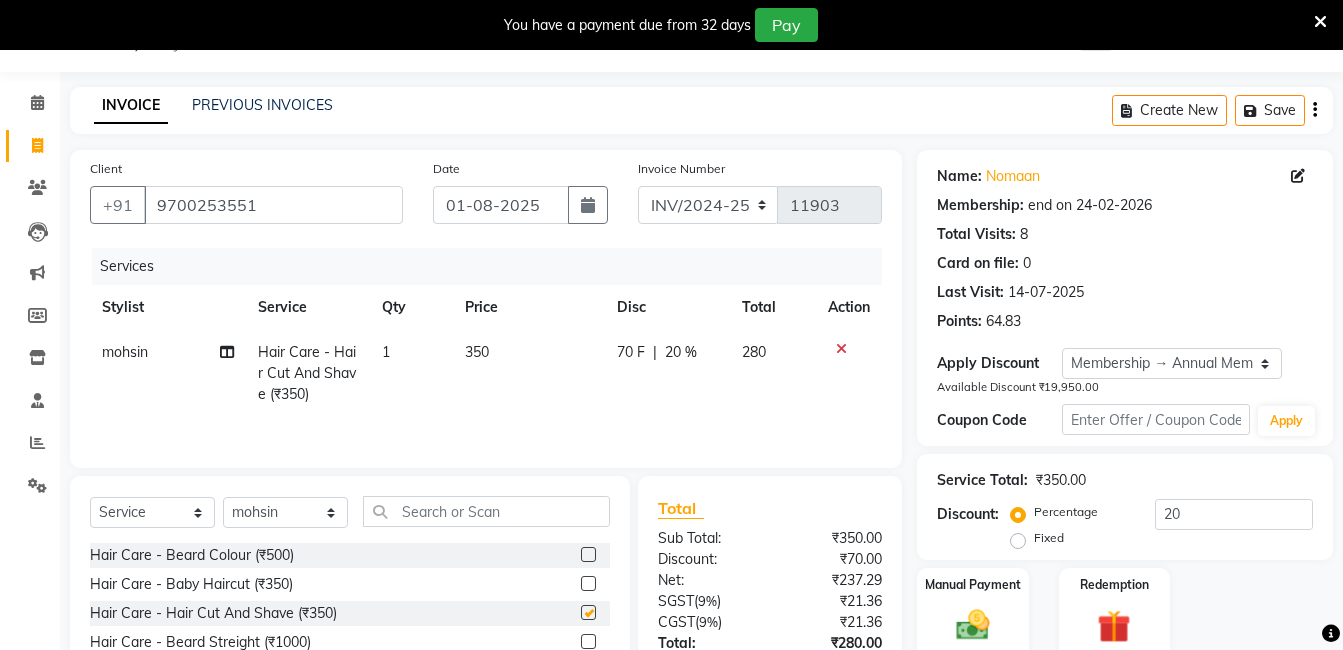checkbox on "false" 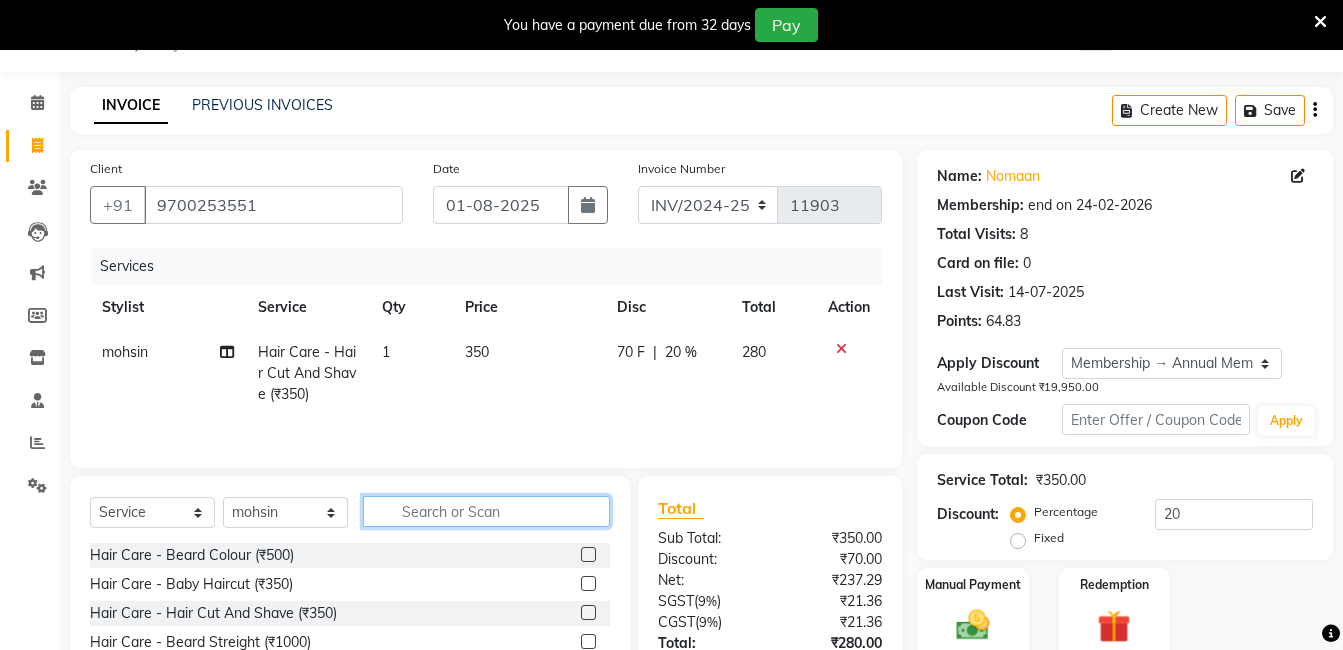 click 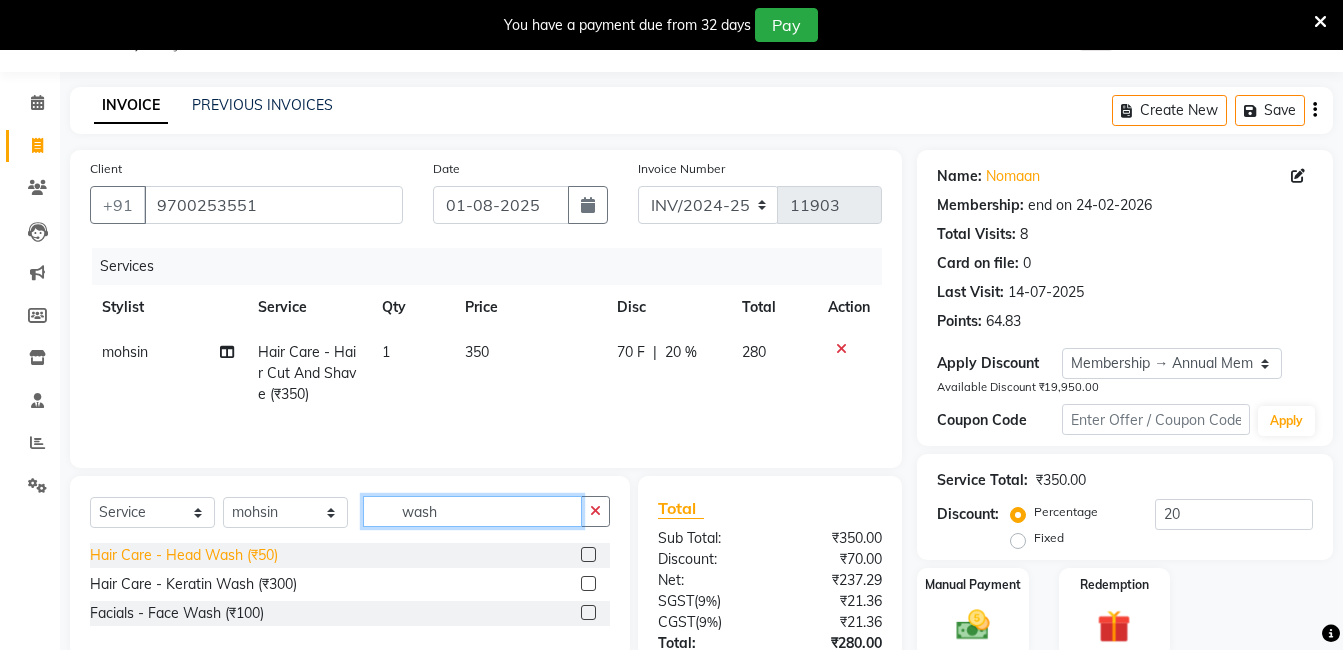 type on "wash" 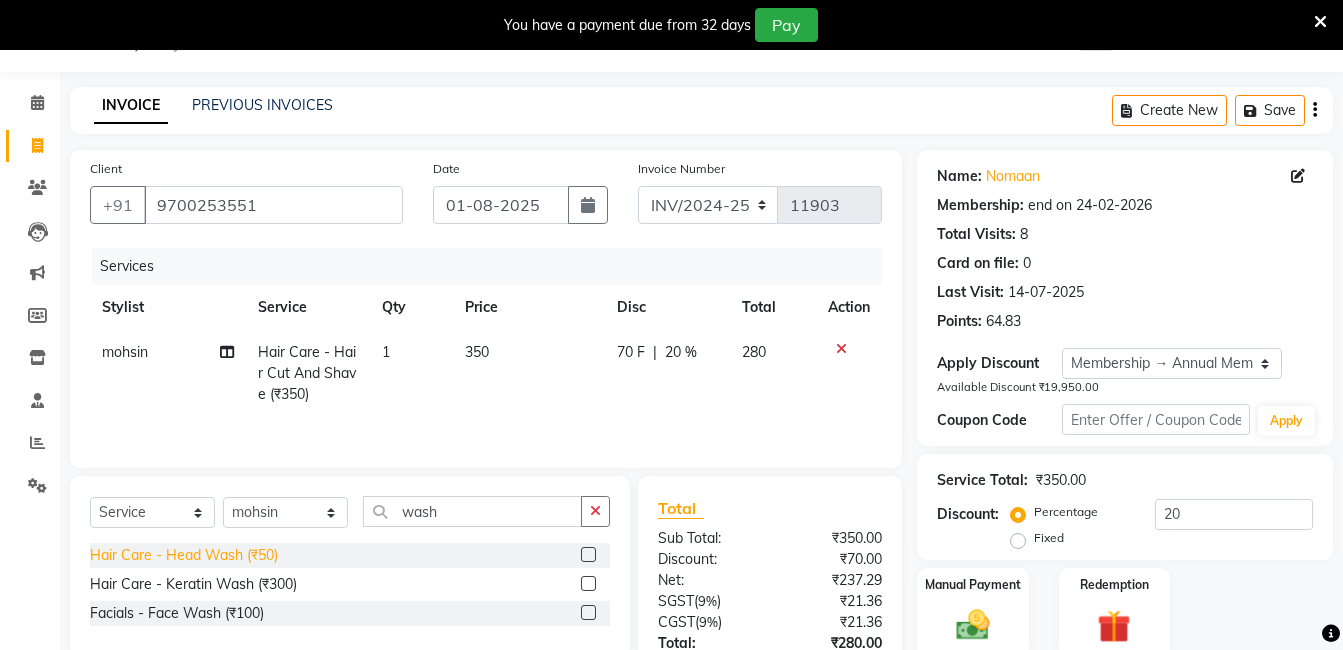 click on "Hair Care - Head Wash (₹50)" 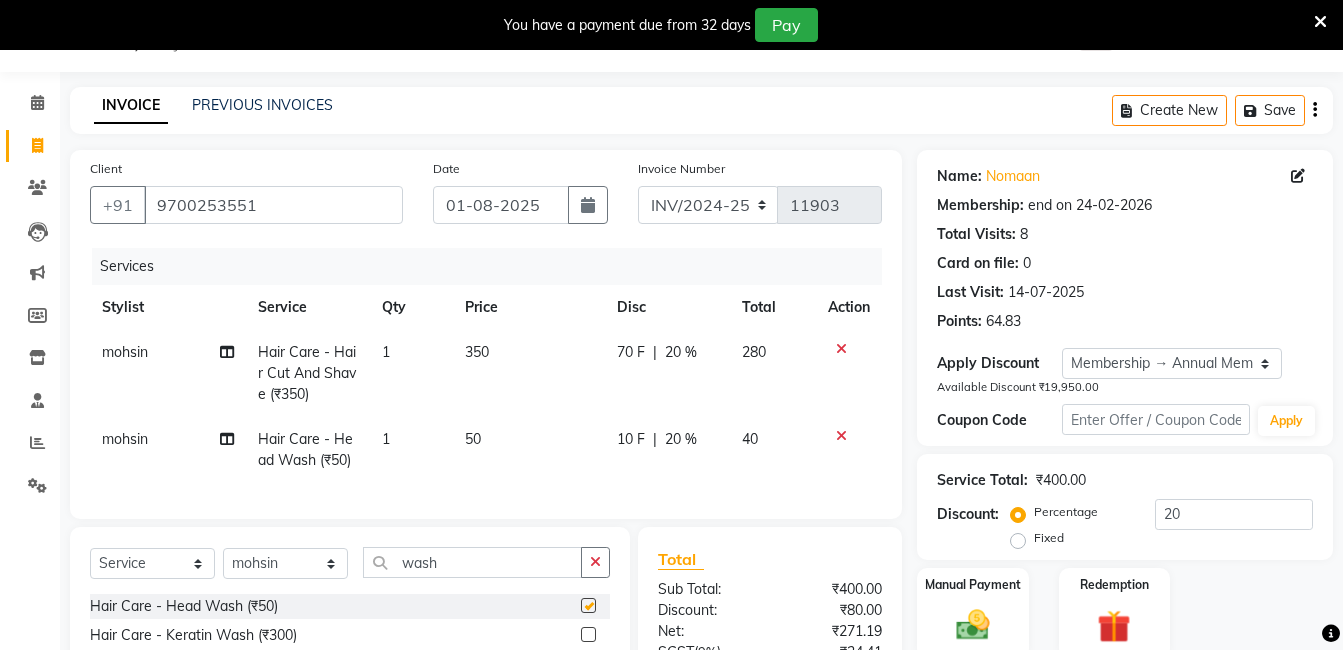 checkbox on "false" 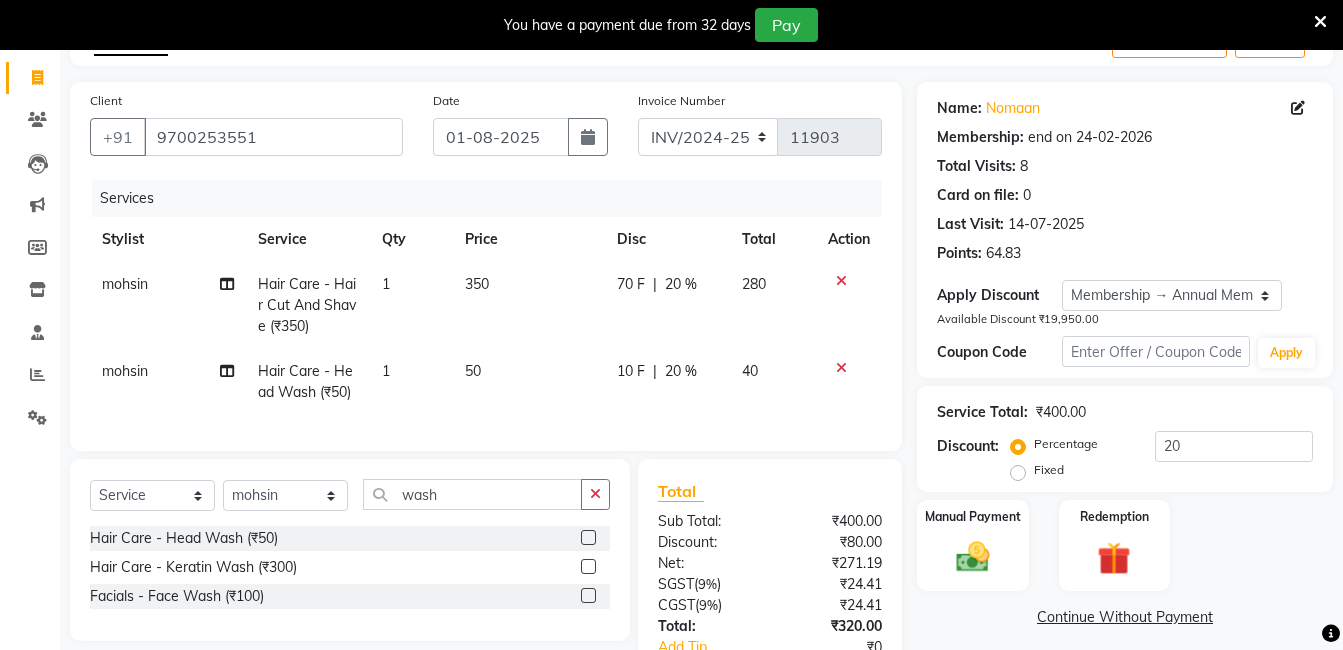 scroll, scrollTop: 250, scrollLeft: 0, axis: vertical 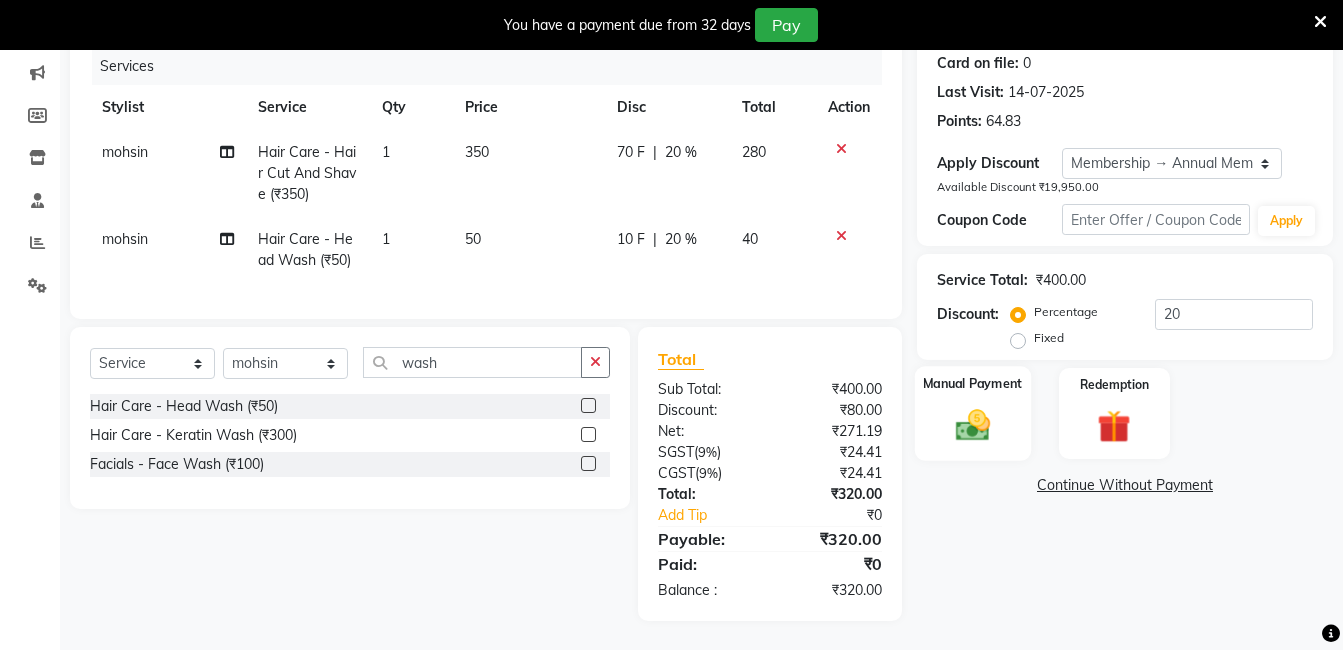 click on "Manual Payment" 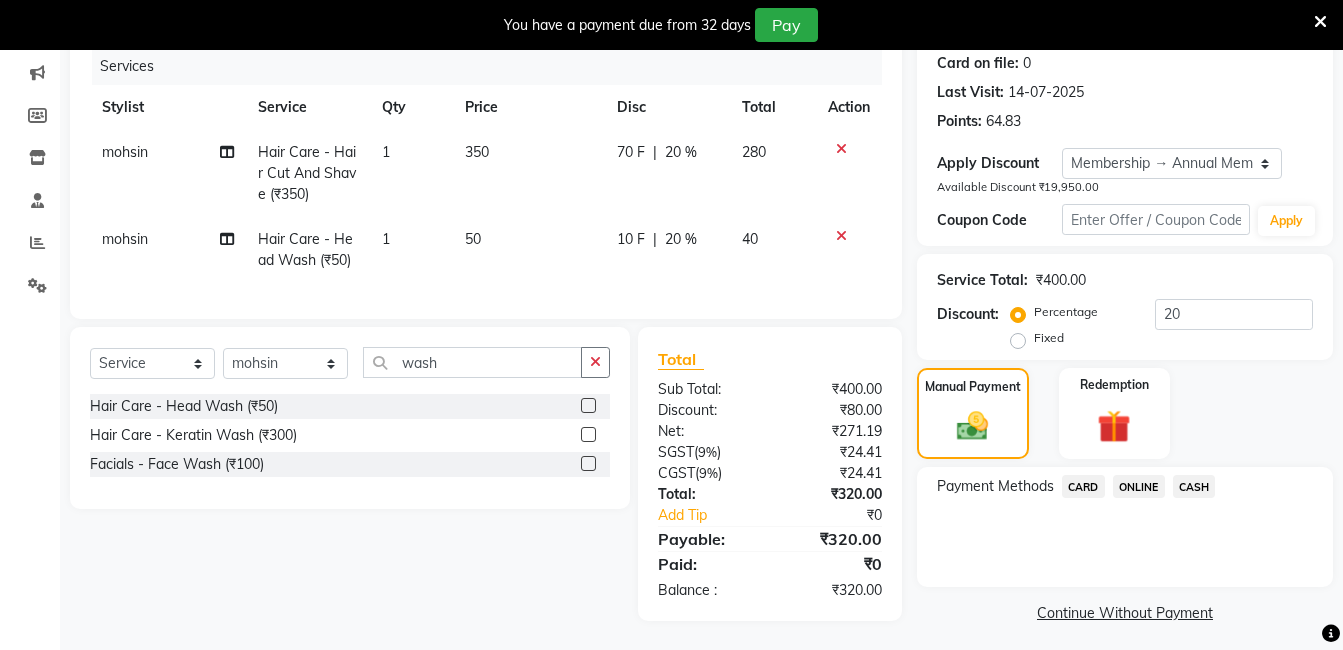 click on "ONLINE" 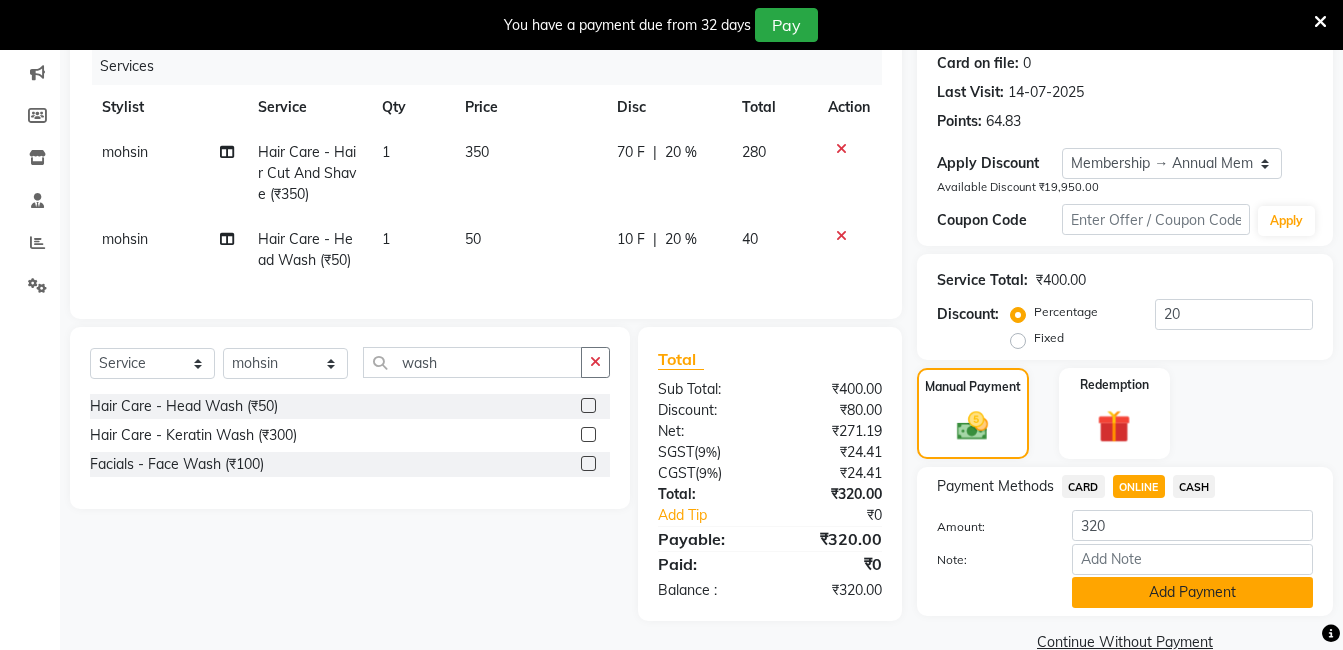 click on "Add Payment" 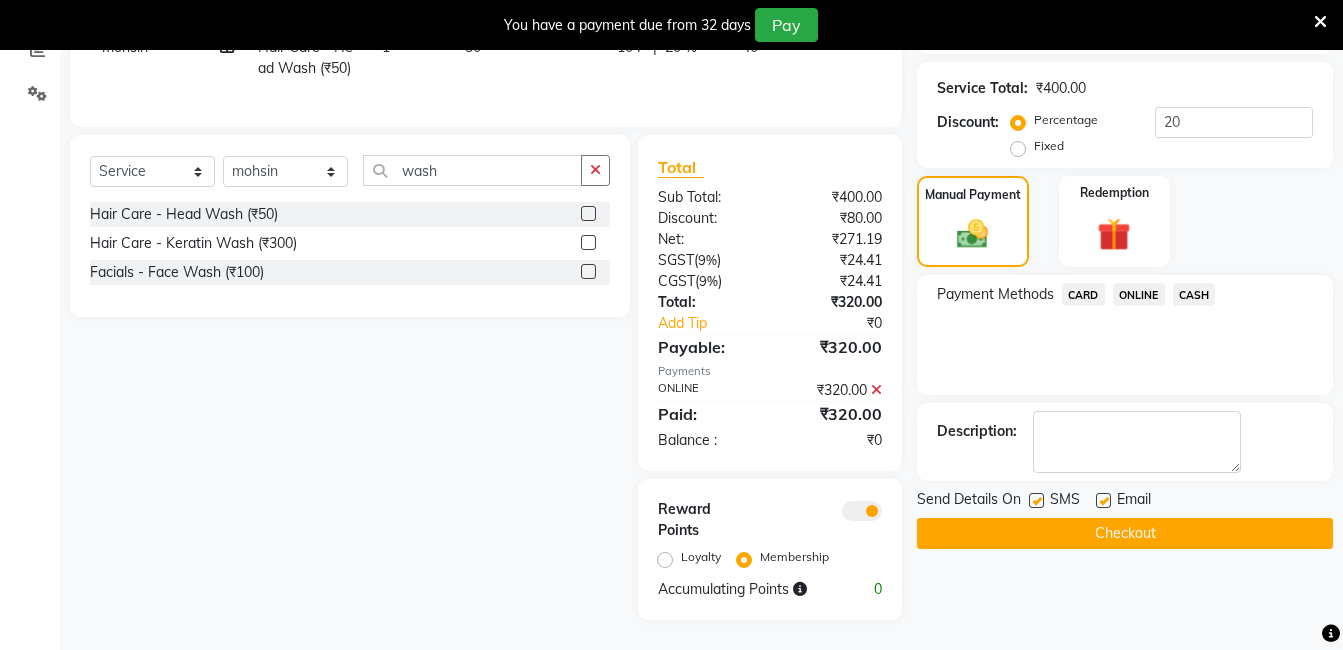 scroll, scrollTop: 457, scrollLeft: 0, axis: vertical 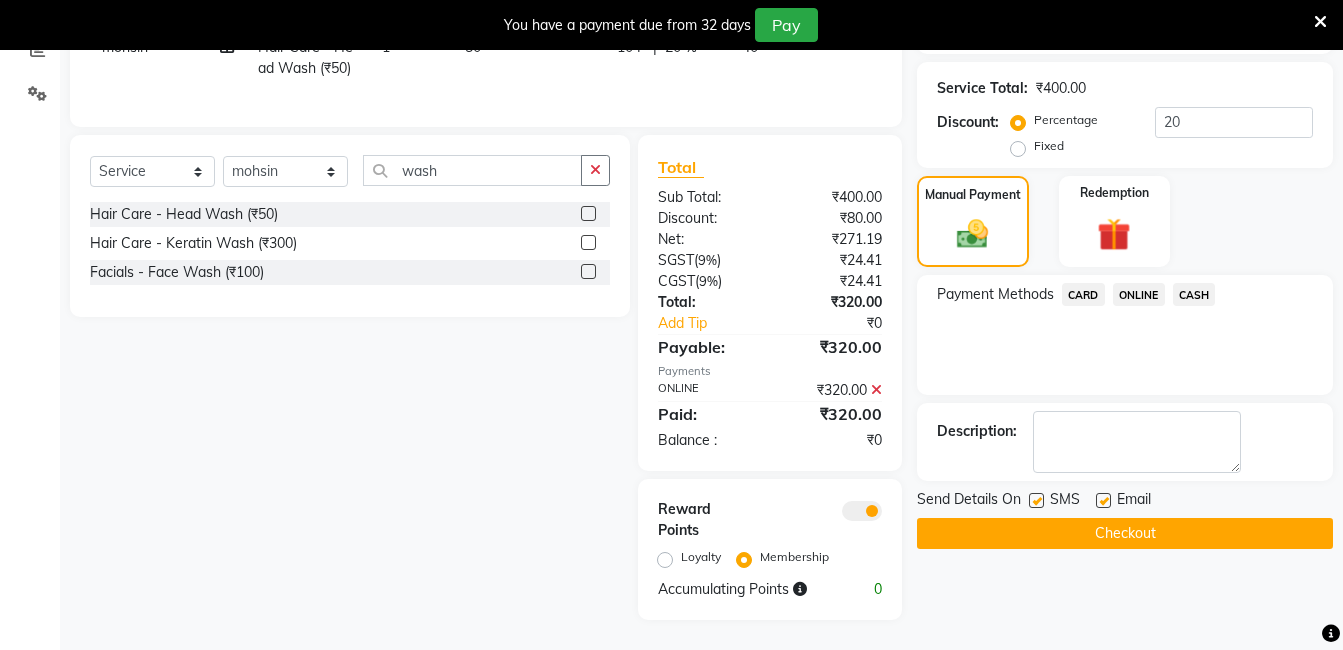 click on "Checkout" 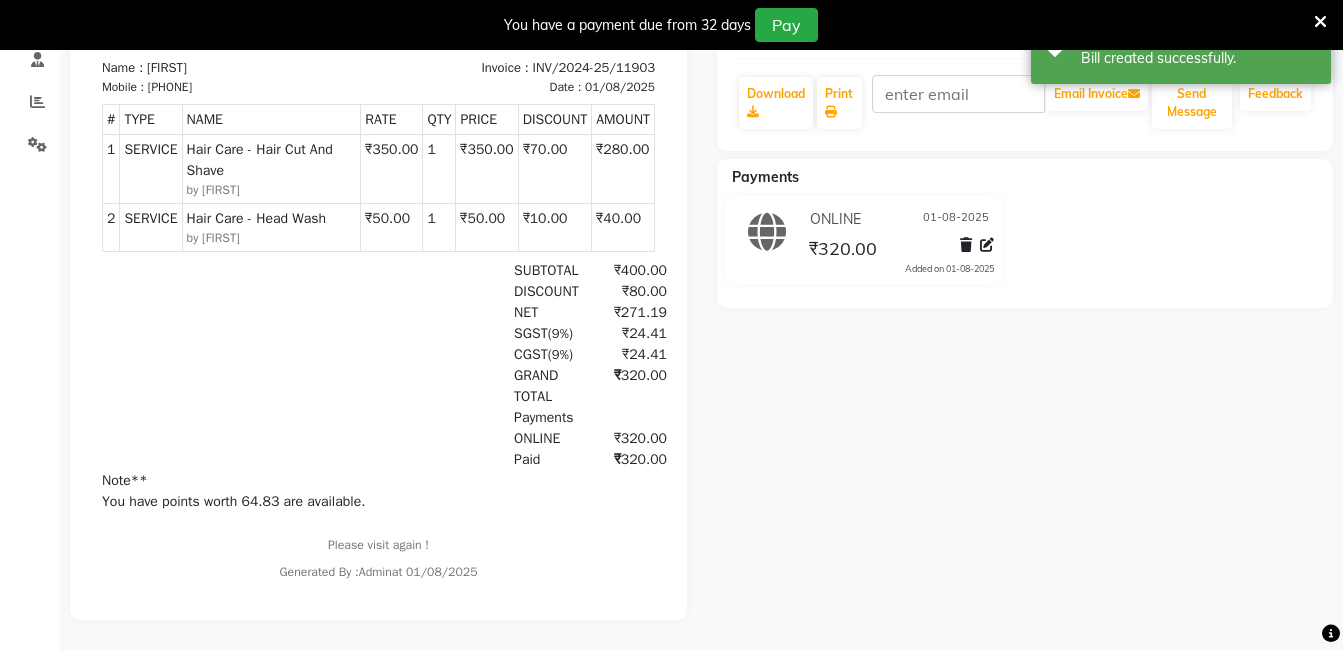 scroll, scrollTop: 0, scrollLeft: 0, axis: both 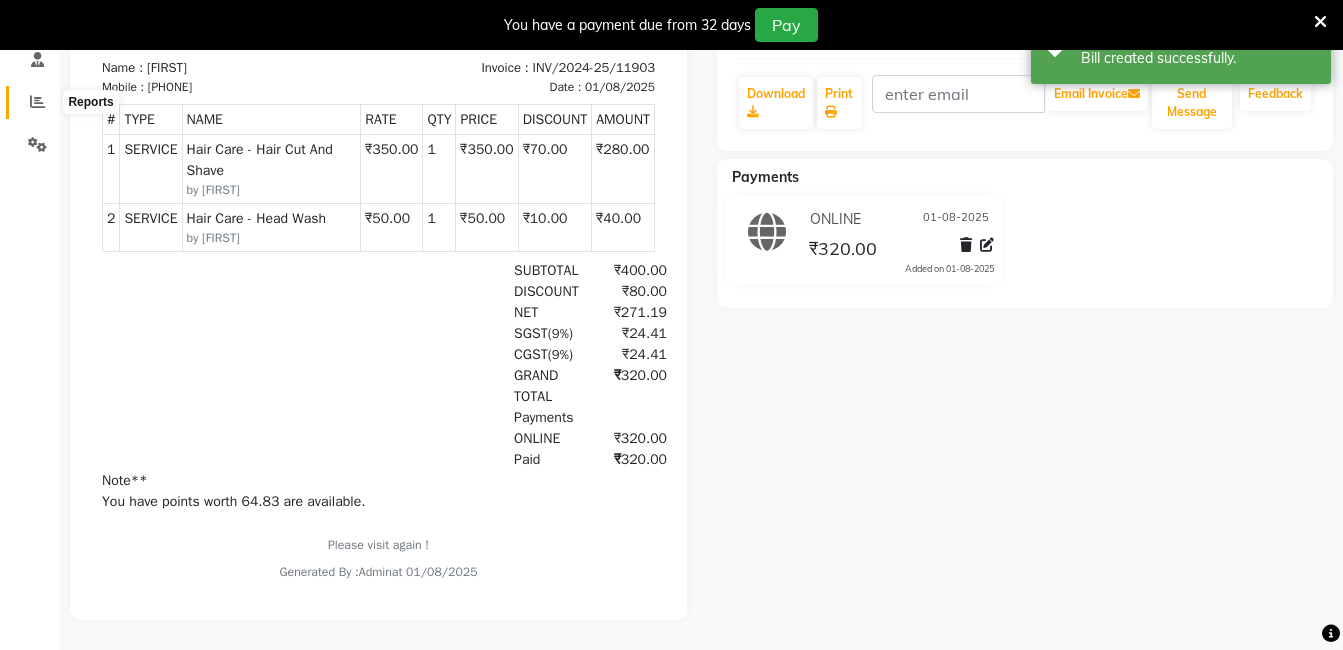 click 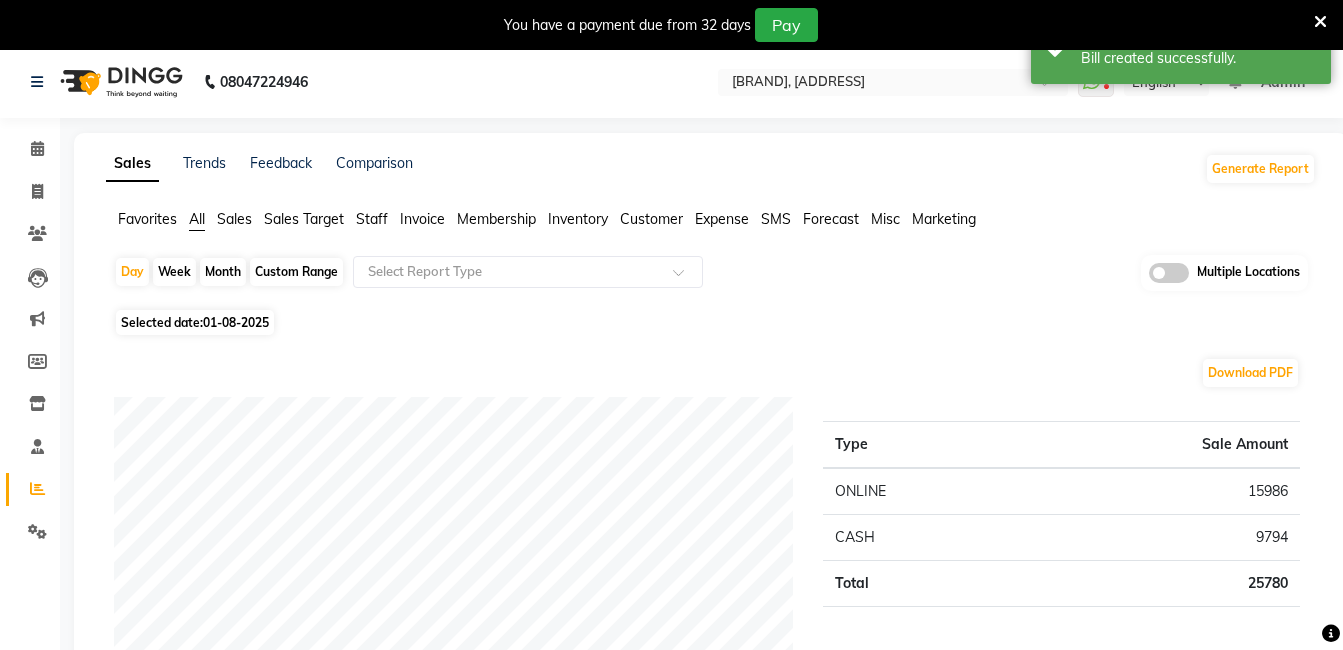 scroll, scrollTop: 0, scrollLeft: 0, axis: both 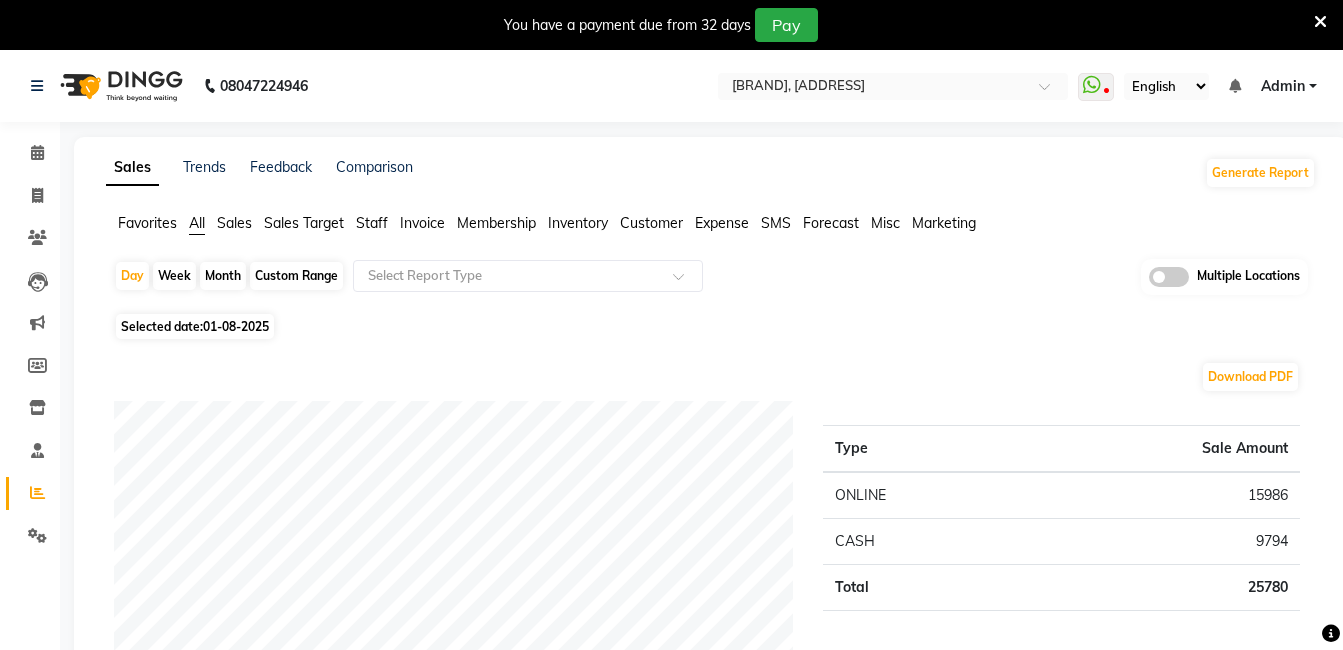 click on "Expense" 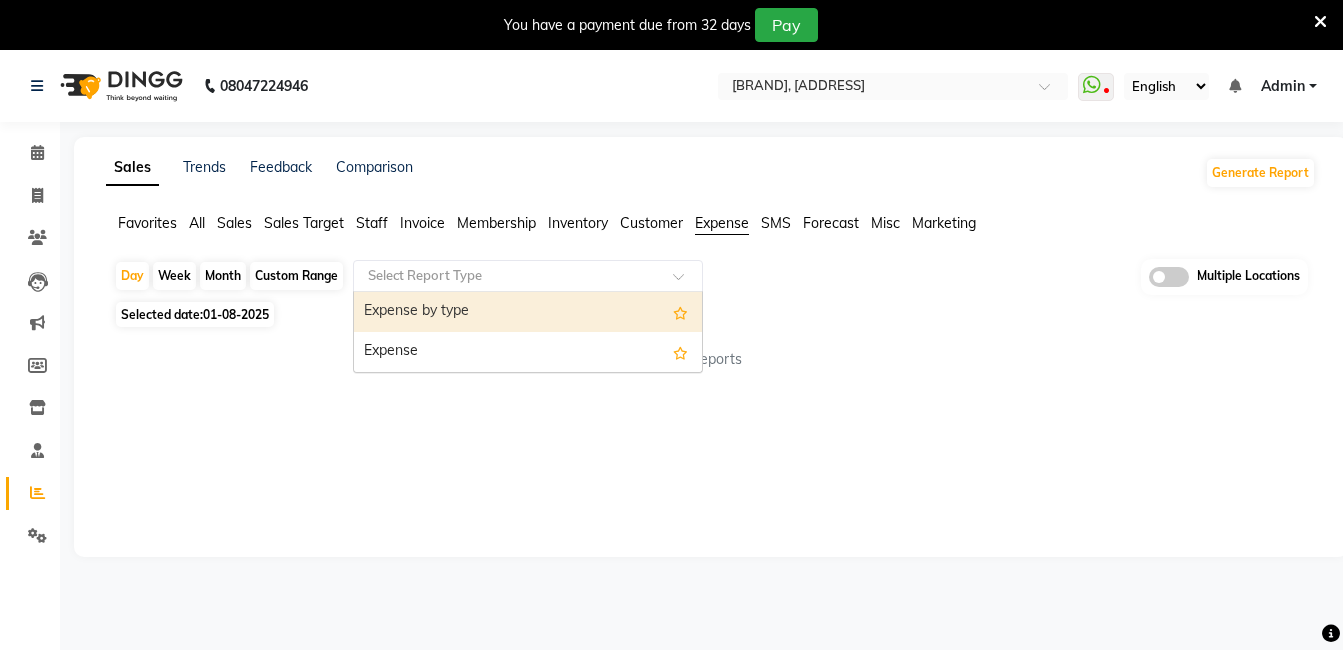 click 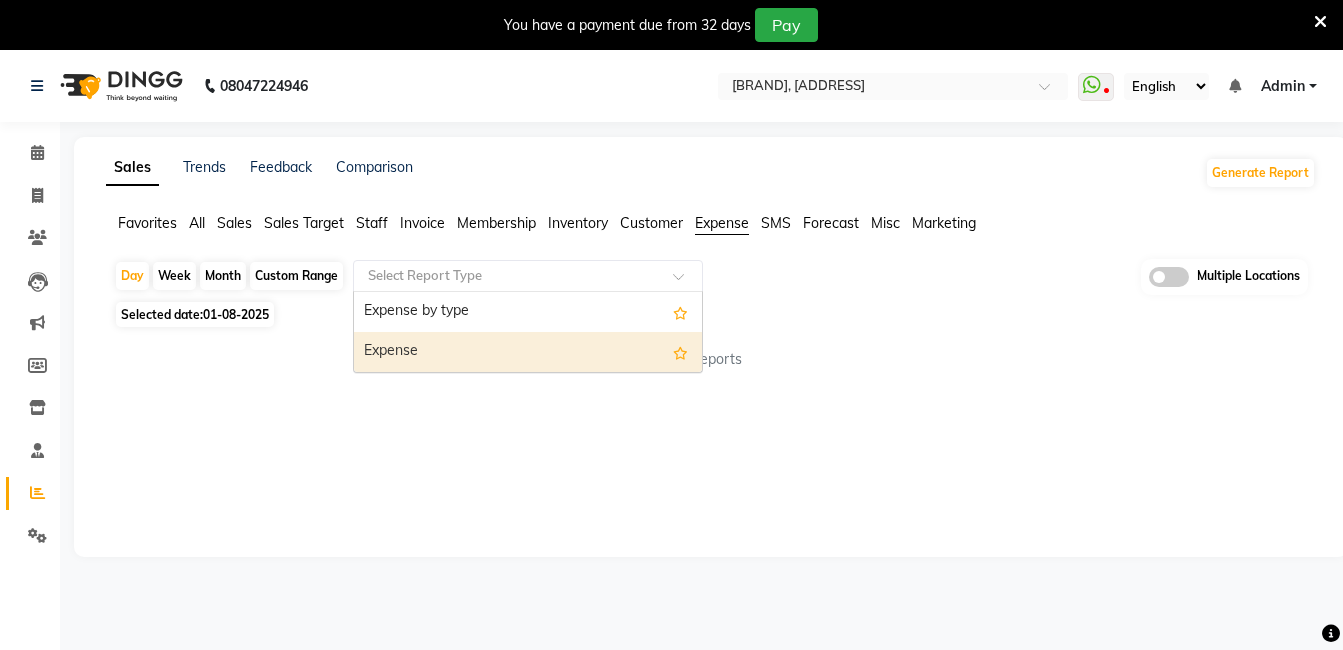 click on "Expense" at bounding box center (528, 352) 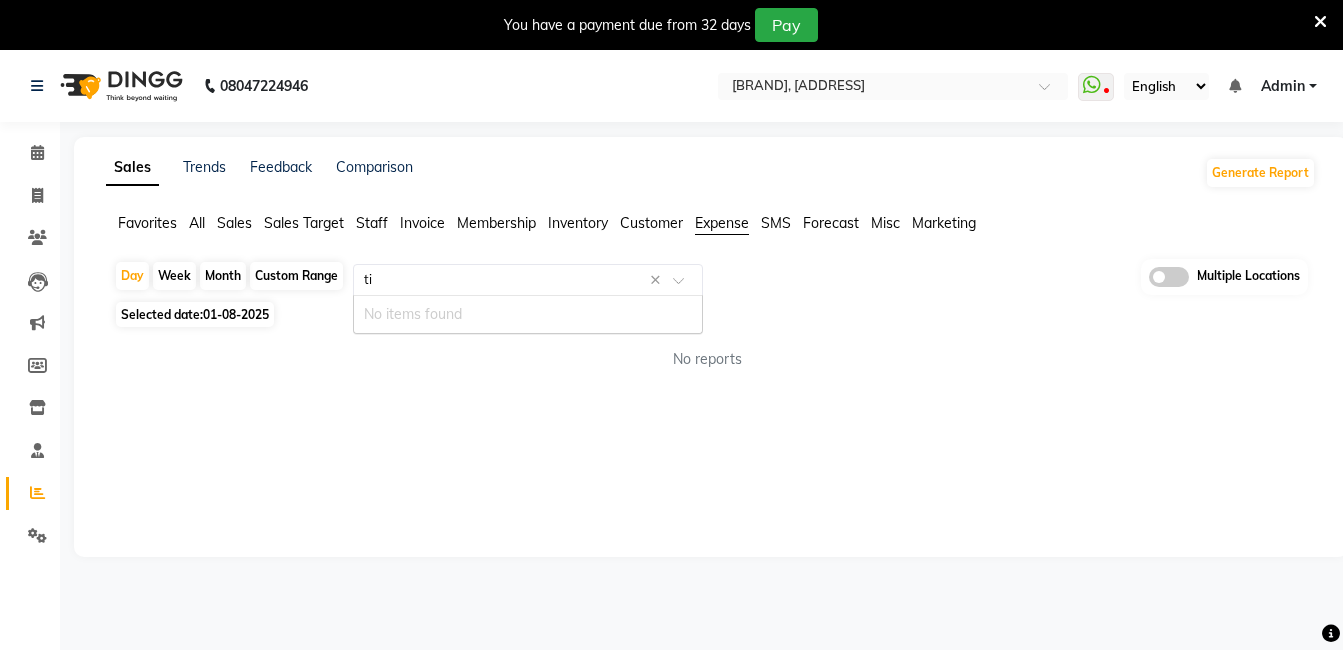type on "tip" 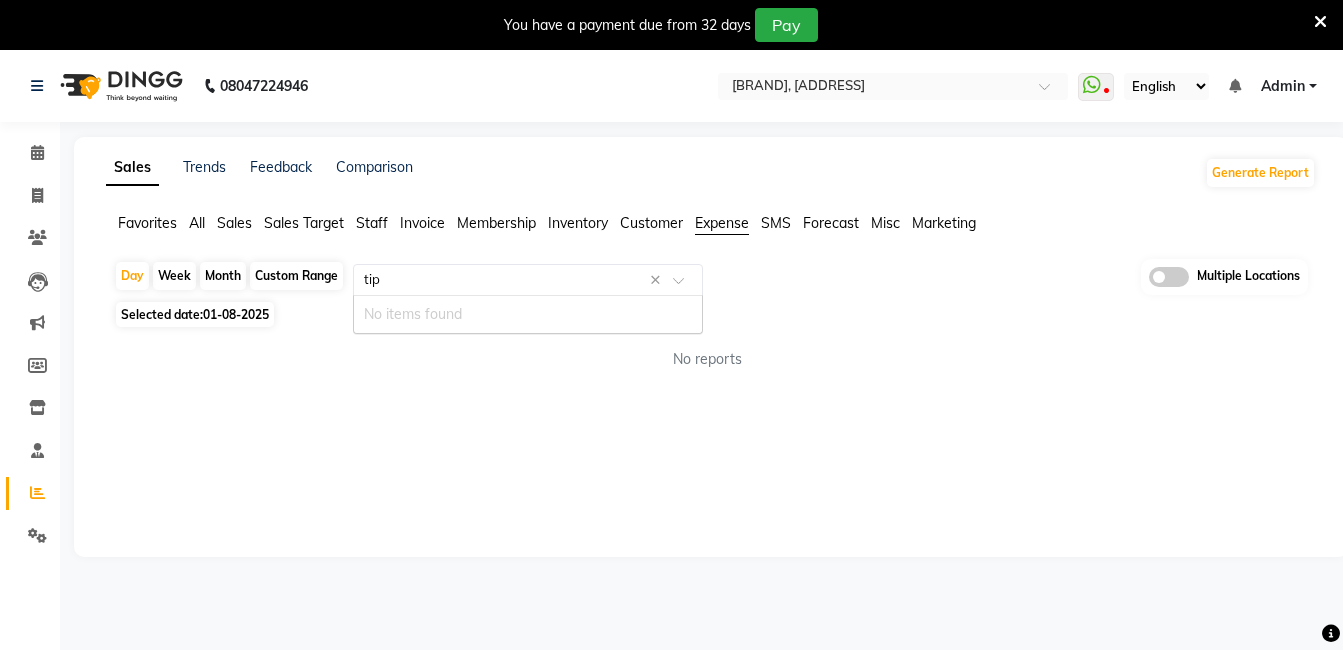 type 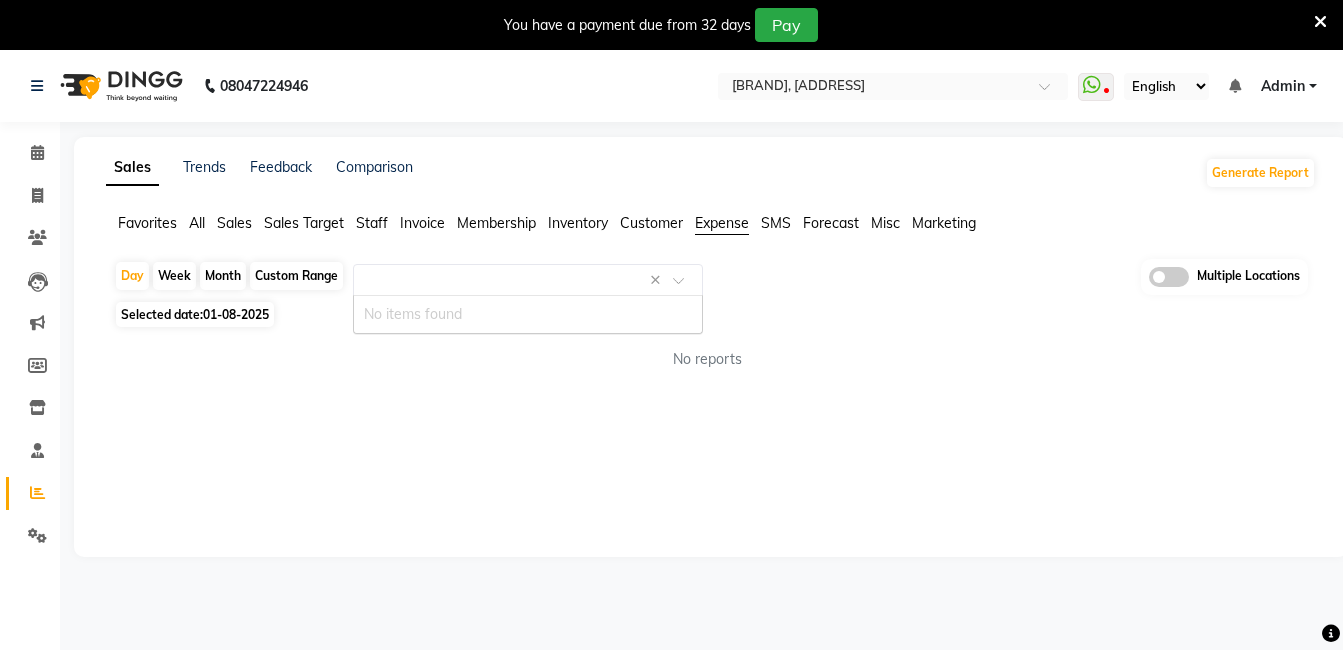 click on "All" 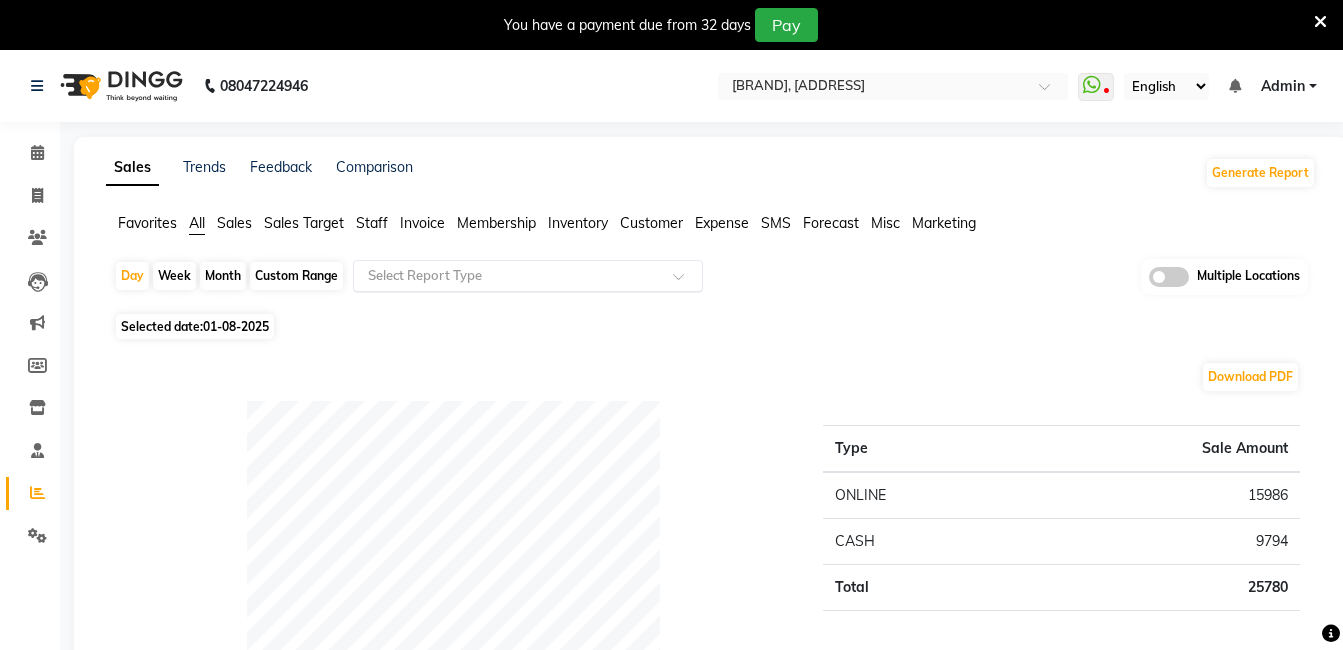 click 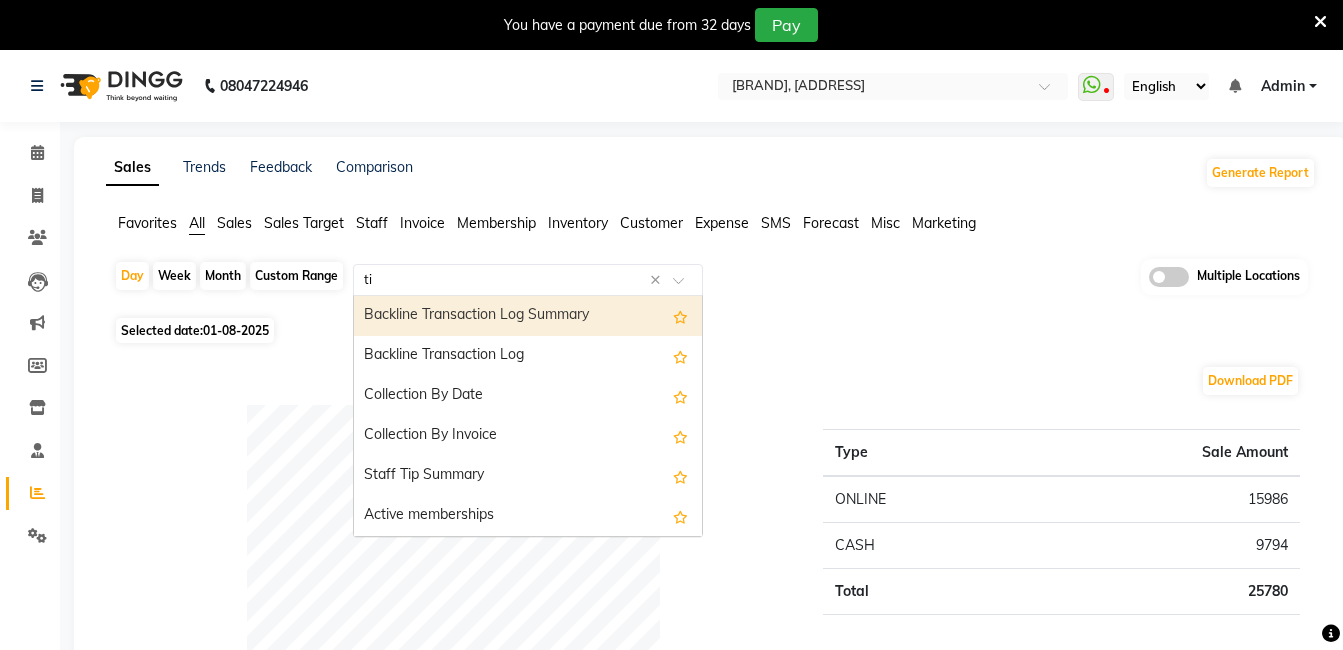 type on "tip" 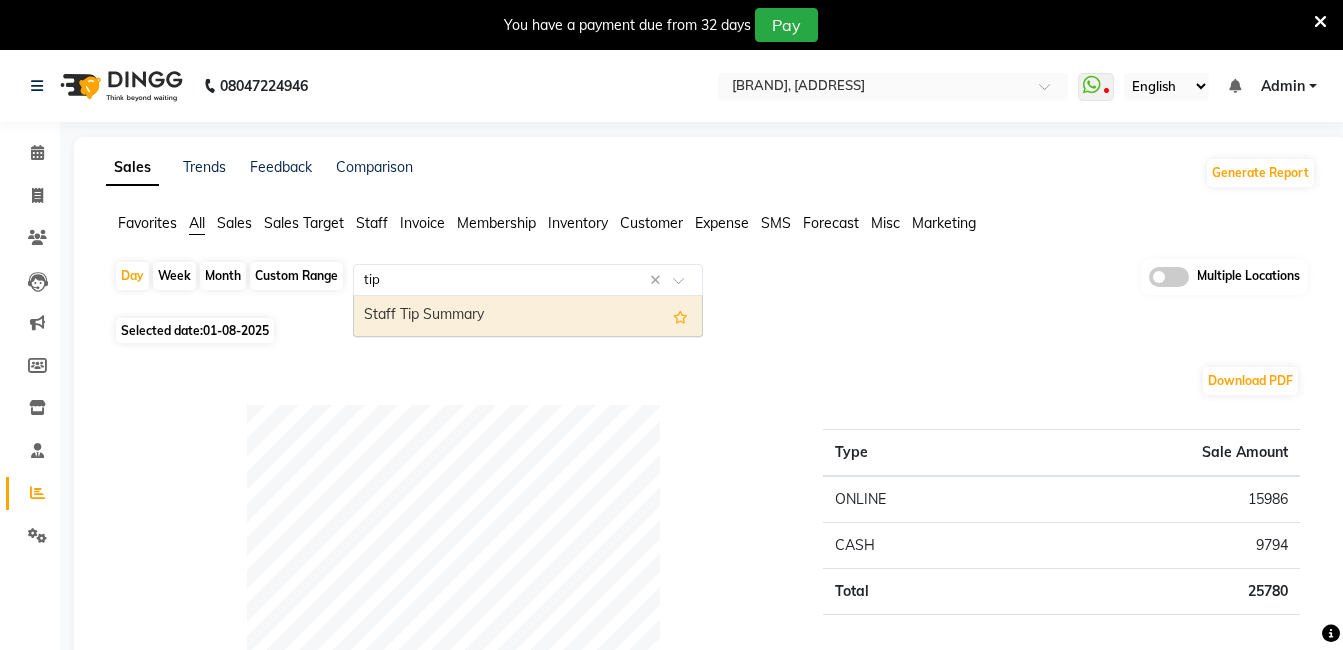 type 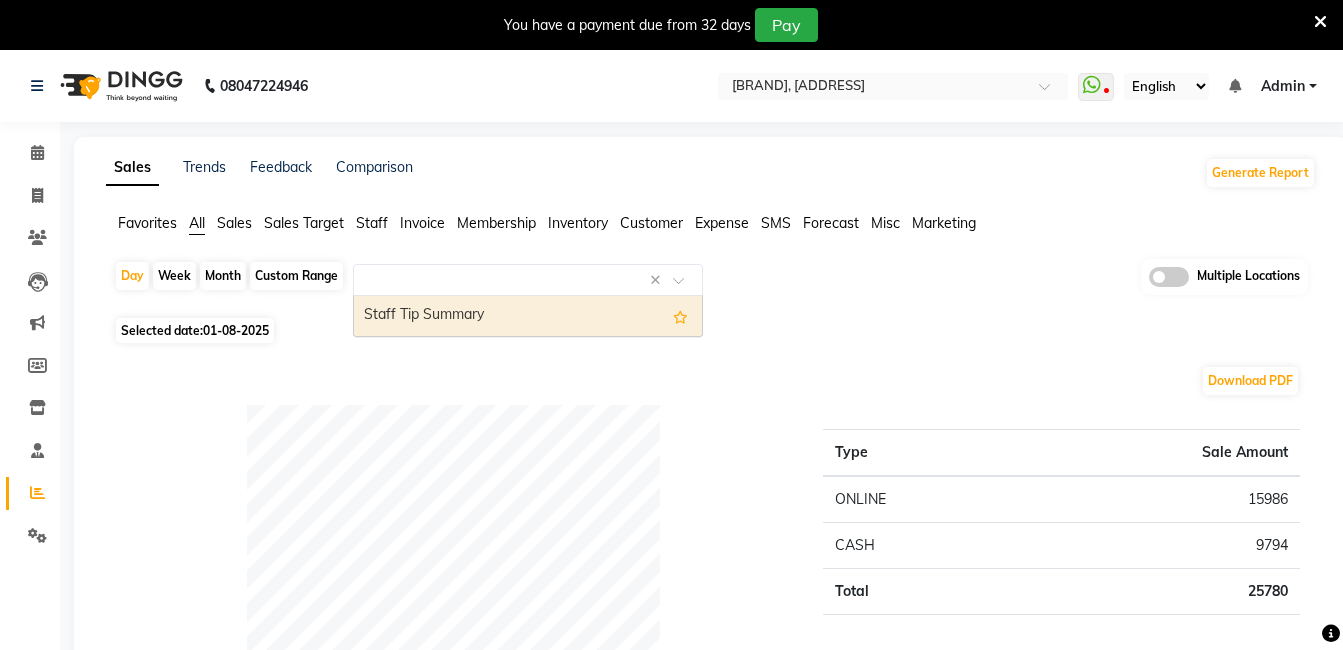 select on "filtered_report" 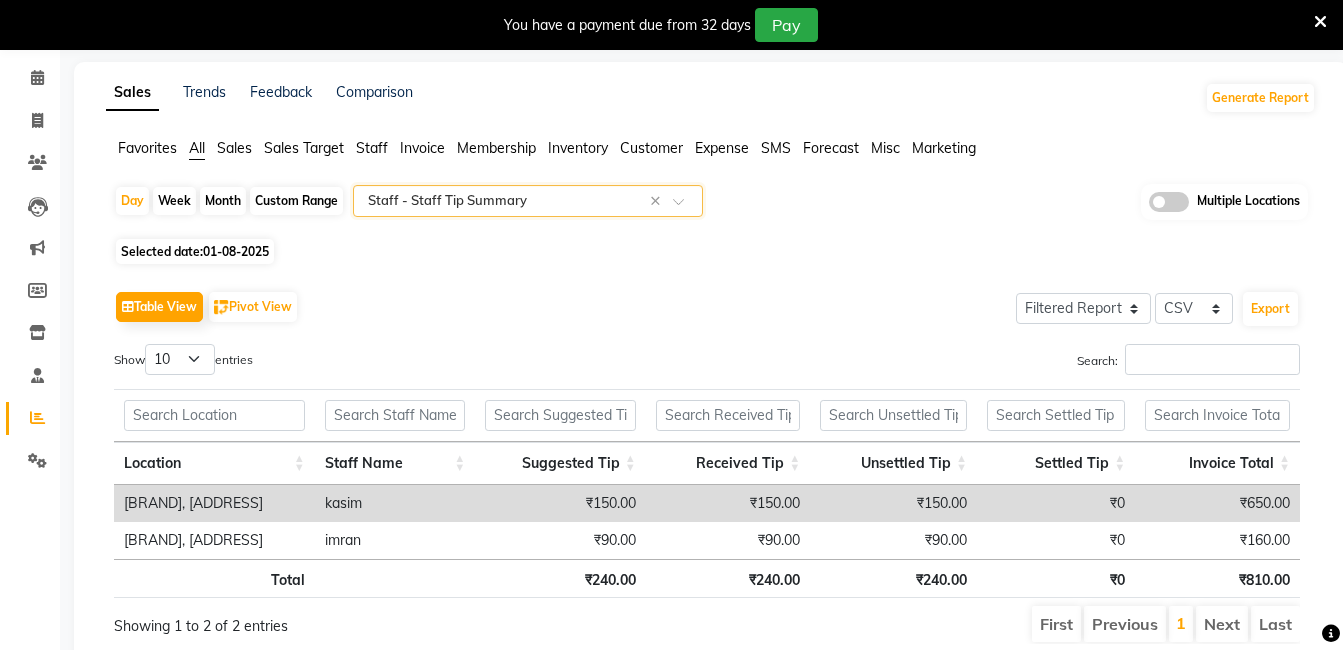 scroll, scrollTop: 0, scrollLeft: 0, axis: both 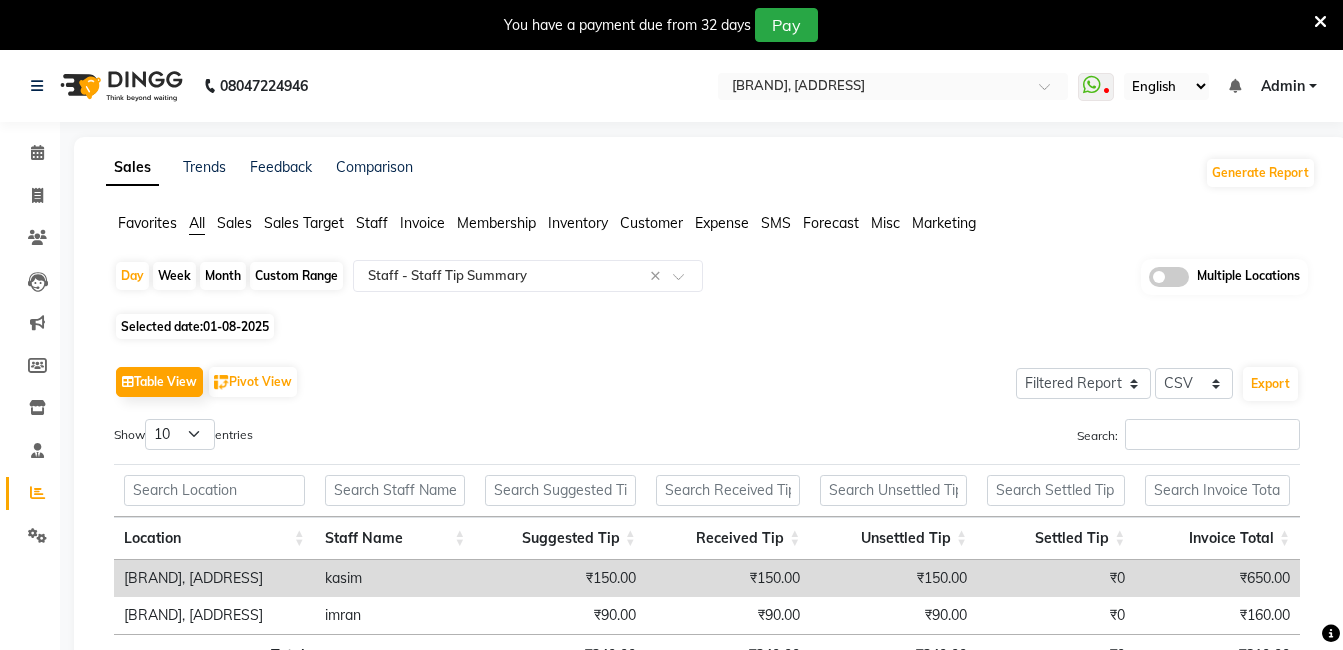 click 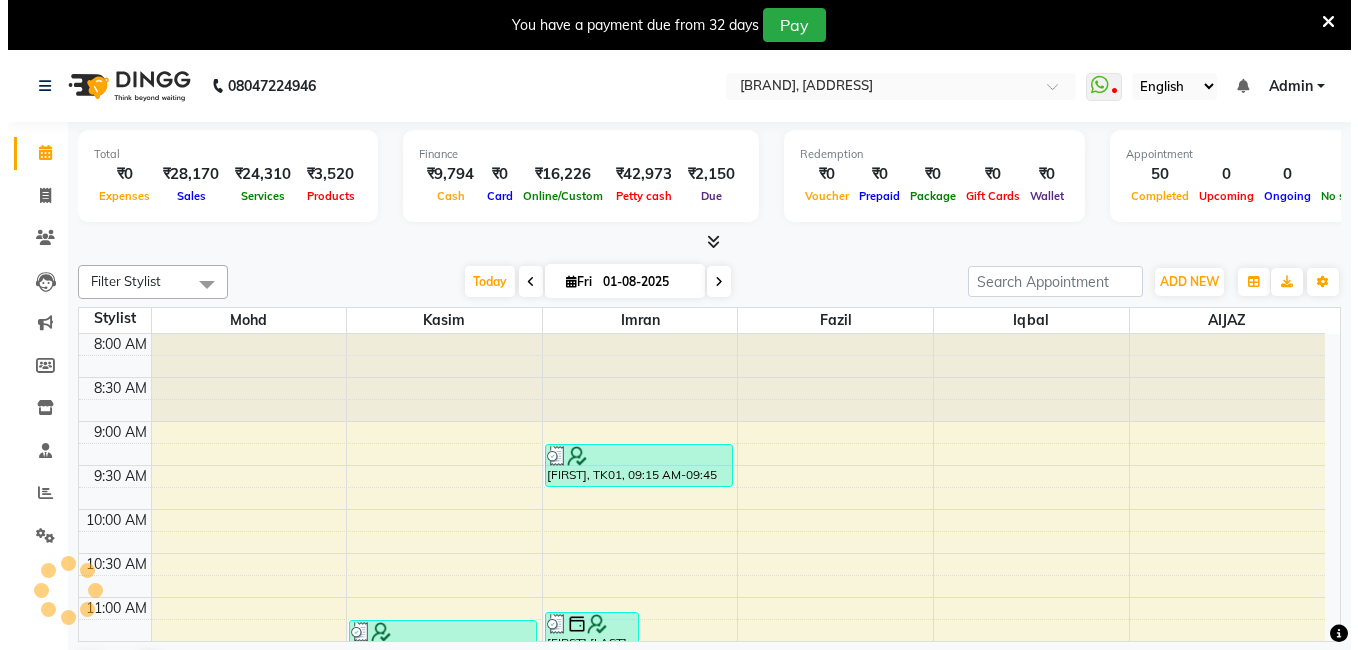 scroll, scrollTop: 0, scrollLeft: 0, axis: both 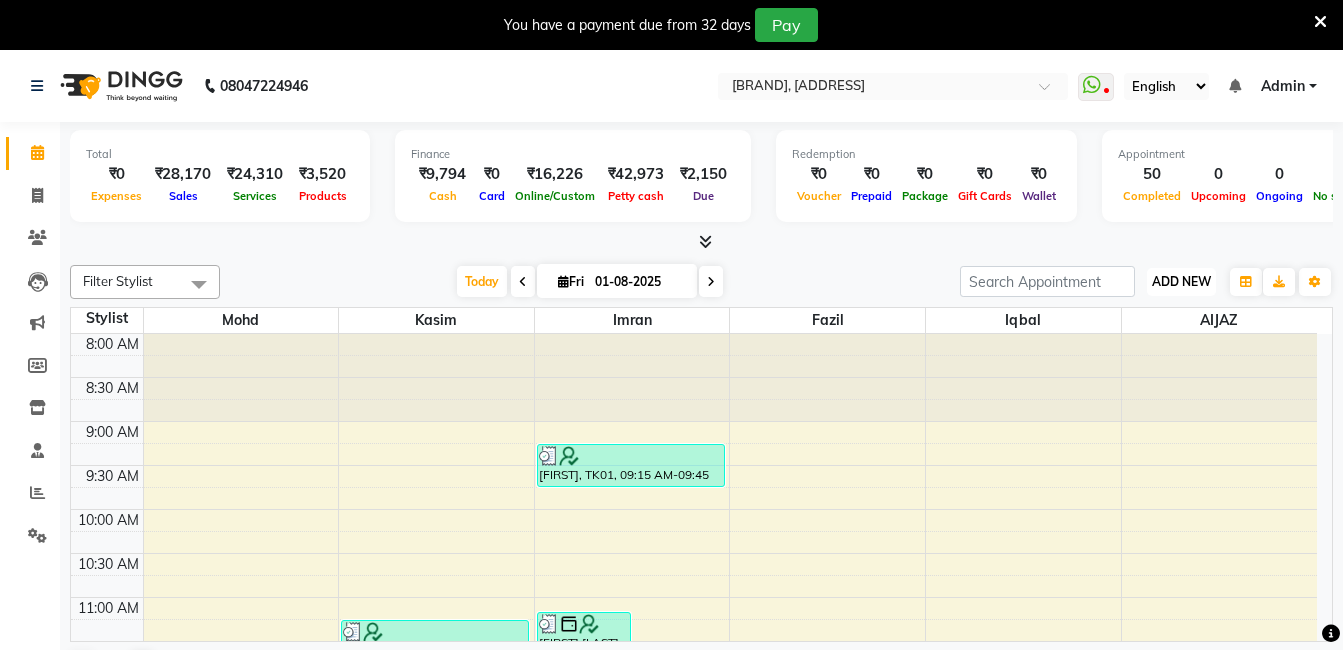 click on "ADD NEW Toggle Dropdown" at bounding box center (1181, 282) 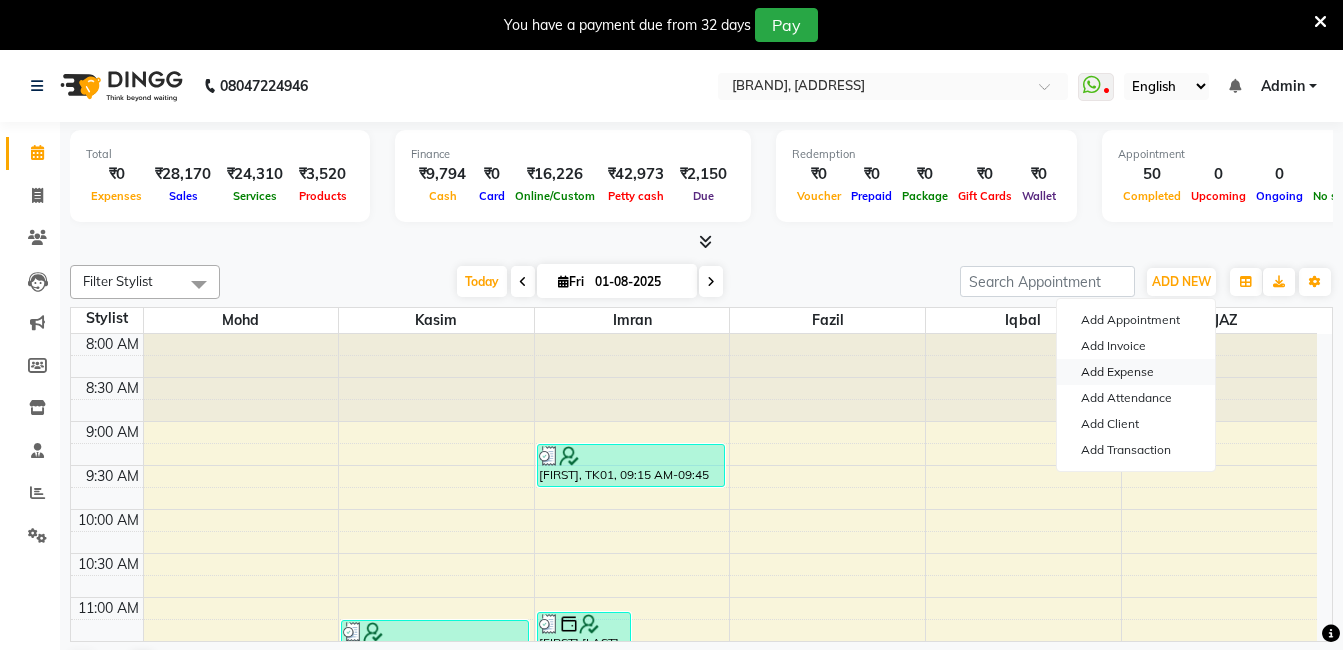 click on "Add Expense" at bounding box center [1136, 372] 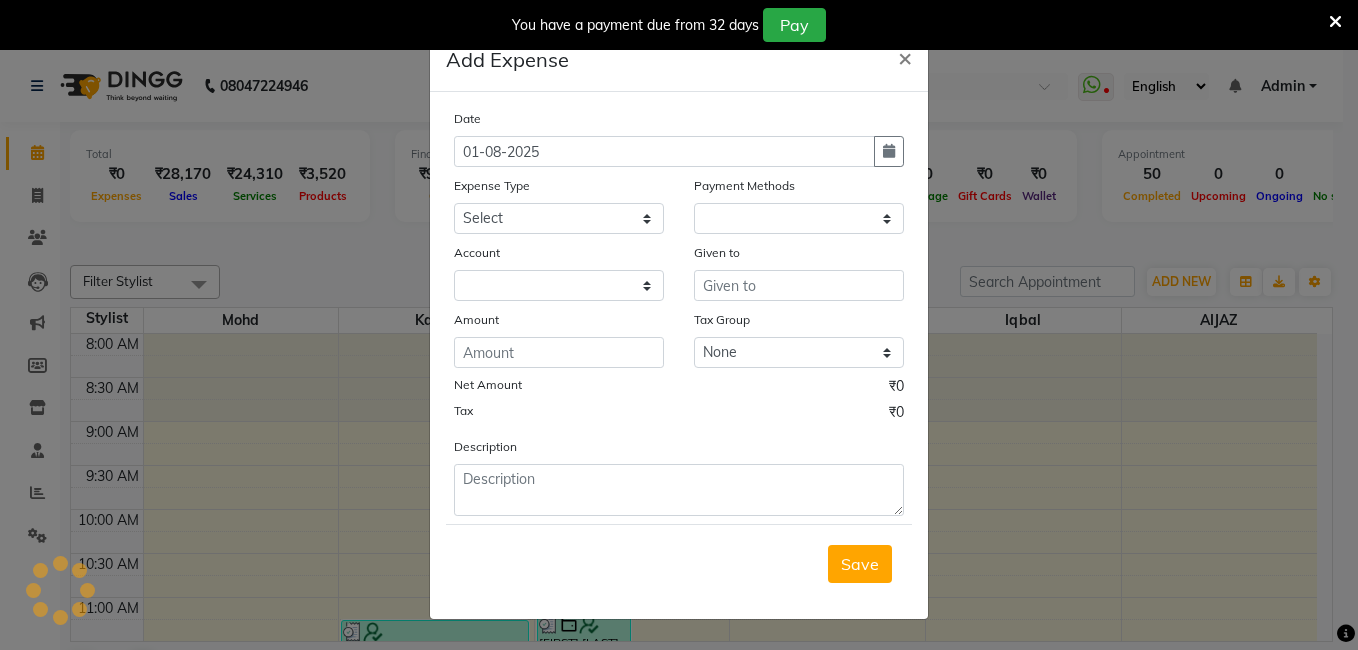 select on "1" 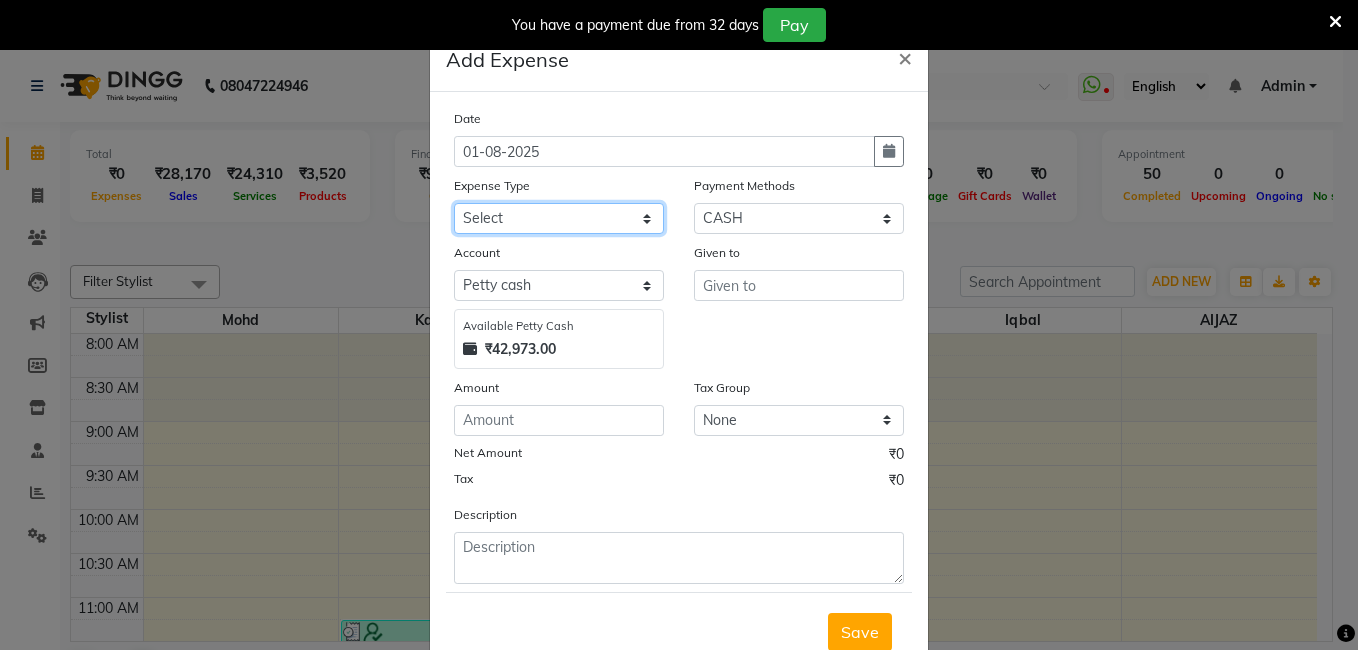 click on "Select Advance Salary aijaz bhai aijaz bhai chitti 10april Auto - Iqbal Bhai Bank charges BEGGAR Client Snacks daily target dev distributions beardo Incentive khalid bhai 27 sep Lunch Maintenance RAUNAK ENTERPRISES BEARDO Rent Salary Staff Snacks staff tips Tea & Refreshment" 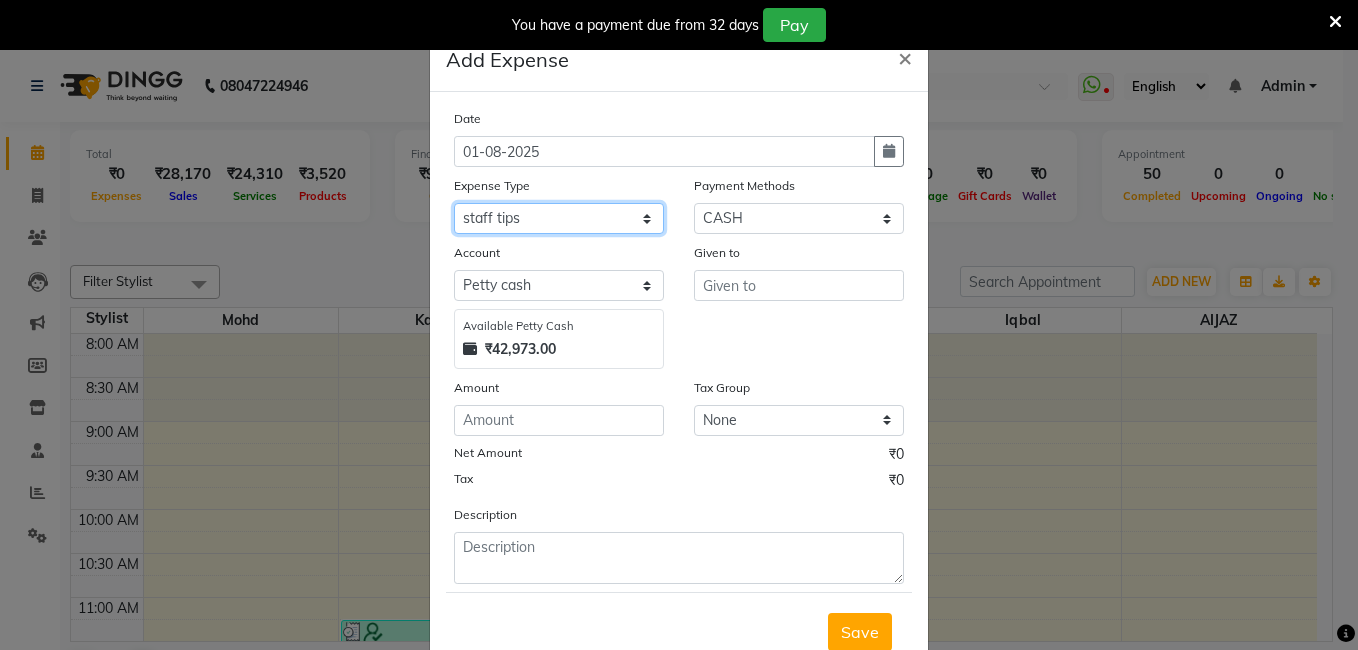 click on "Select Advance Salary aijaz bhai aijaz bhai chitti 10april Auto - Iqbal Bhai Bank charges BEGGAR Client Snacks daily target dev distributions beardo Incentive khalid bhai 27 sep Lunch Maintenance RAUNAK ENTERPRISES BEARDO Rent Salary Staff Snacks staff tips Tea & Refreshment" 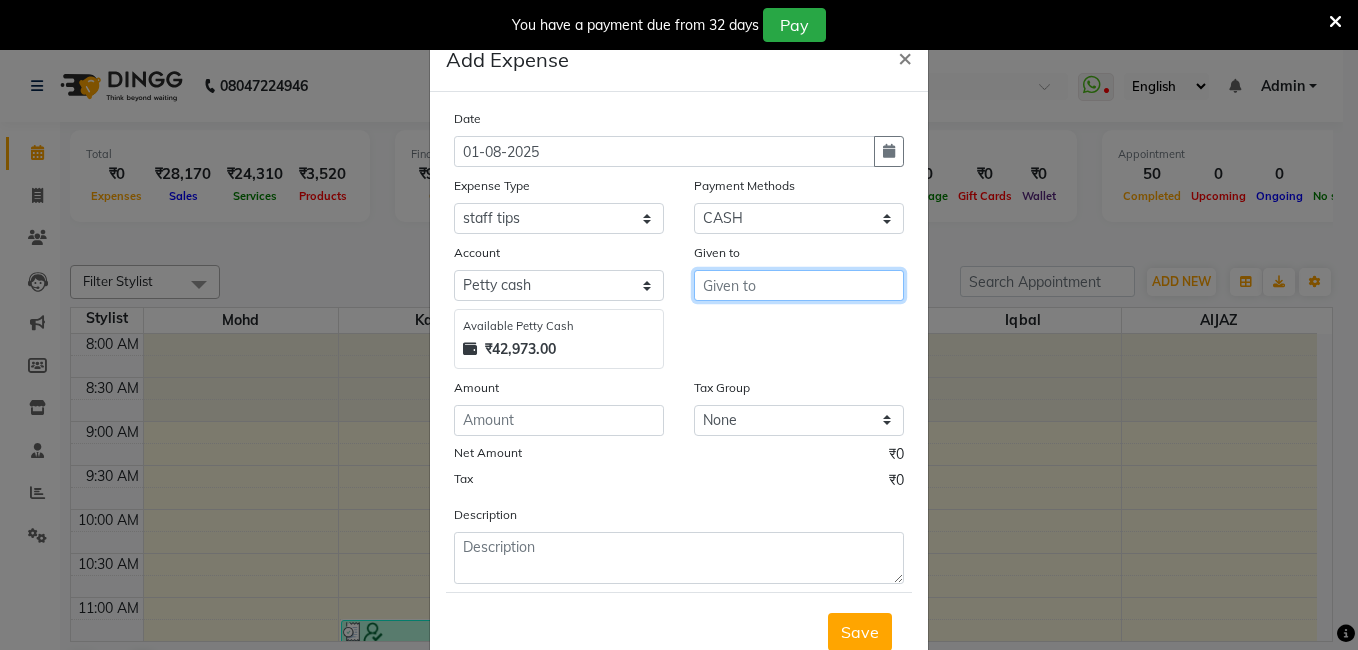 click at bounding box center [799, 285] 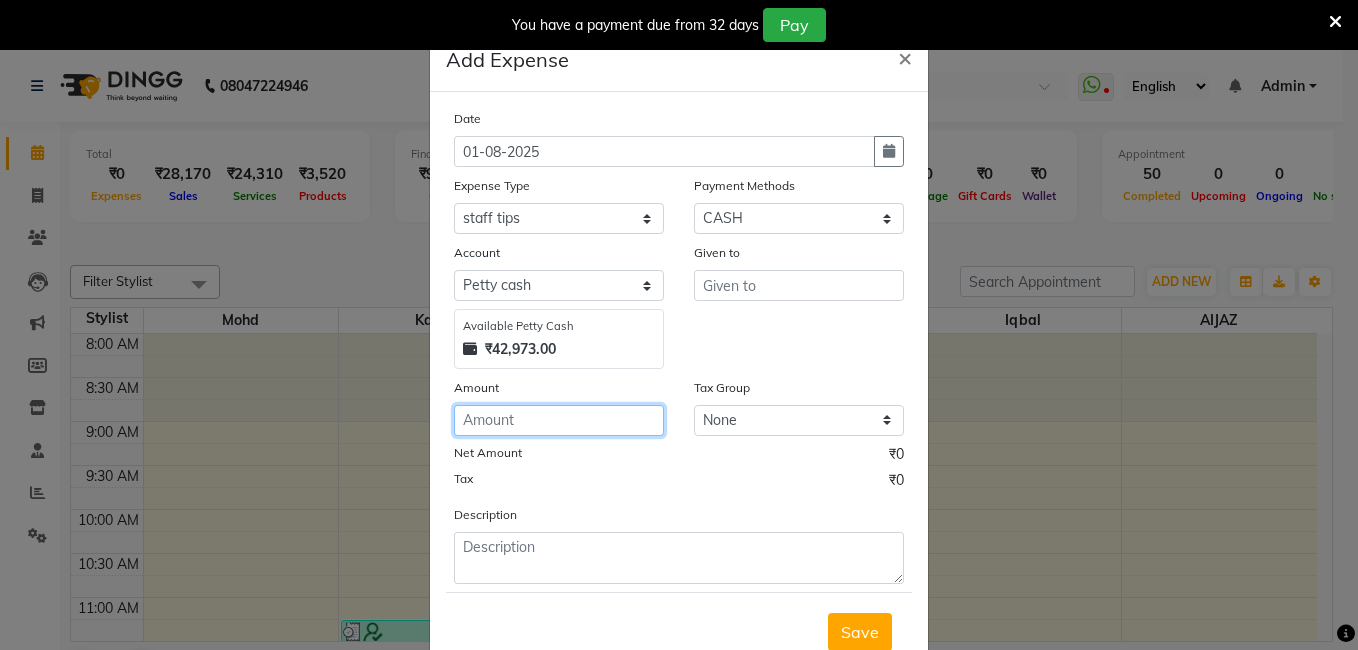 click 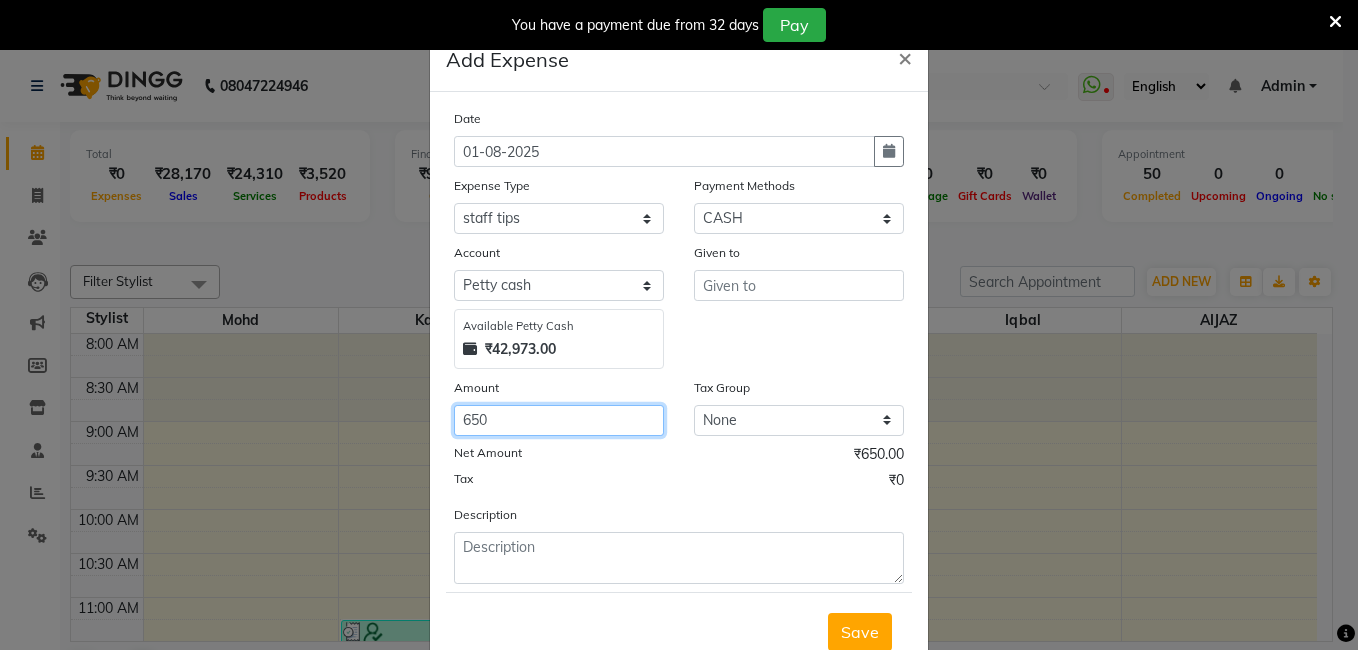 click on "650" 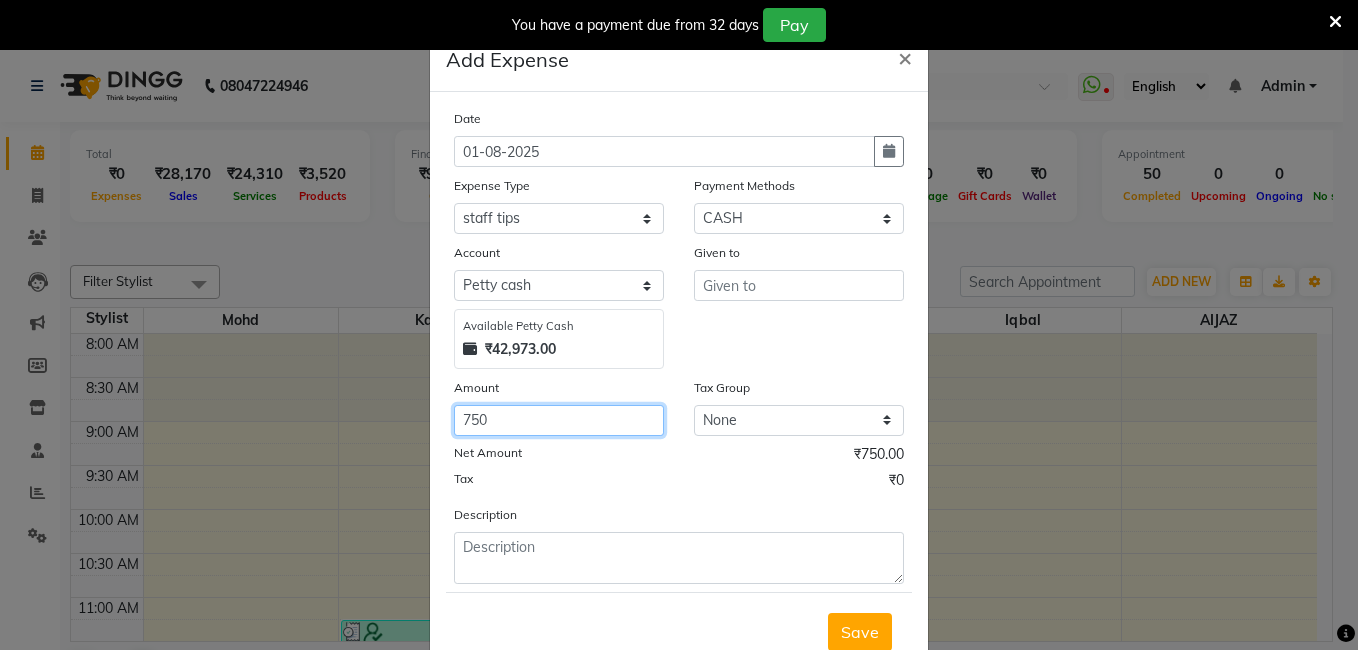 type on "750" 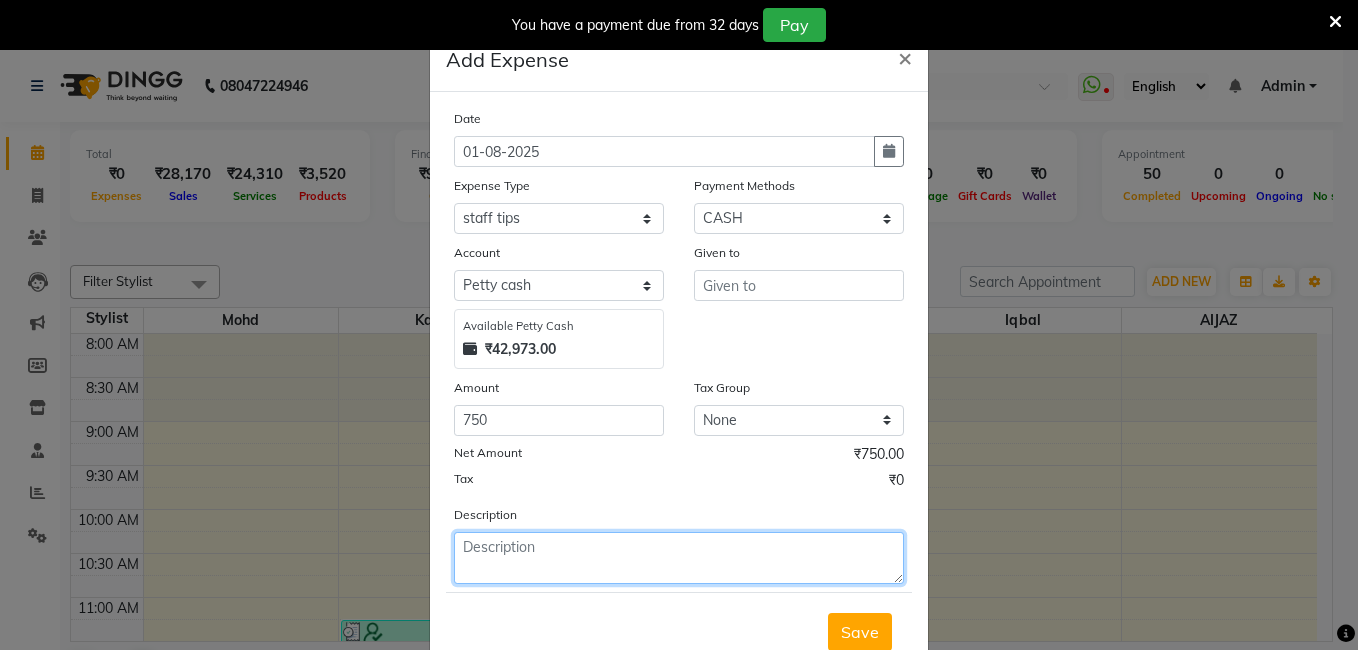 click 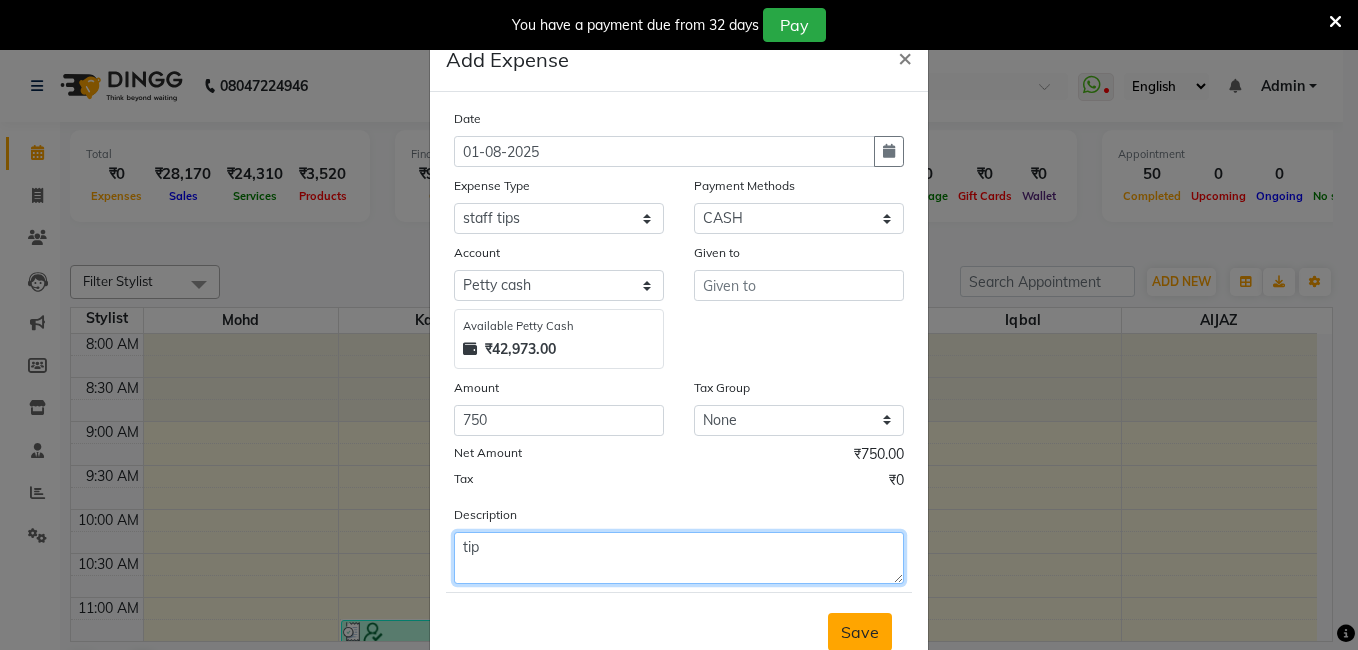type on "tip" 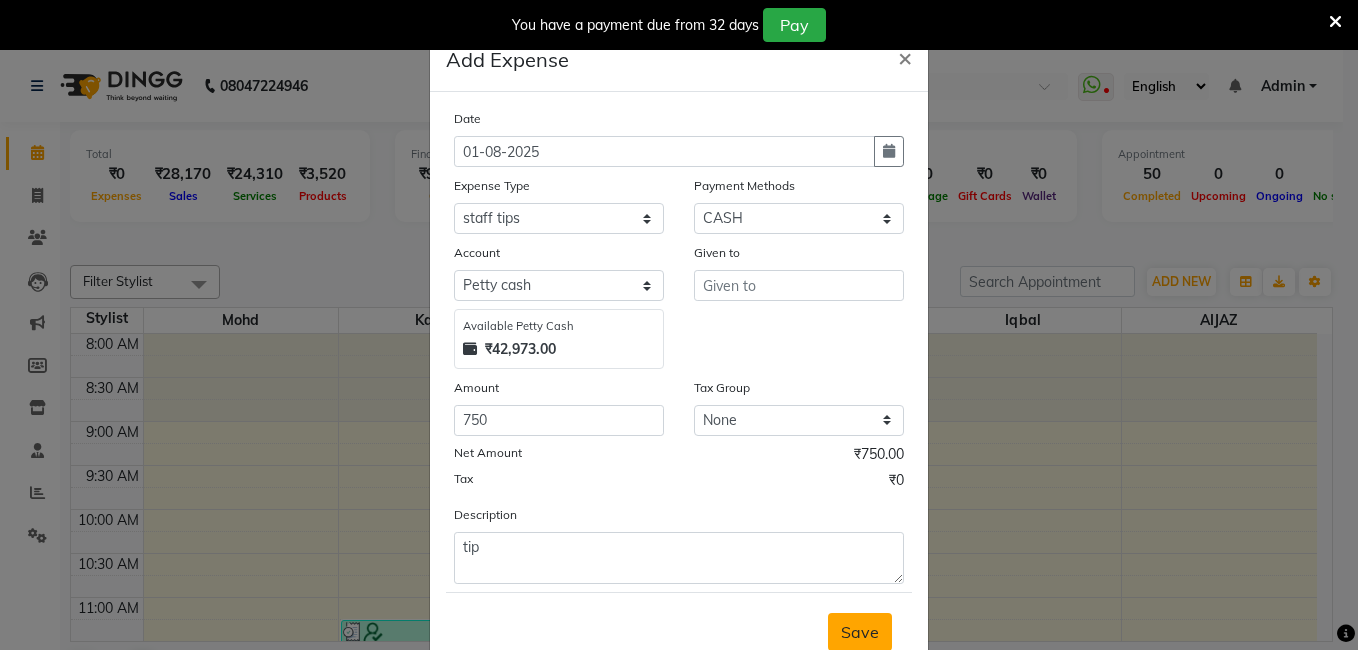 click on "Save" at bounding box center (860, 632) 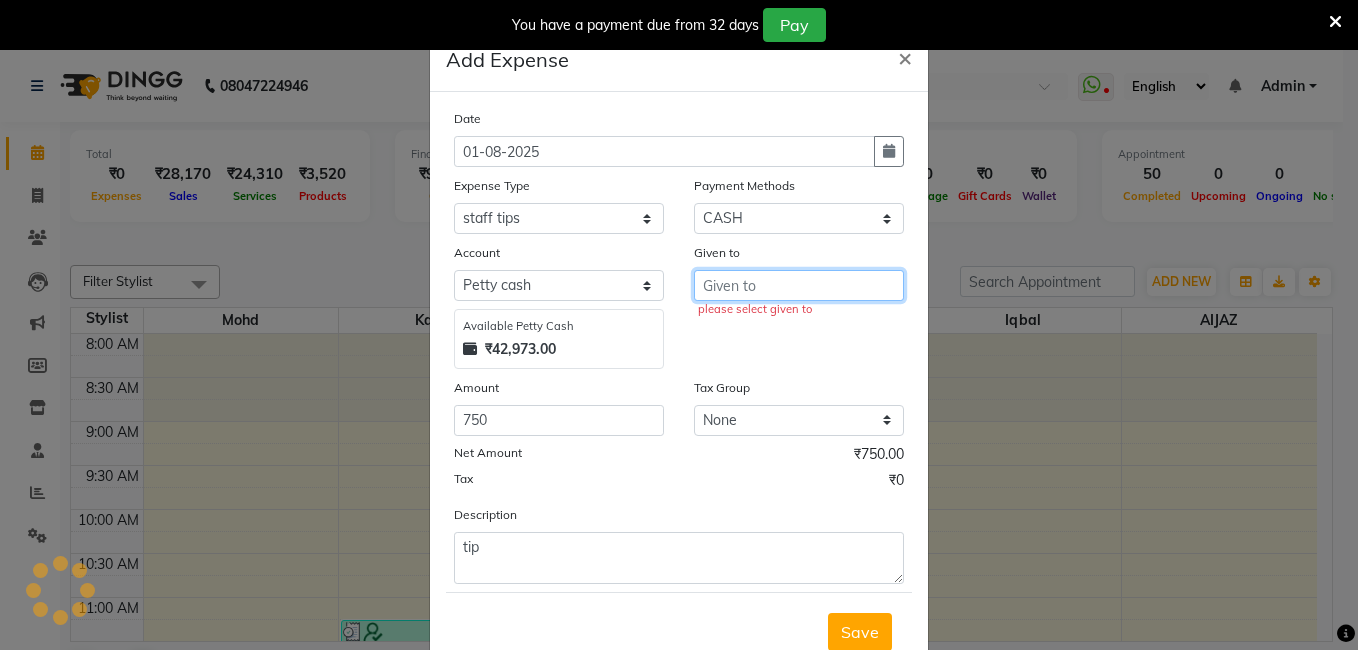 click at bounding box center [799, 285] 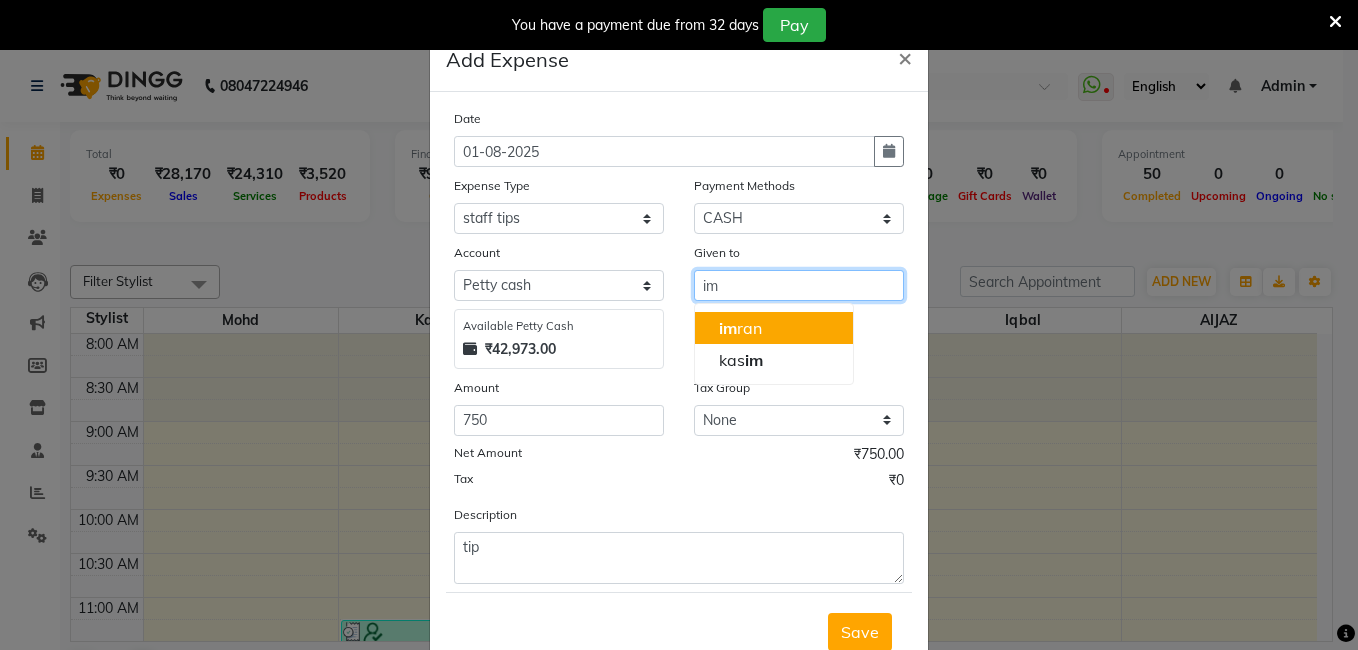 click on "im ran" at bounding box center (774, 328) 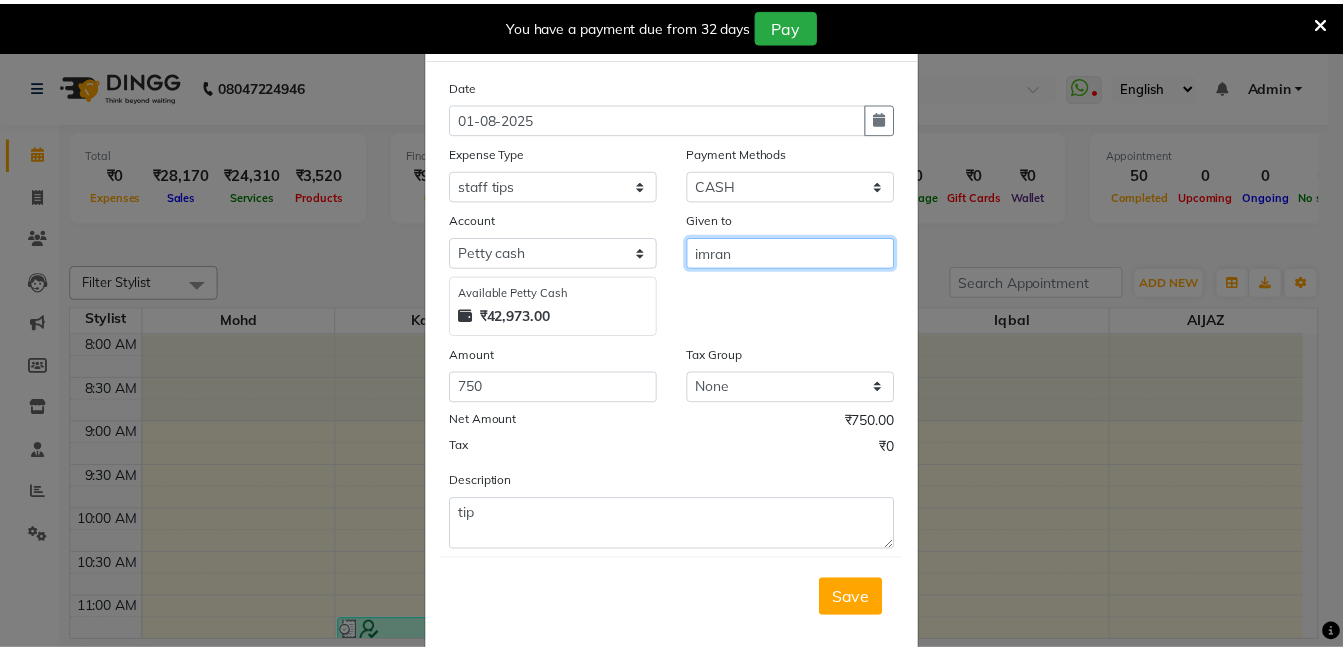 scroll, scrollTop: 66, scrollLeft: 0, axis: vertical 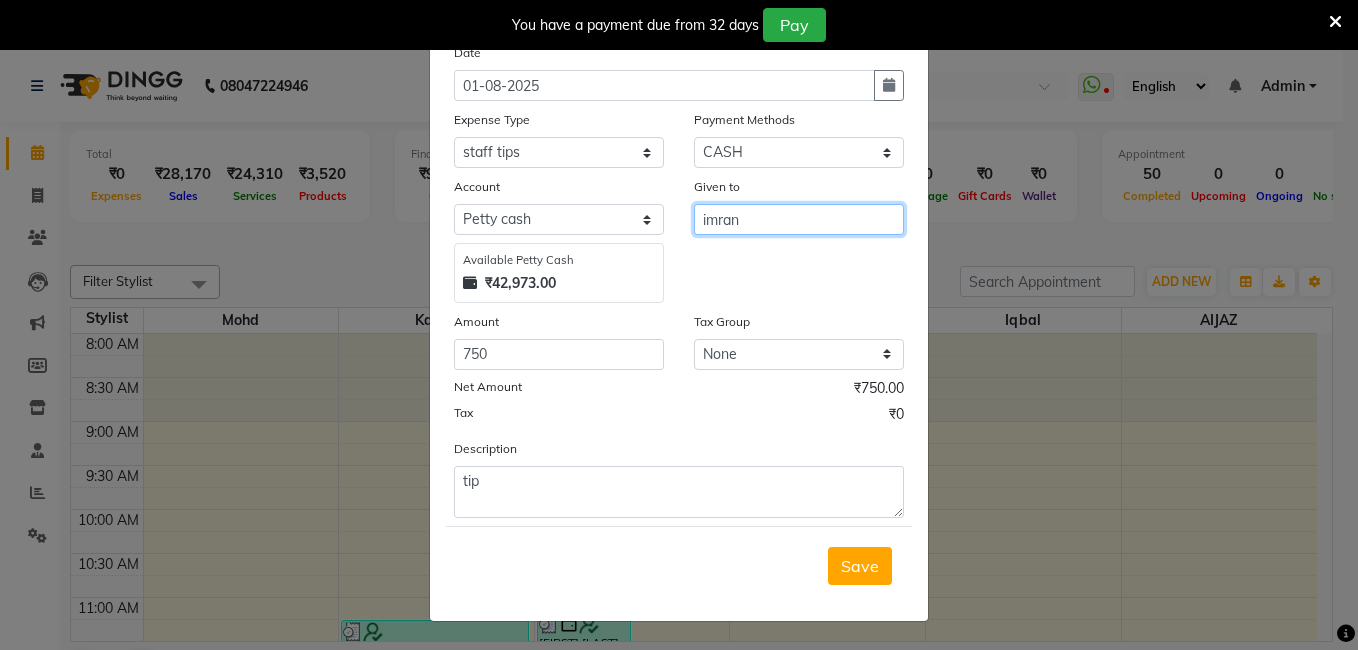 type on "imran" 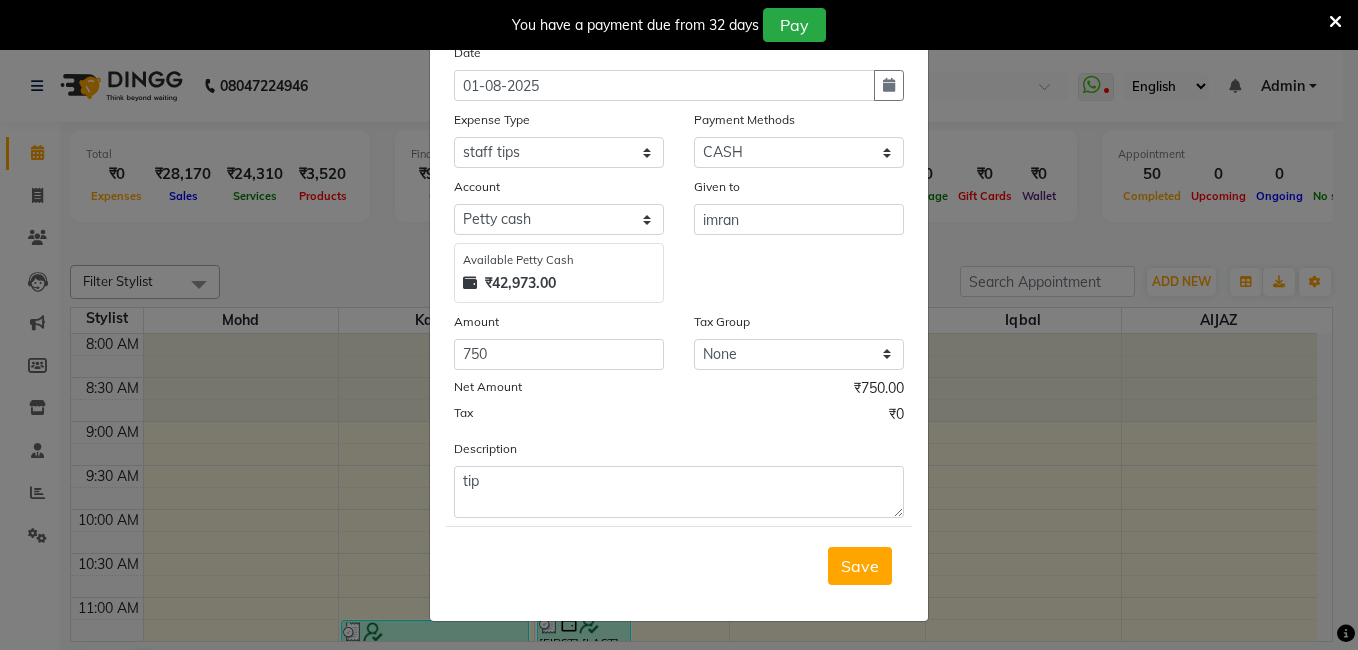 click on "Save" 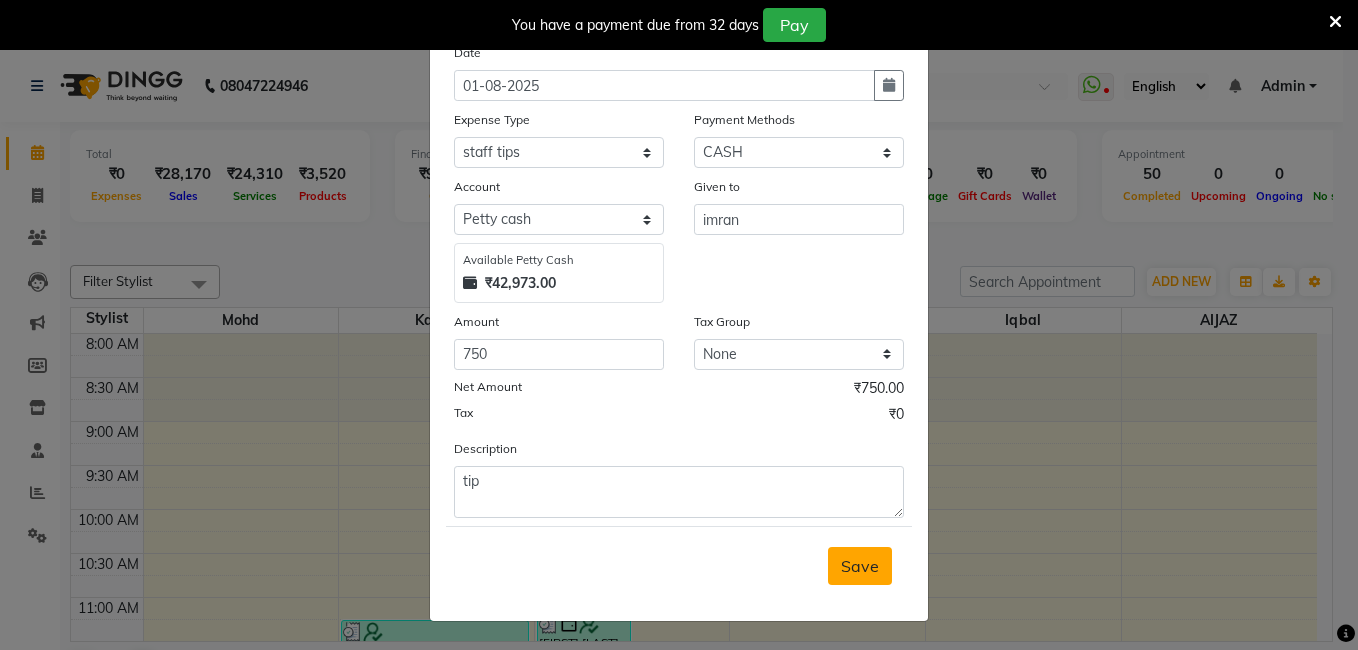 click on "Save" at bounding box center (860, 566) 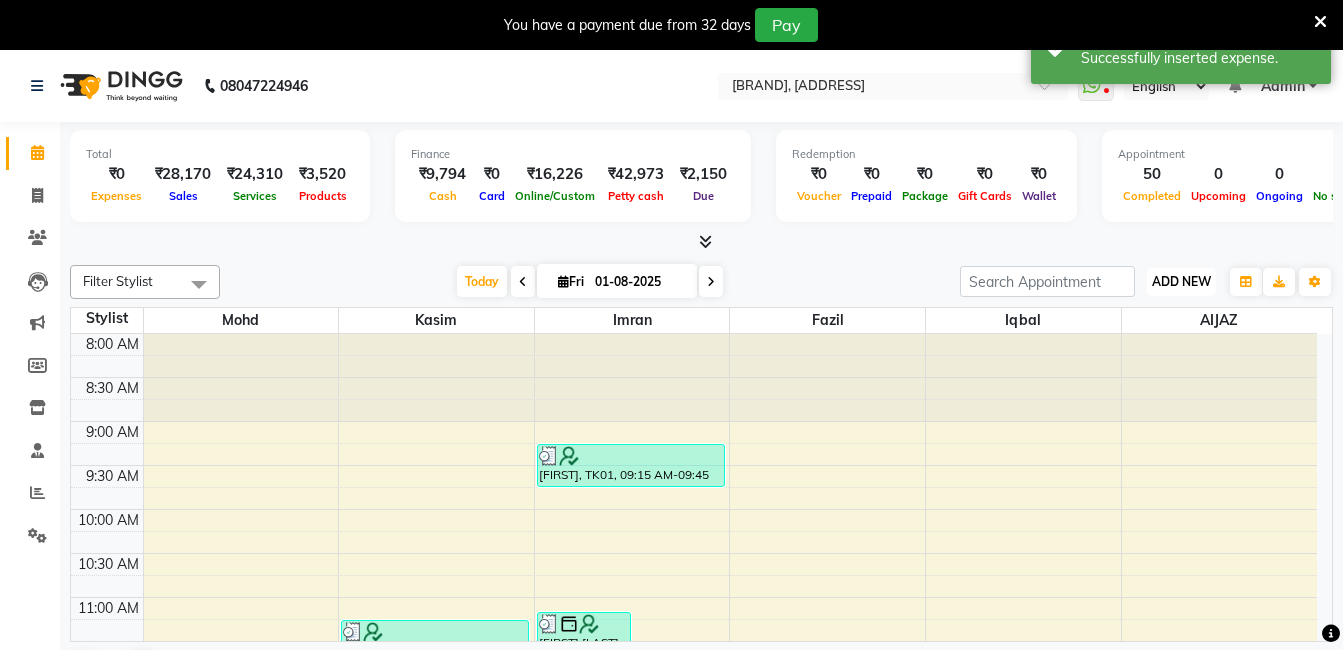 click on "ADD NEW" at bounding box center [1181, 281] 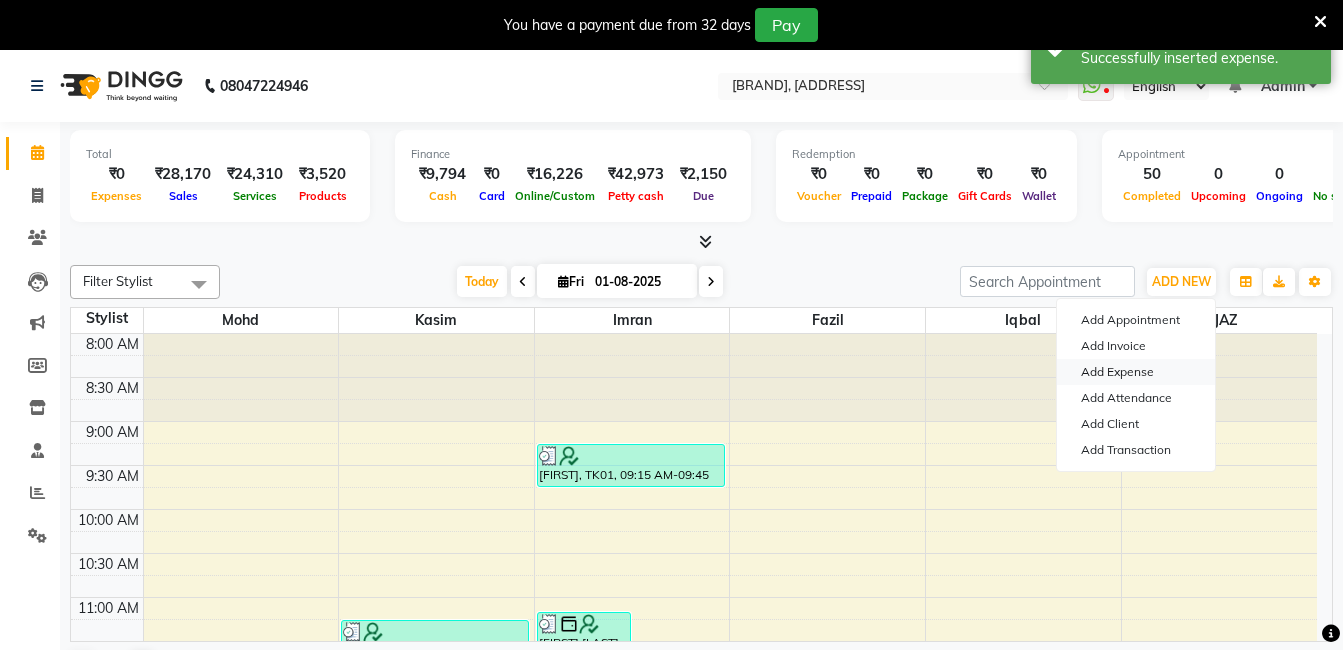 click on "Add Expense" at bounding box center (1136, 372) 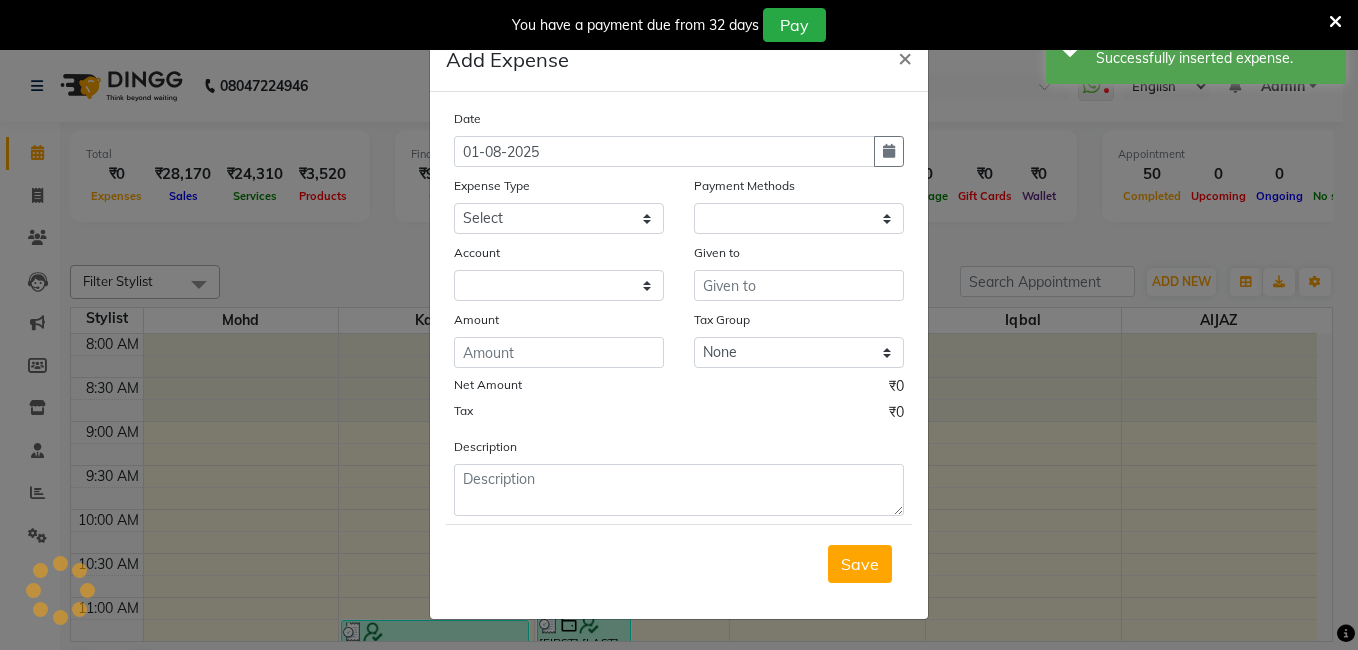 select on "1" 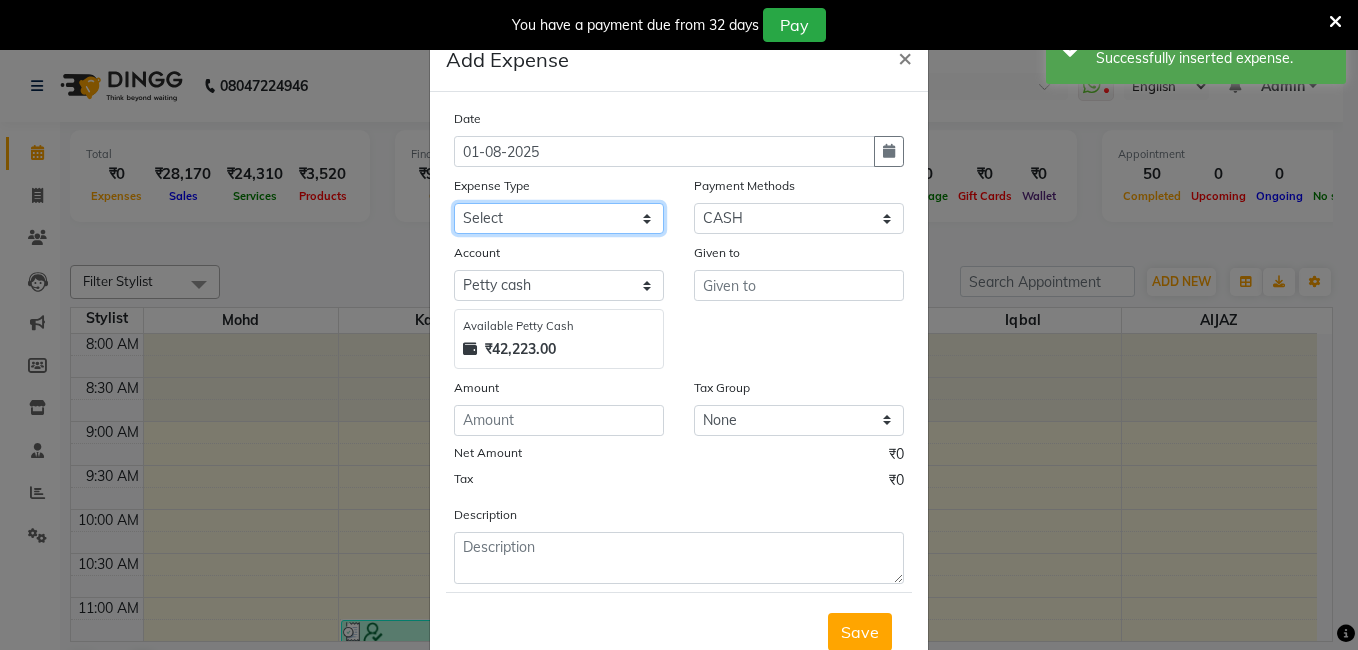 click on "Select Advance Salary aijaz bhai aijaz bhai chitti 10april Auto - Iqbal Bhai Bank charges BEGGAR Client Snacks daily target dev distributions beardo Incentive khalid bhai 27 sep Lunch Maintenance RAUNAK ENTERPRISES BEARDO Rent Salary Staff Snacks staff tips Tea & Refreshment" 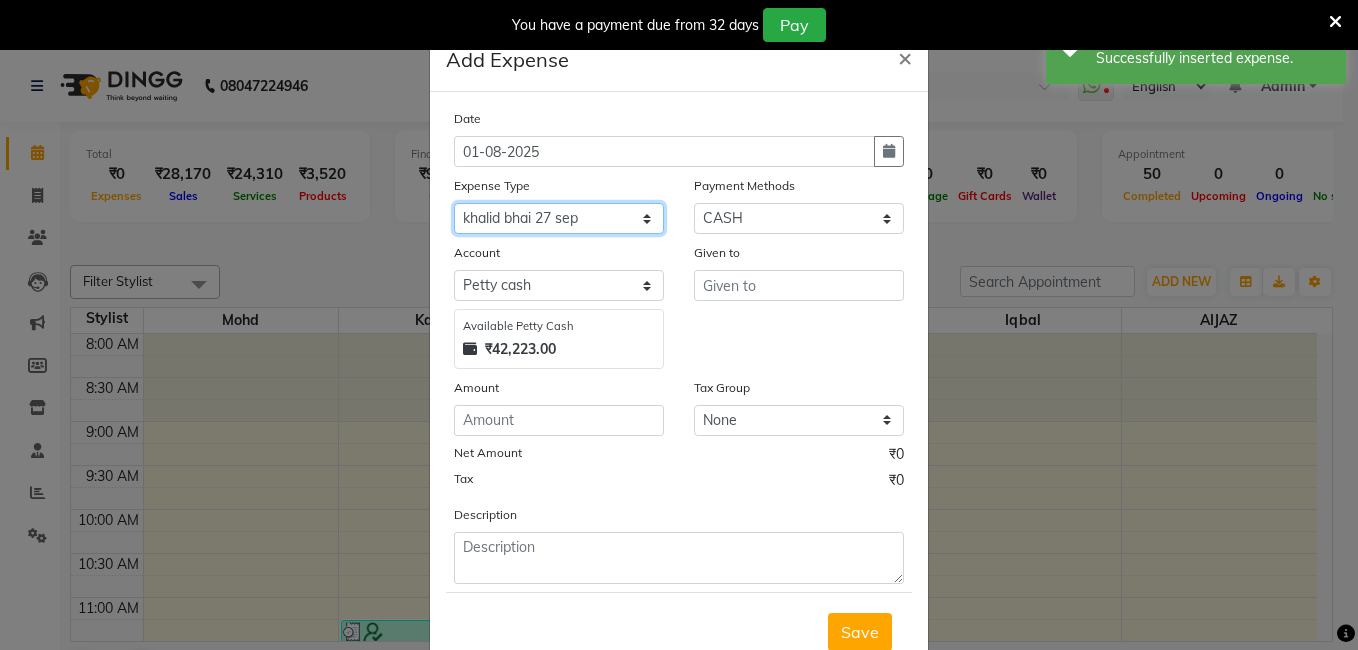 click on "Select Advance Salary aijaz bhai aijaz bhai chitti 10april Auto - Iqbal Bhai Bank charges BEGGAR Client Snacks daily target dev distributions beardo Incentive khalid bhai 27 sep Lunch Maintenance RAUNAK ENTERPRISES BEARDO Rent Salary Staff Snacks staff tips Tea & Refreshment" 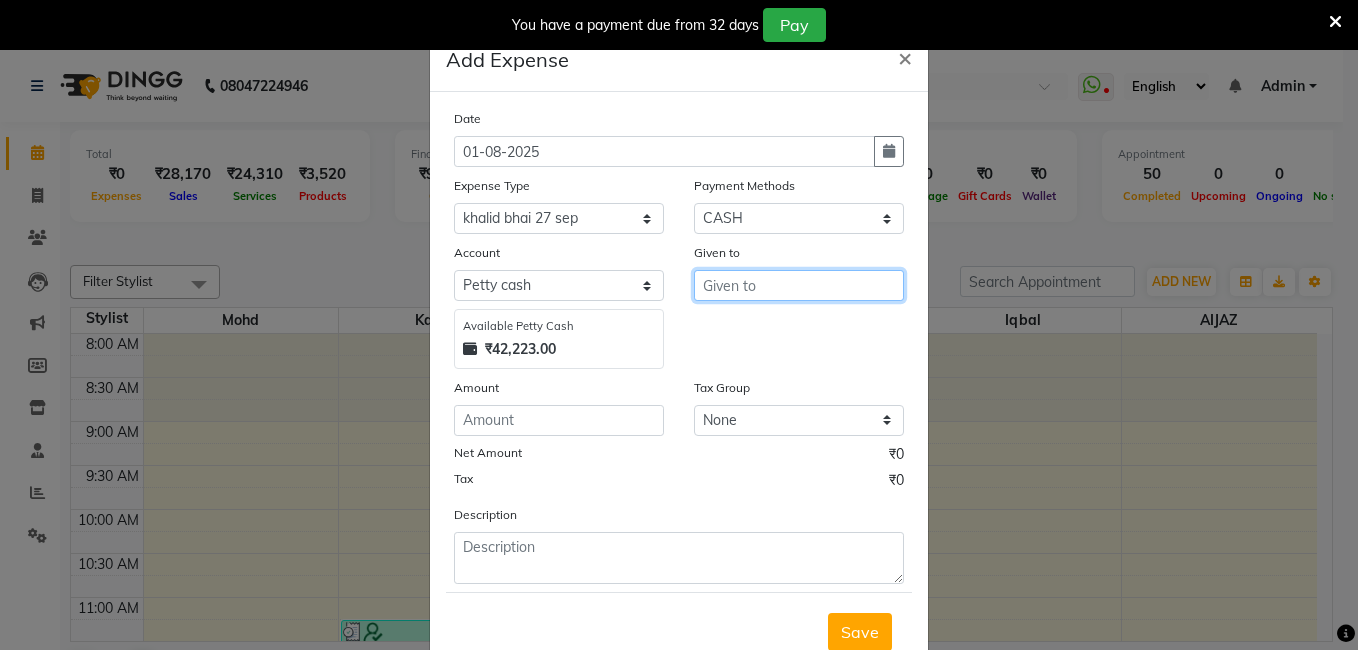 click at bounding box center (799, 285) 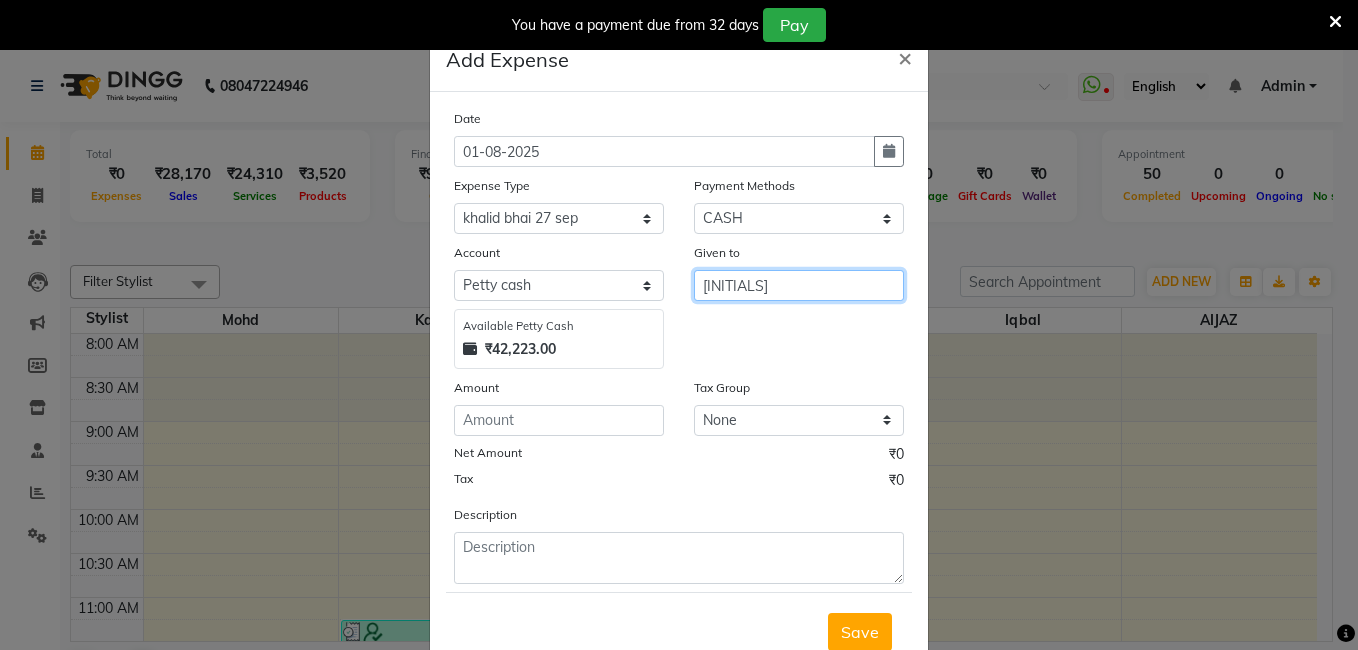 type on "[INITIALS]" 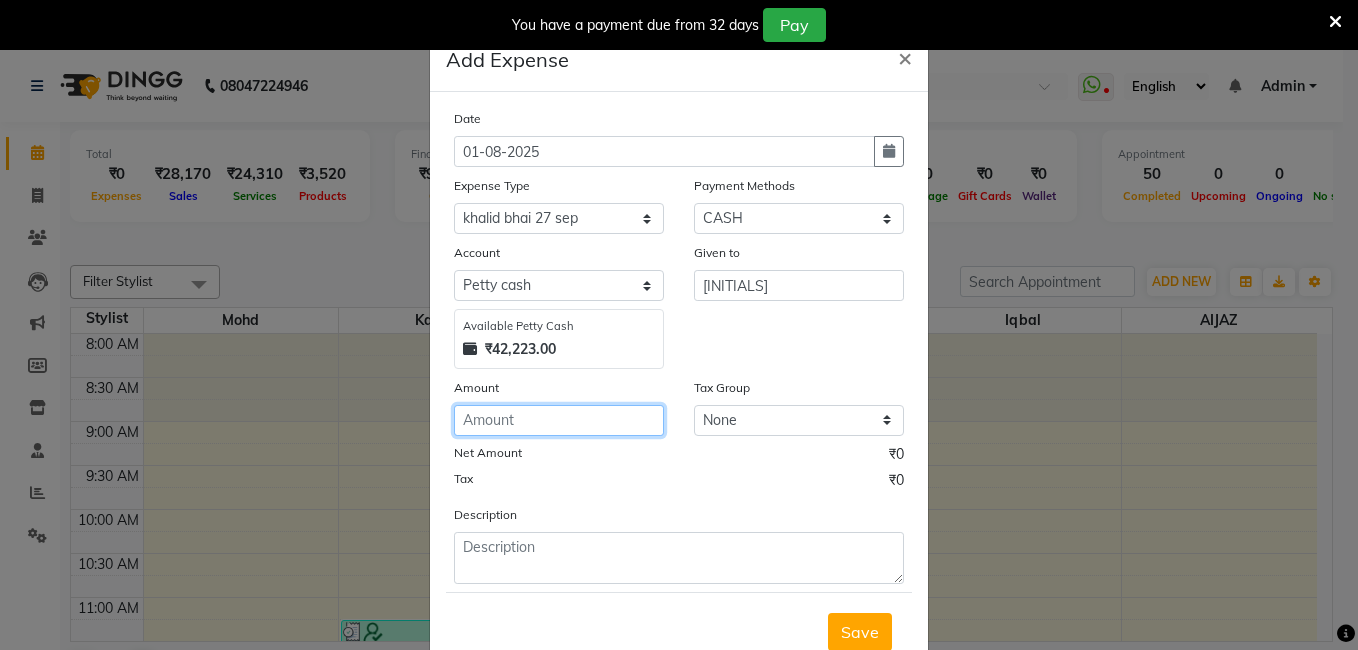 click 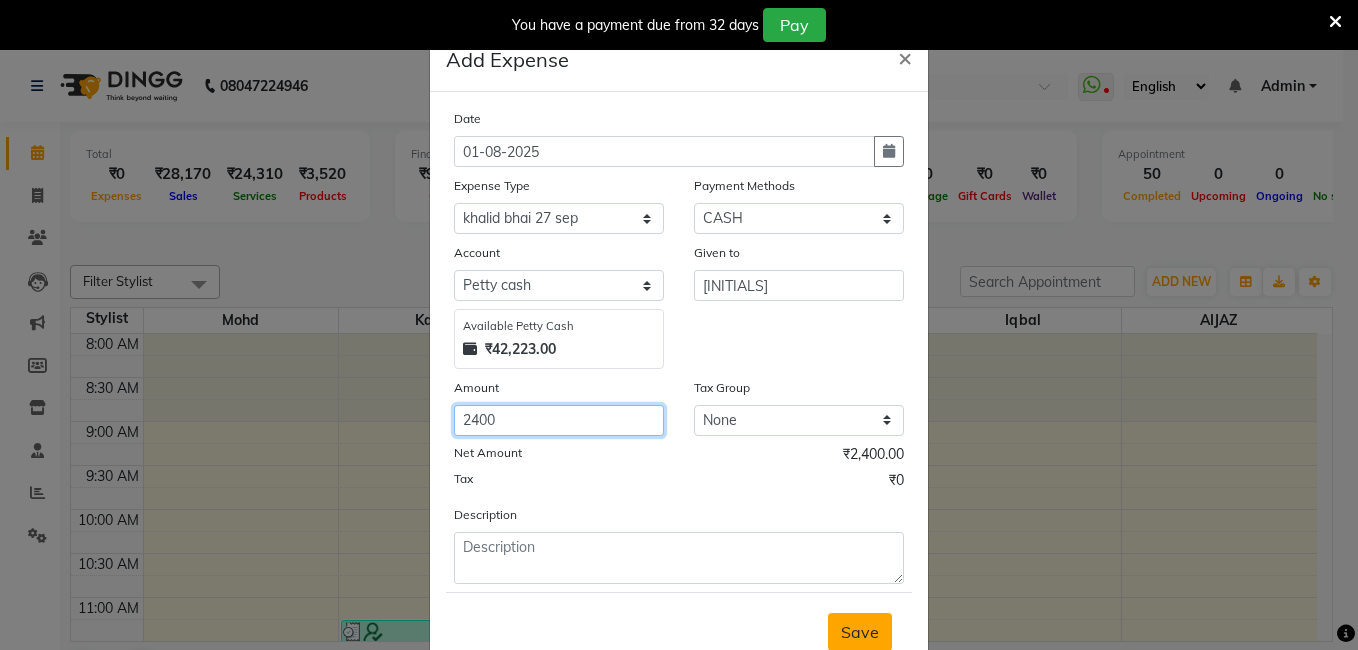 type on "2400" 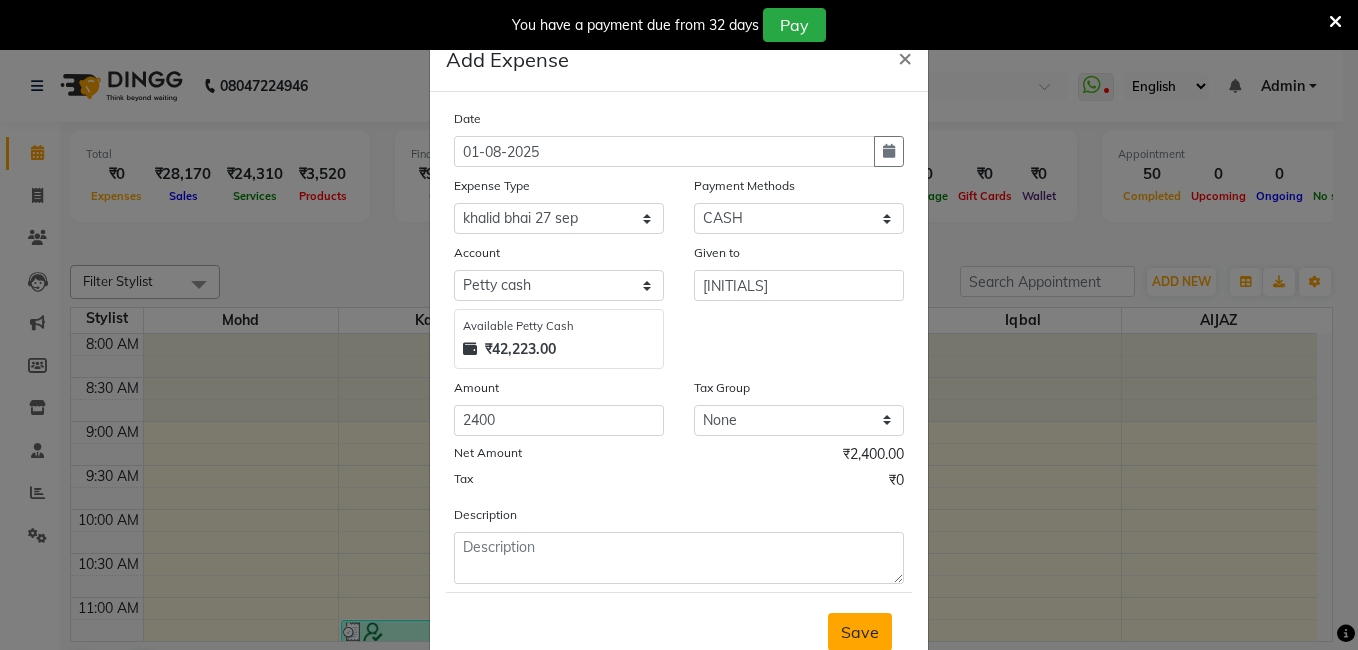 click on "Save" at bounding box center [860, 632] 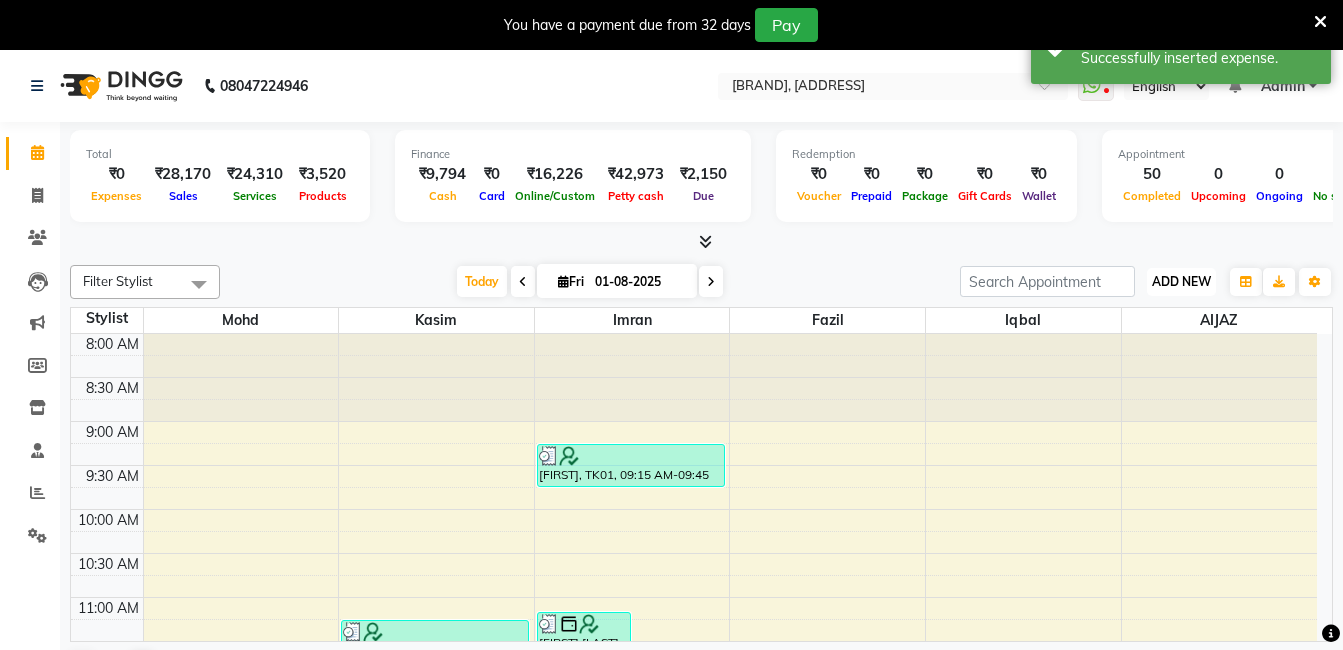click on "ADD NEW" at bounding box center [1181, 281] 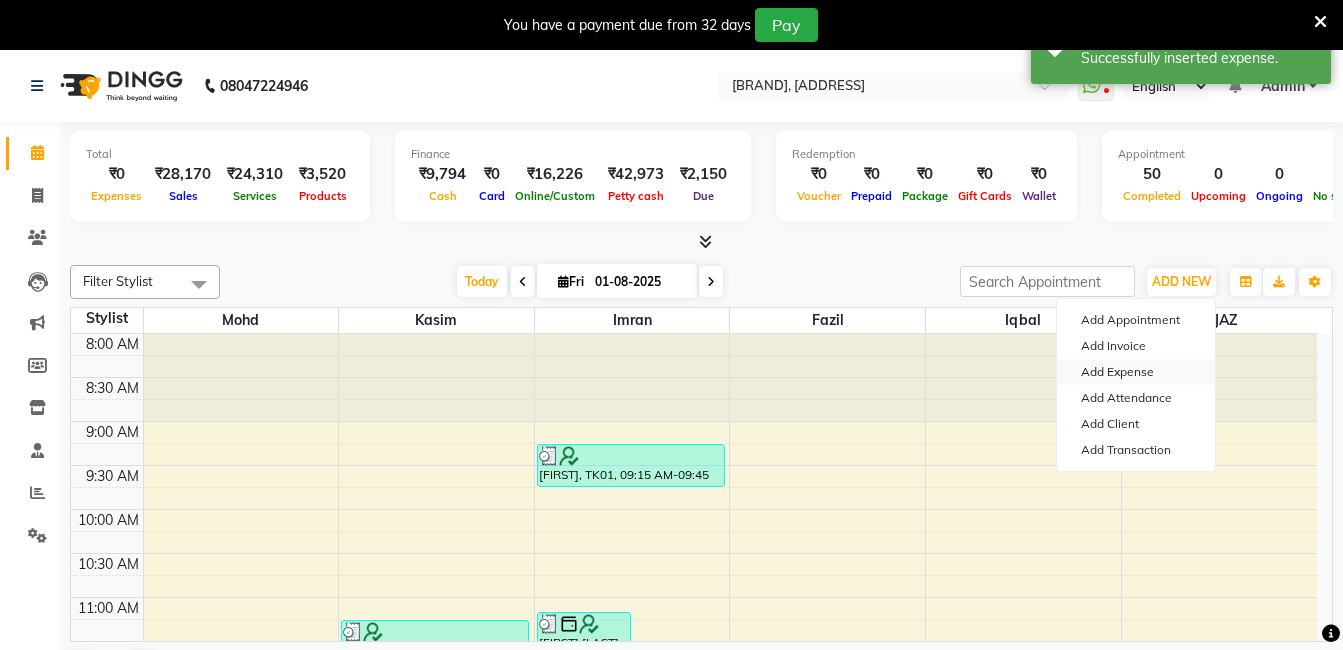 click on "Add Expense" at bounding box center (1136, 372) 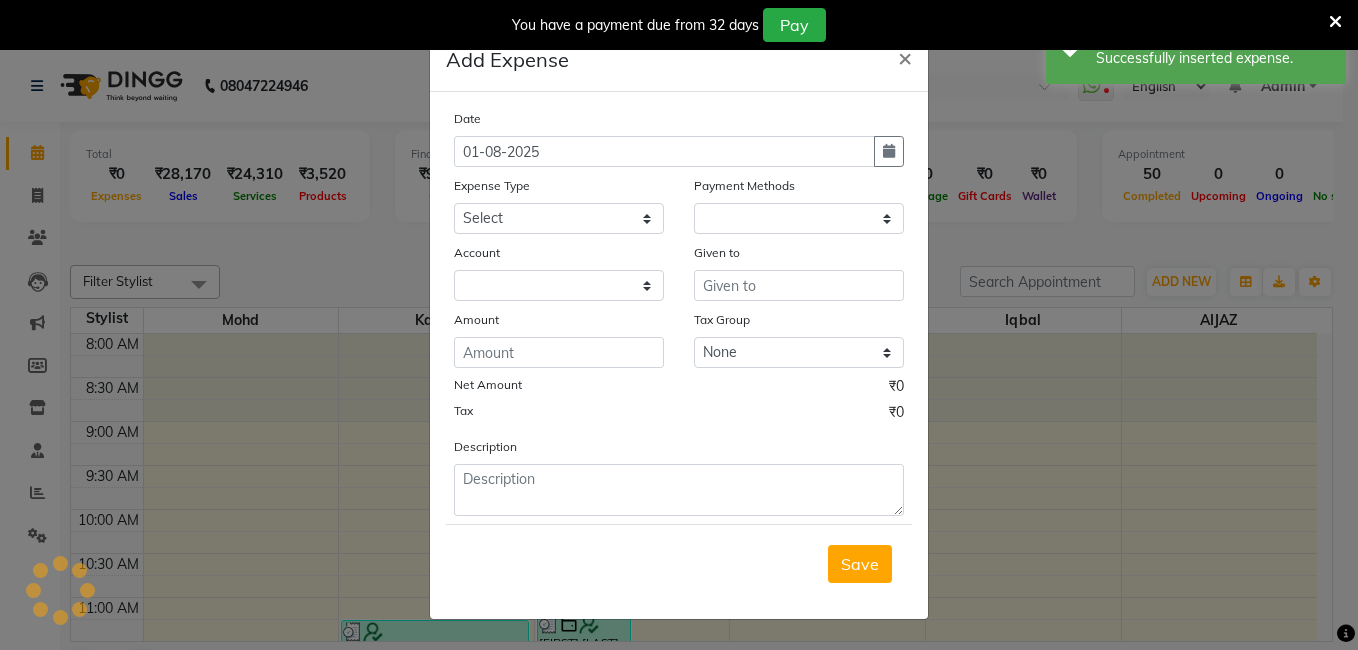 select on "1" 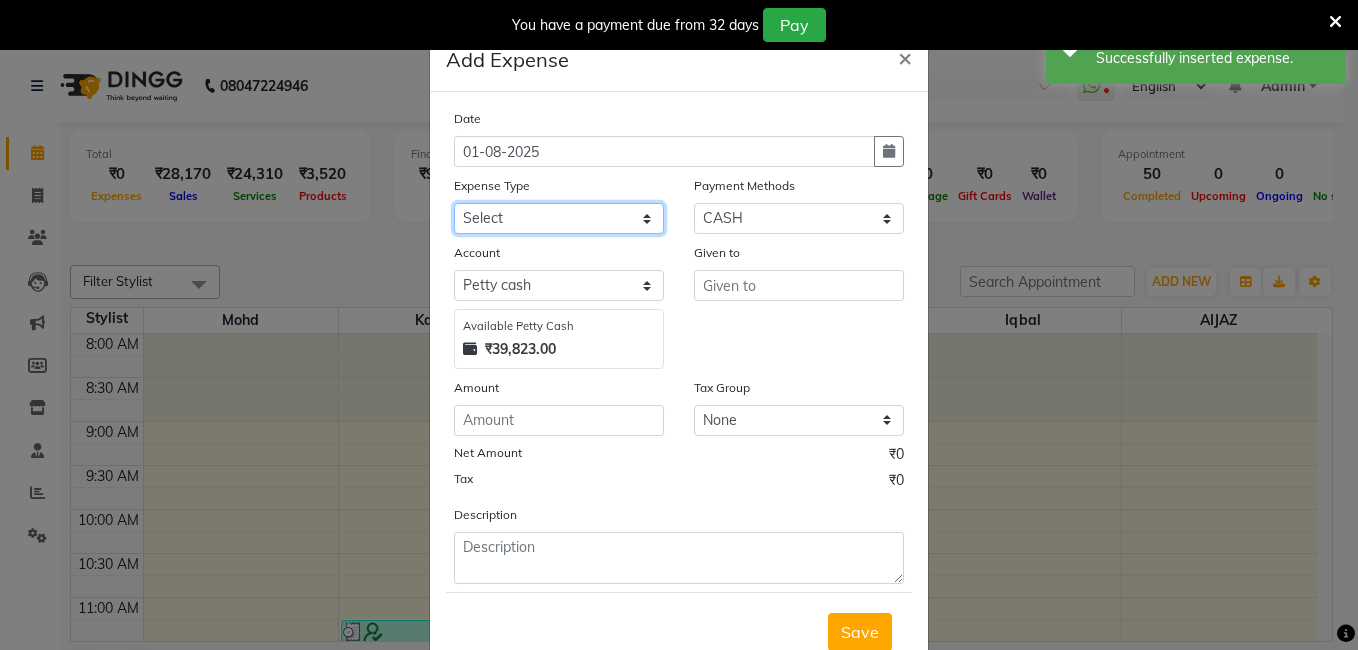 click on "Select Advance Salary aijaz bhai aijaz bhai chitti 10april Auto - Iqbal Bhai Bank charges BEGGAR Client Snacks daily target dev distributions beardo Incentive khalid bhai 27 sep Lunch Maintenance RAUNAK ENTERPRISES BEARDO Rent Salary Staff Snacks staff tips Tea & Refreshment" 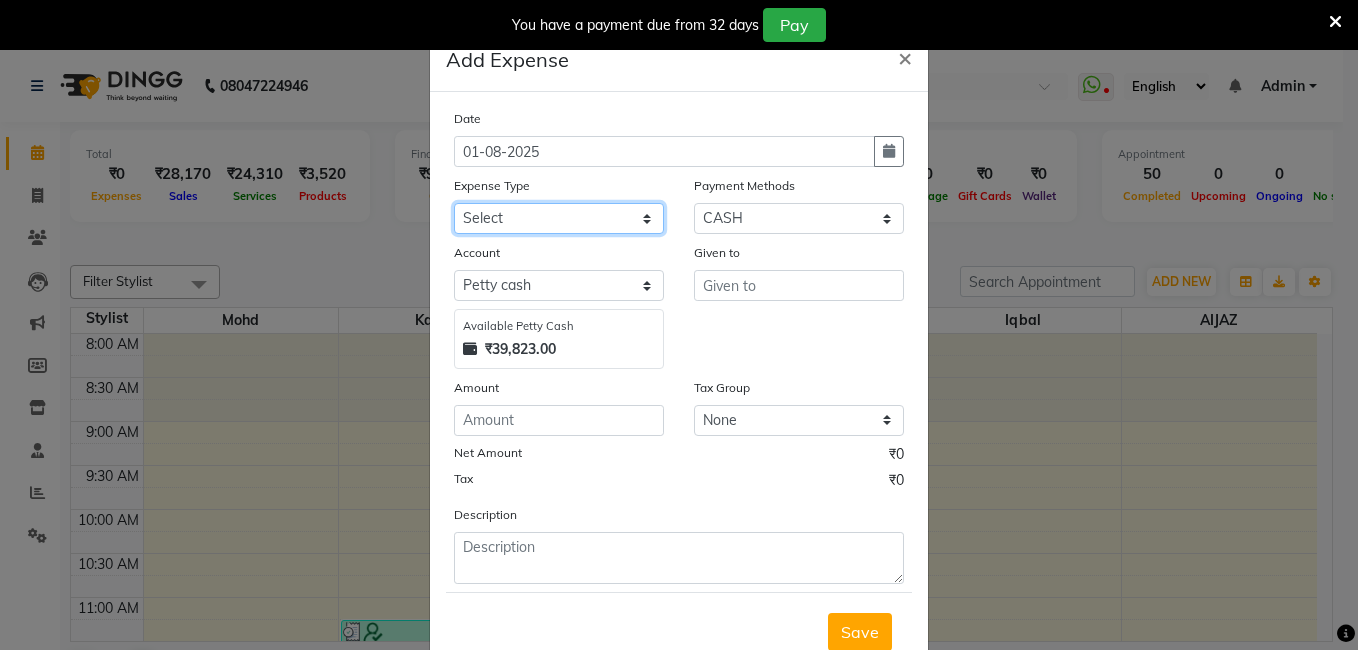 select on "21370" 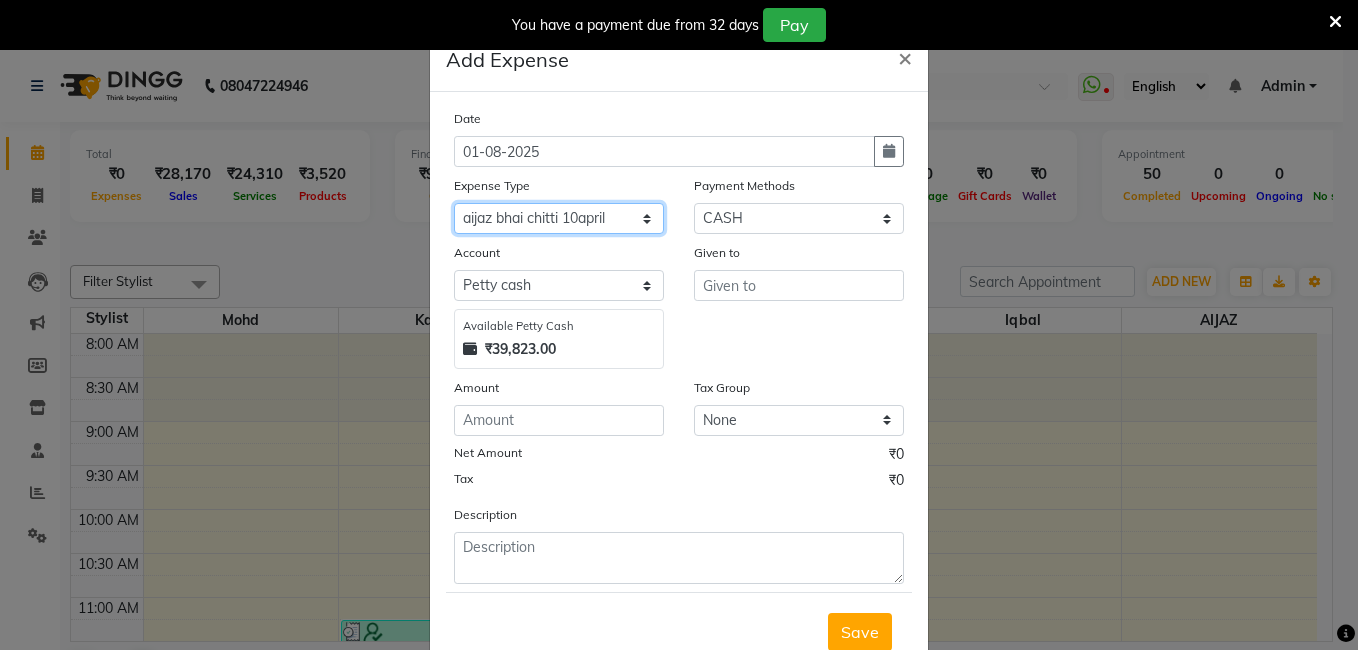 click on "Select Advance Salary aijaz bhai aijaz bhai chitti 10april Auto - Iqbal Bhai Bank charges BEGGAR Client Snacks daily target dev distributions beardo Incentive khalid bhai 27 sep Lunch Maintenance RAUNAK ENTERPRISES BEARDO Rent Salary Staff Snacks staff tips Tea & Refreshment" 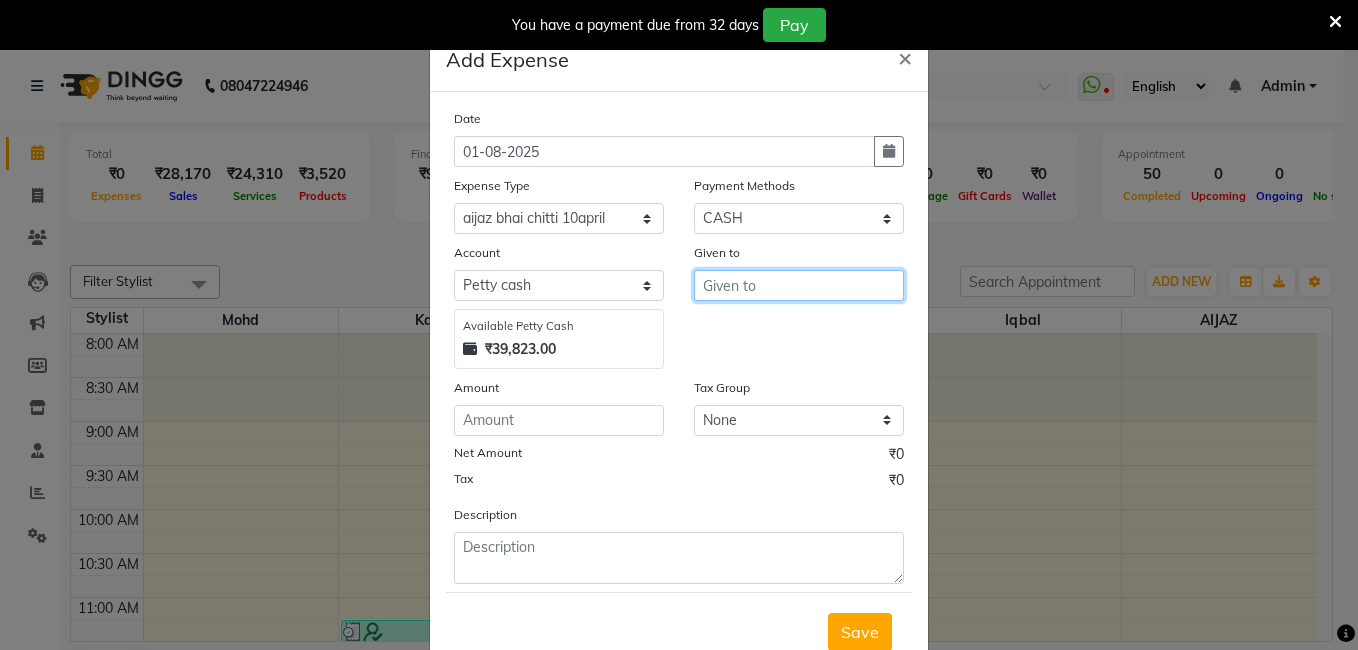 click at bounding box center (799, 285) 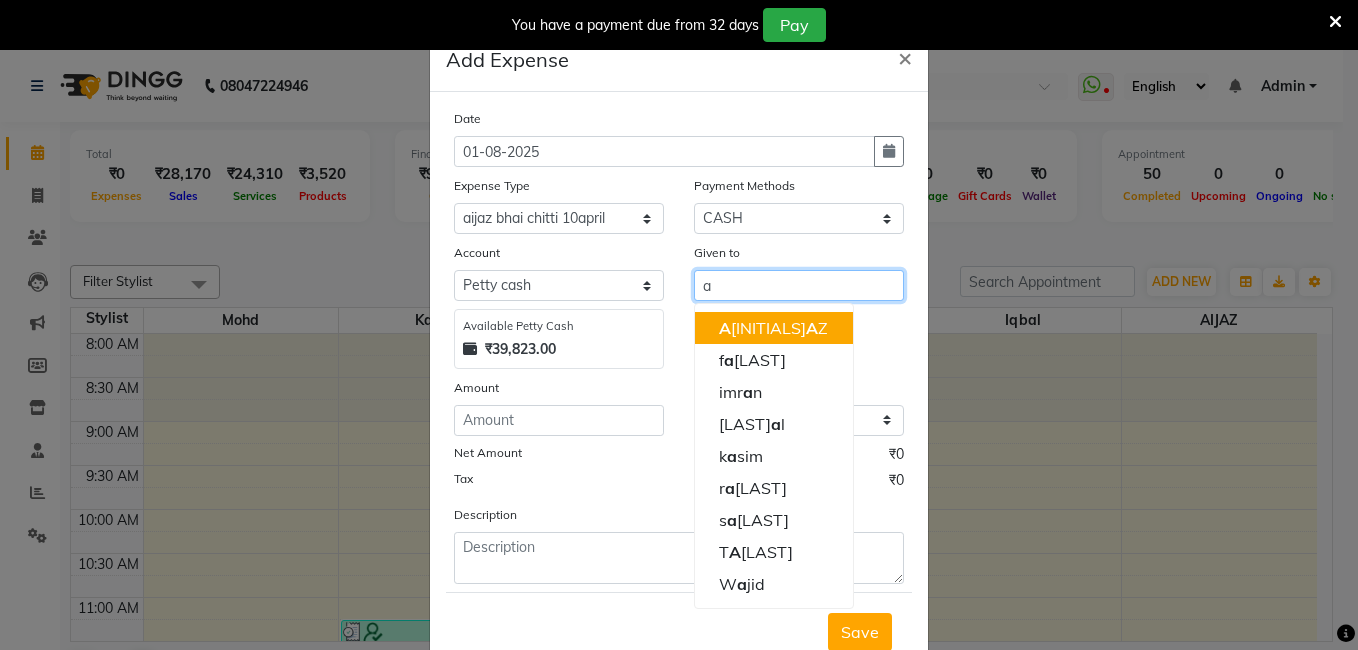 click on "[INITIALS]" at bounding box center (774, 328) 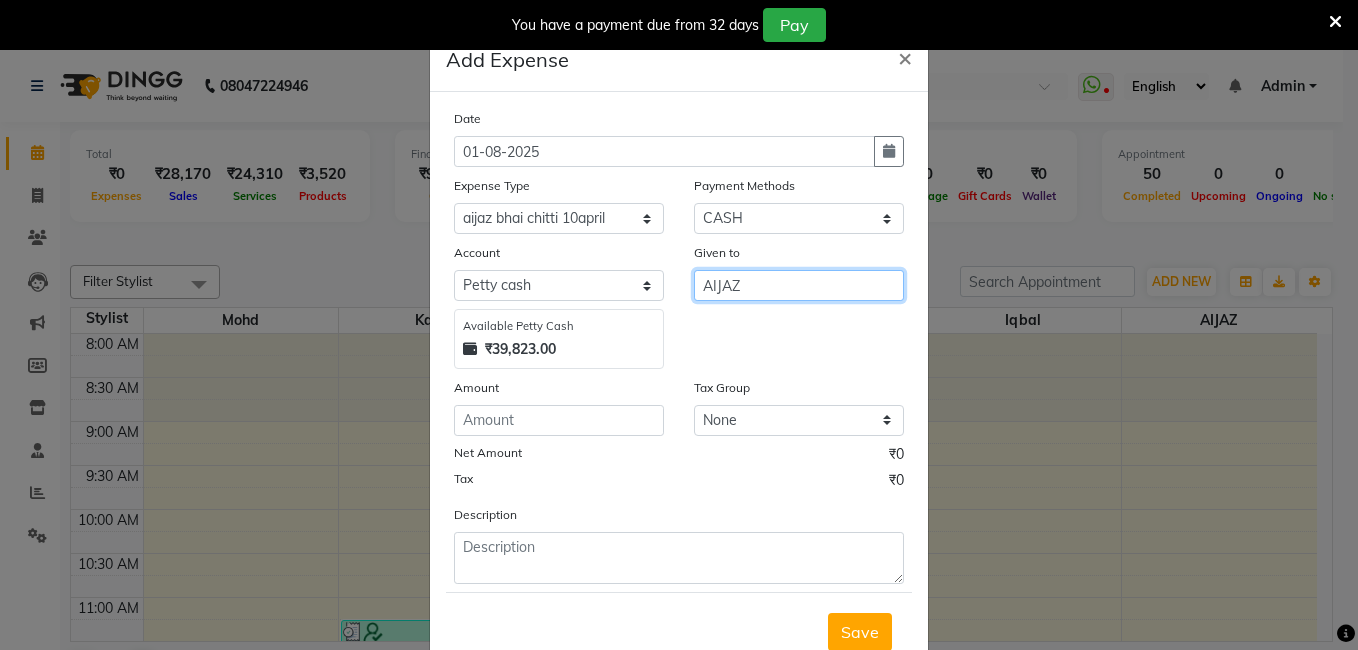 type on "AIJAZ" 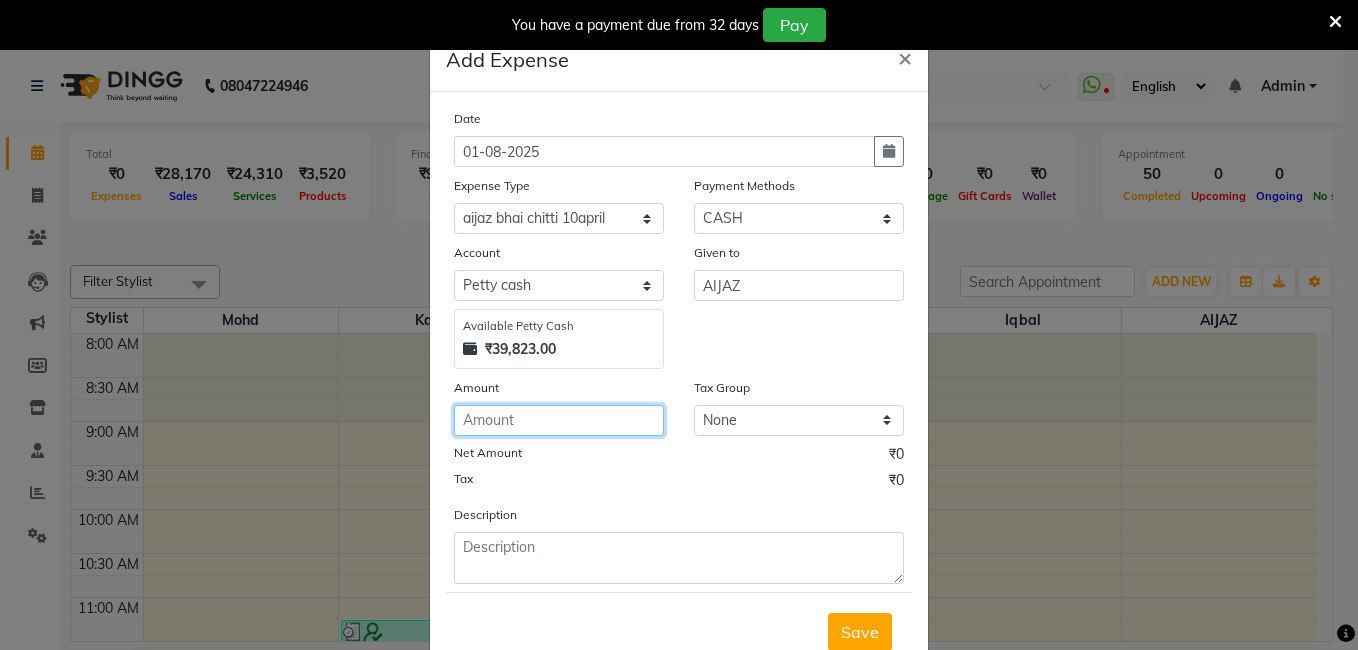 click 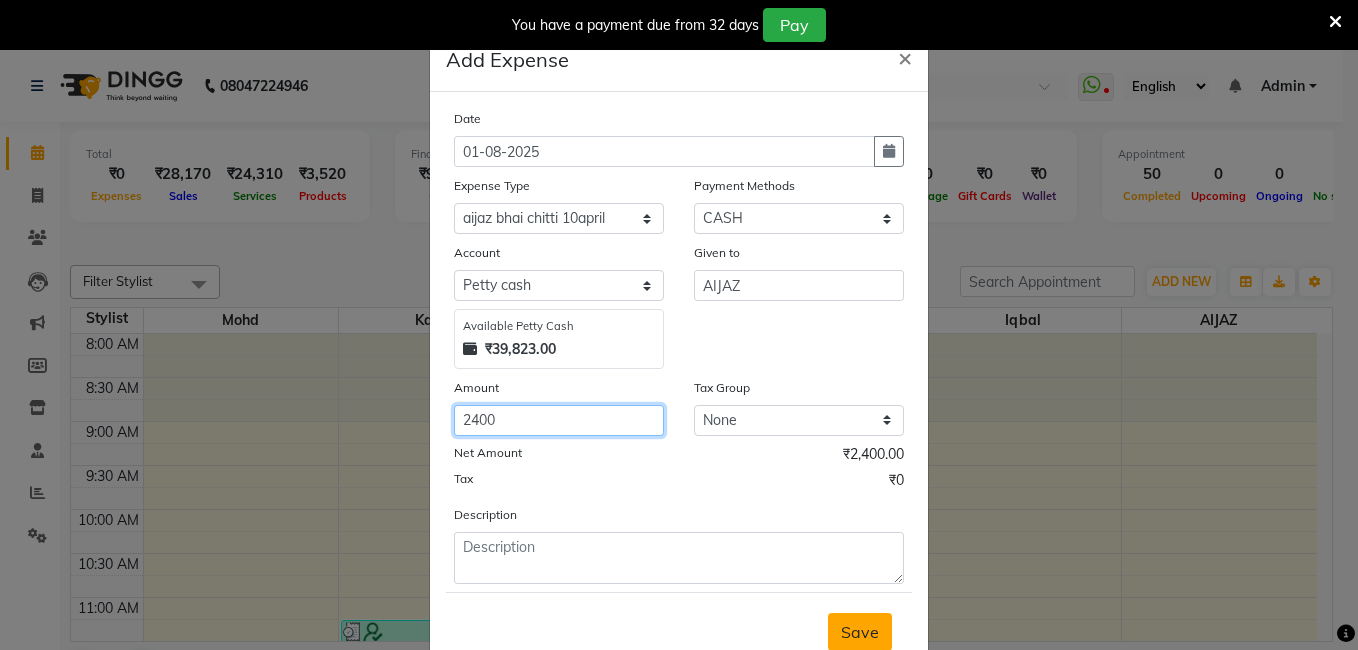 type on "2400" 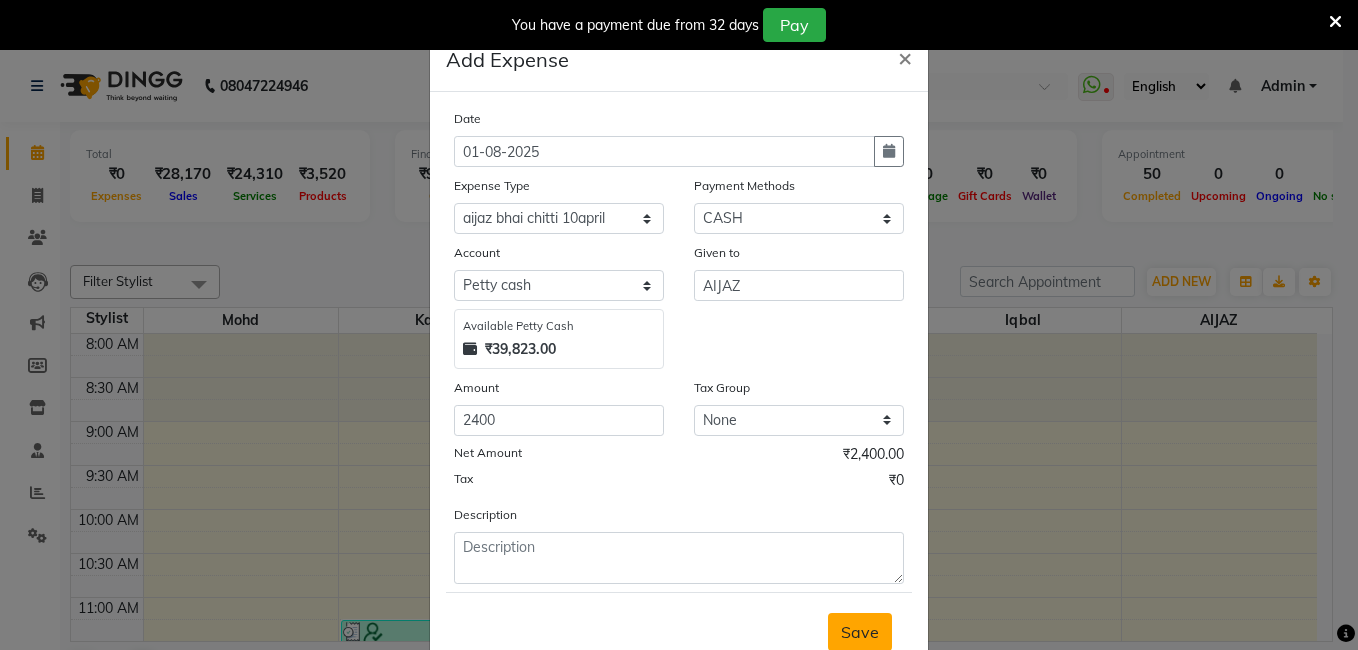 click on "Save" at bounding box center [860, 632] 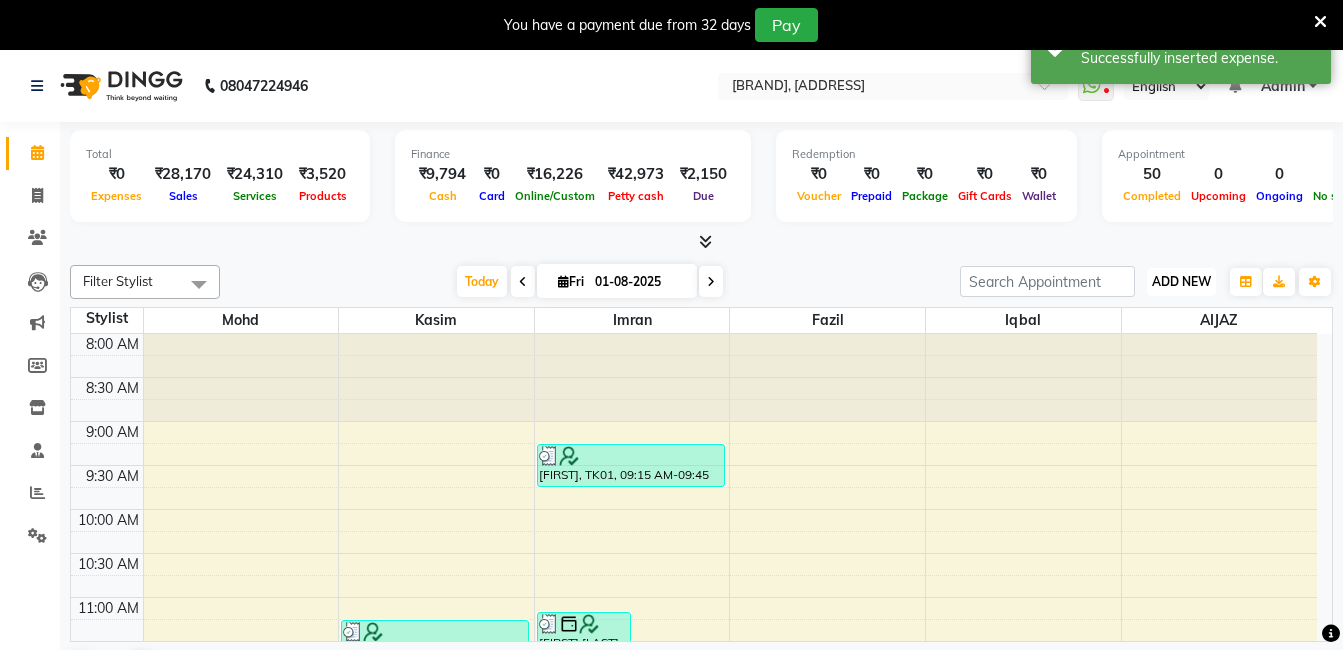 click on "ADD NEW" at bounding box center [1181, 281] 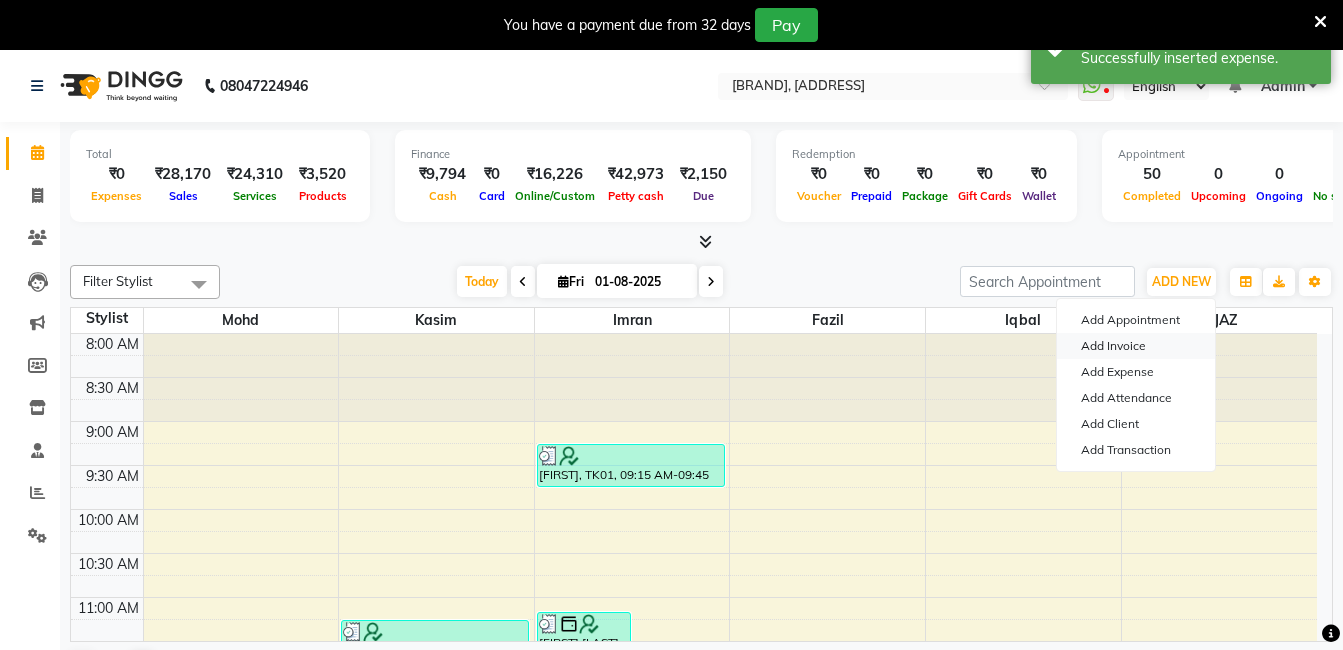click on "Add Invoice" at bounding box center (1136, 346) 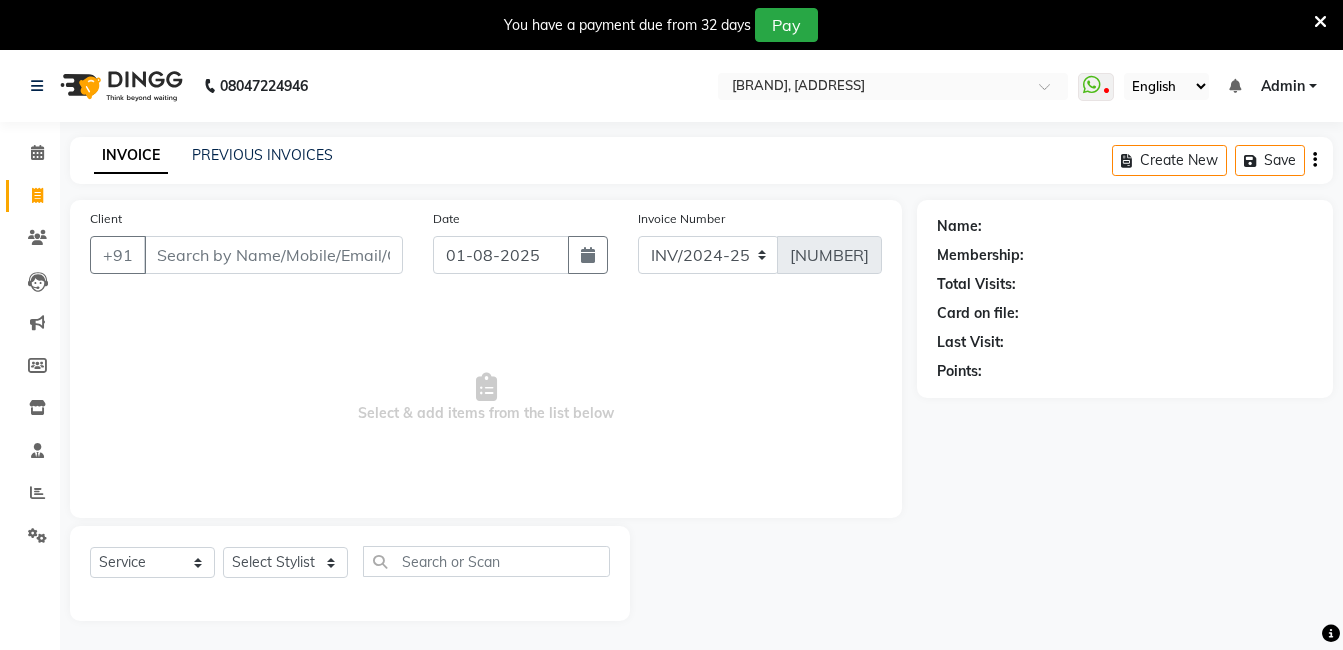 click on "Last Visit:" 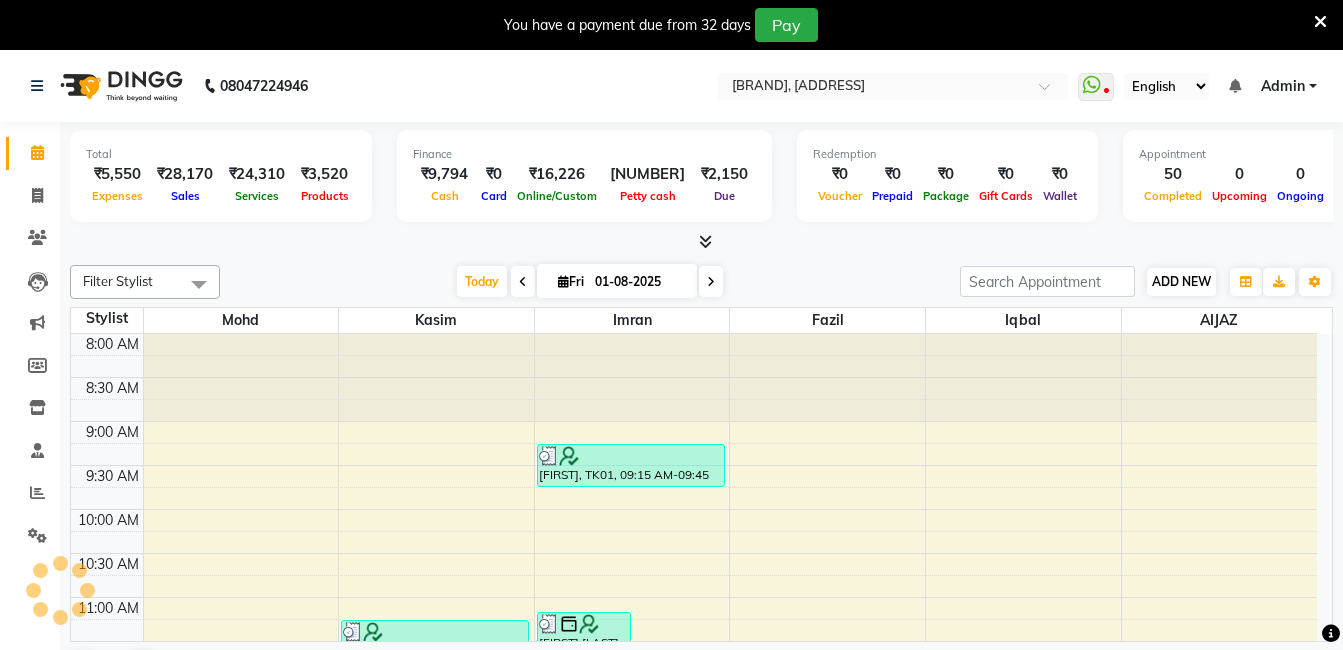scroll, scrollTop: 0, scrollLeft: 0, axis: both 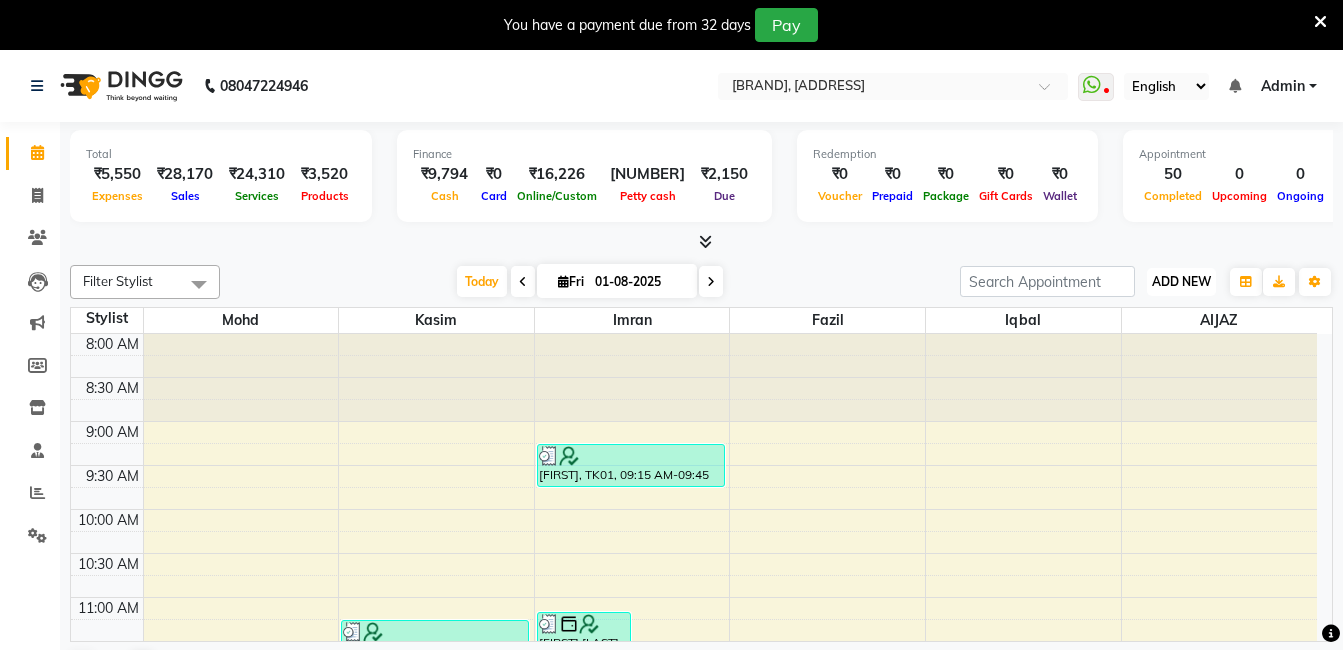 click on "ADD NEW Toggle Dropdown" at bounding box center [1181, 282] 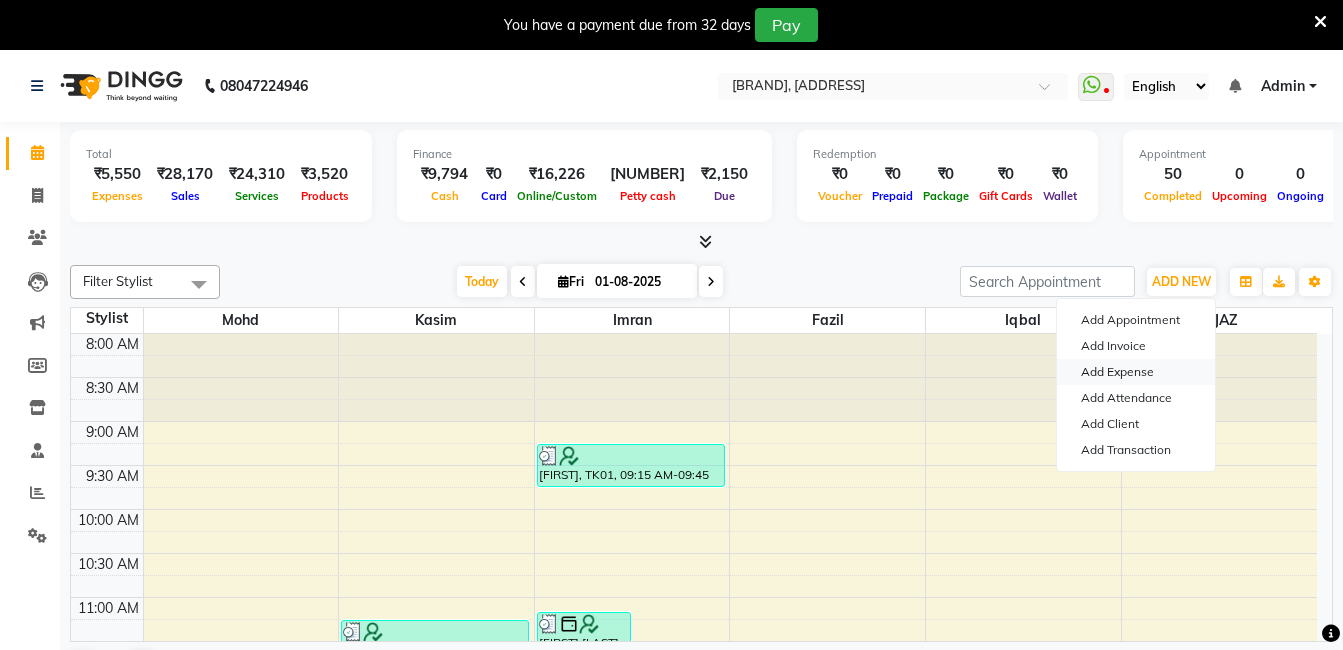 click on "Add Expense" at bounding box center (1136, 372) 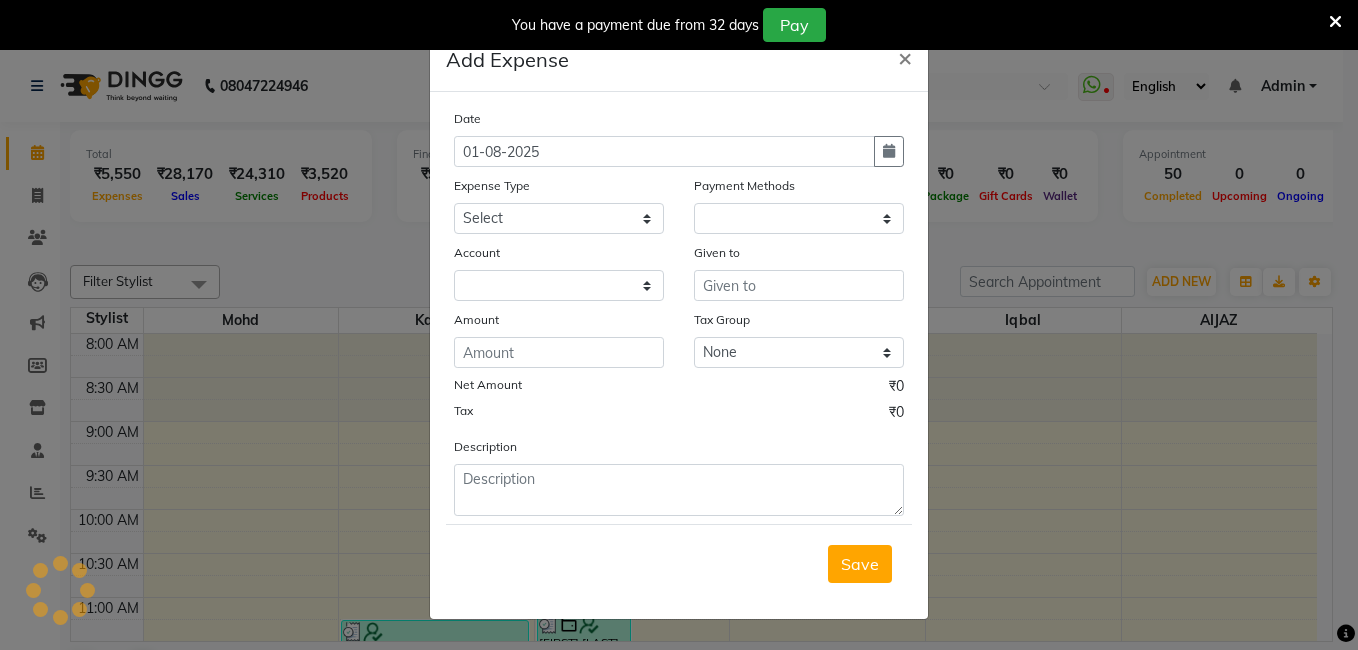 select on "1" 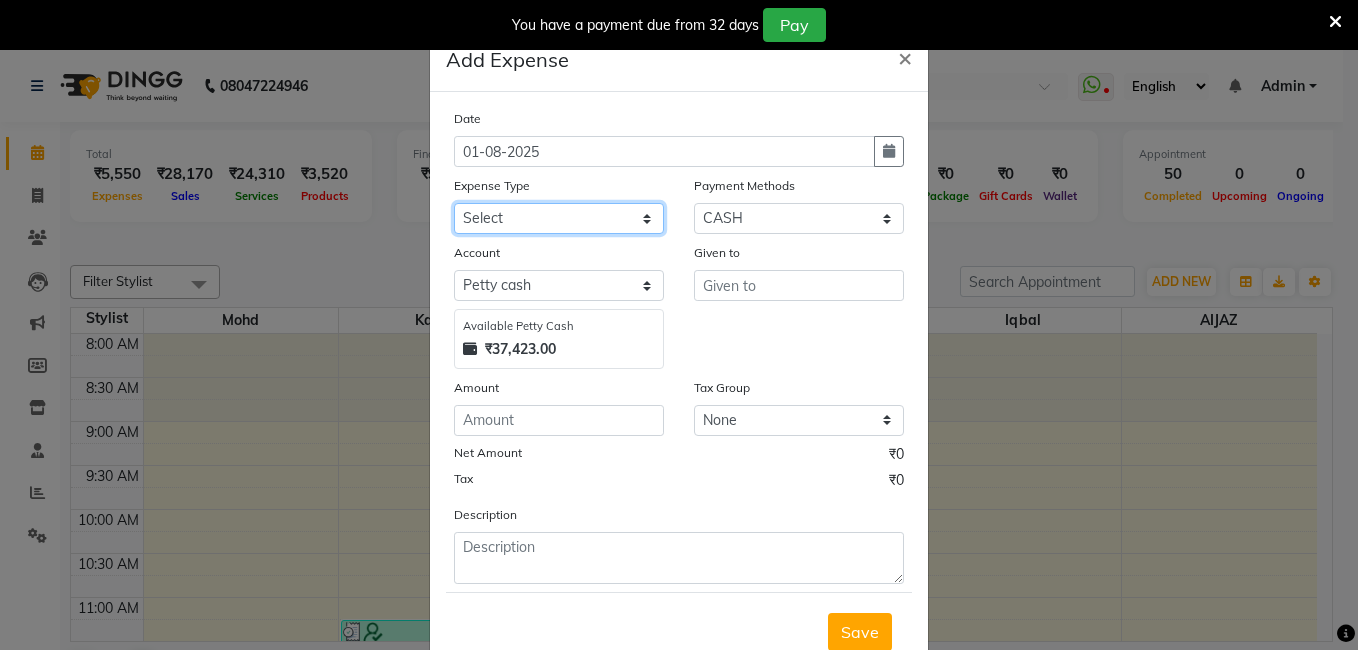 click on "Select Advance Salary aijaz bhai aijaz bhai chitti 10april Auto - Iqbal Bhai Bank charges BEGGAR Client Snacks daily target dev distributions beardo Incentive khalid bhai 27 sep Lunch Maintenance RAUNAK ENTERPRISES BEARDO Rent Salary Staff Snacks staff tips Tea & Refreshment" 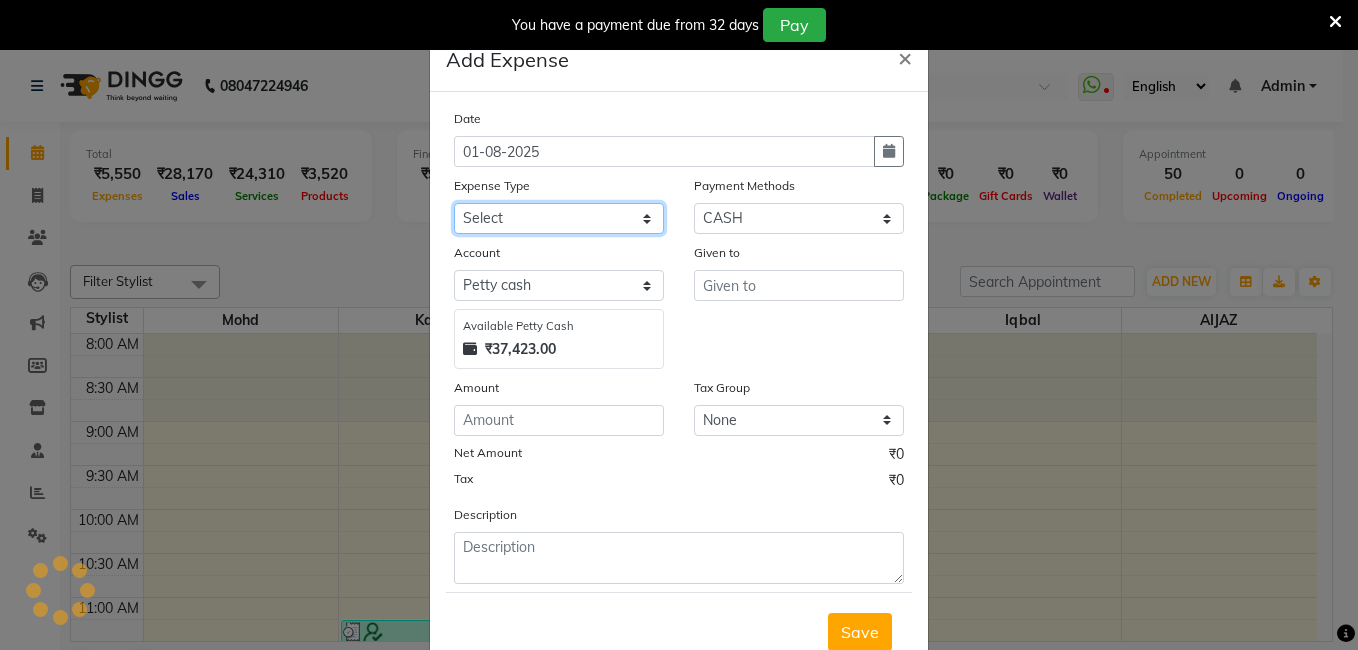 select on "15404" 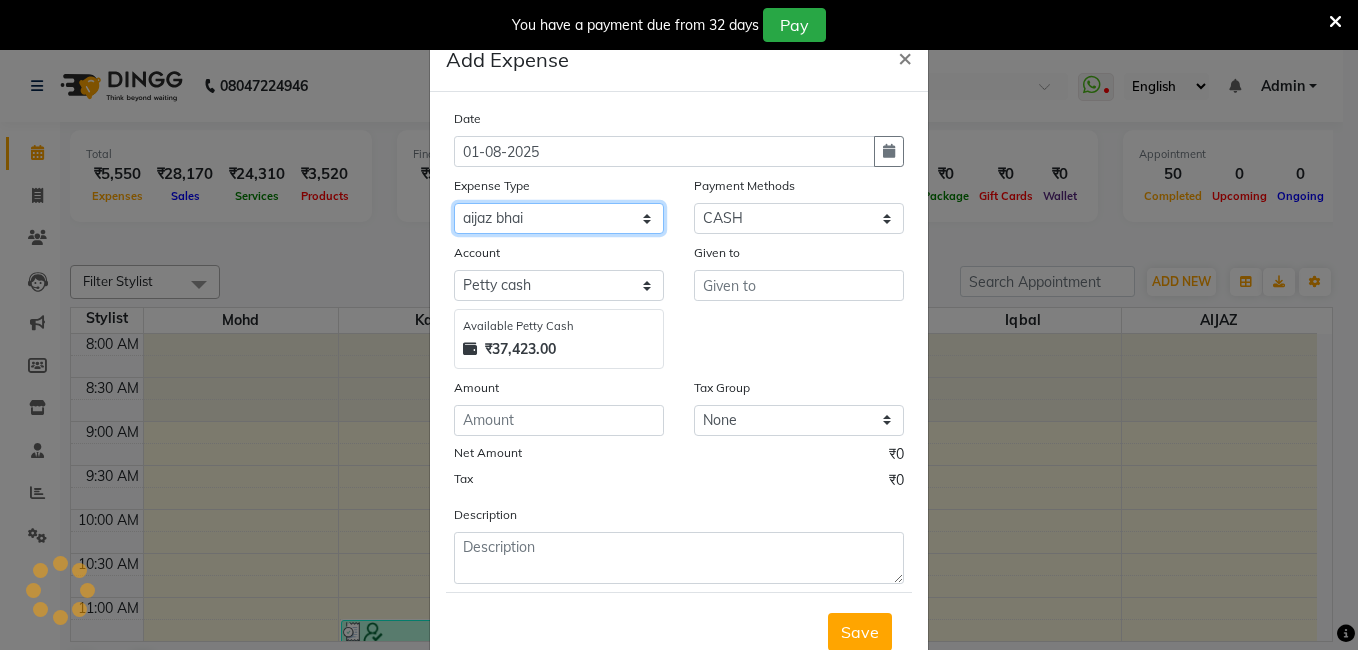 click on "Select Advance Salary aijaz bhai aijaz bhai chitti 10april Auto - Iqbal Bhai Bank charges BEGGAR Client Snacks daily target dev distributions beardo Incentive khalid bhai 27 sep Lunch Maintenance RAUNAK ENTERPRISES BEARDO Rent Salary Staff Snacks staff tips Tea & Refreshment" 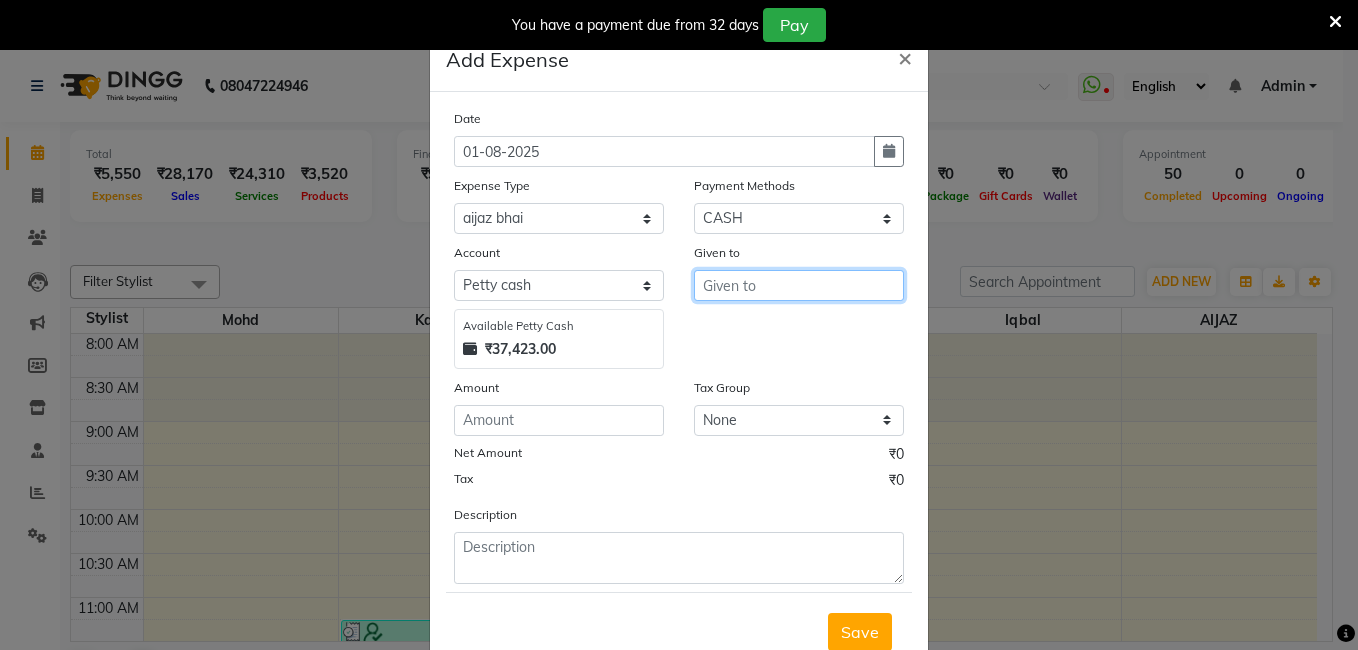 click at bounding box center [799, 285] 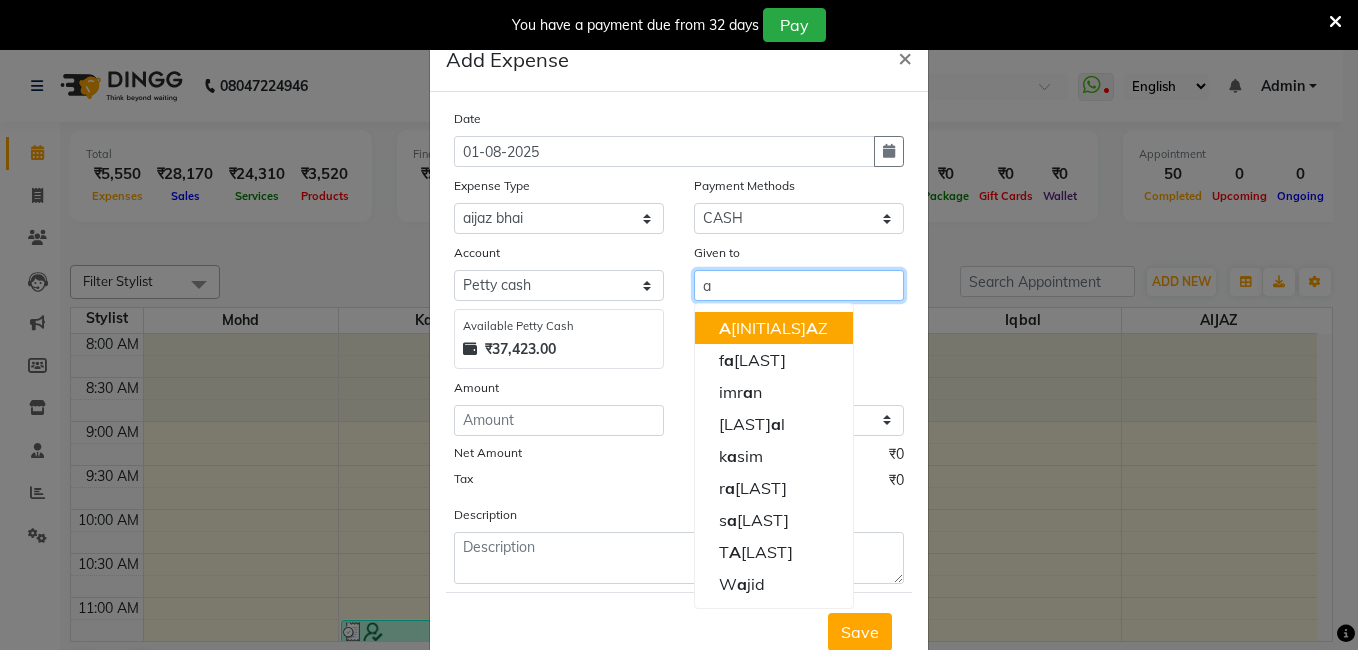 click on "[INITIALS]" at bounding box center (773, 328) 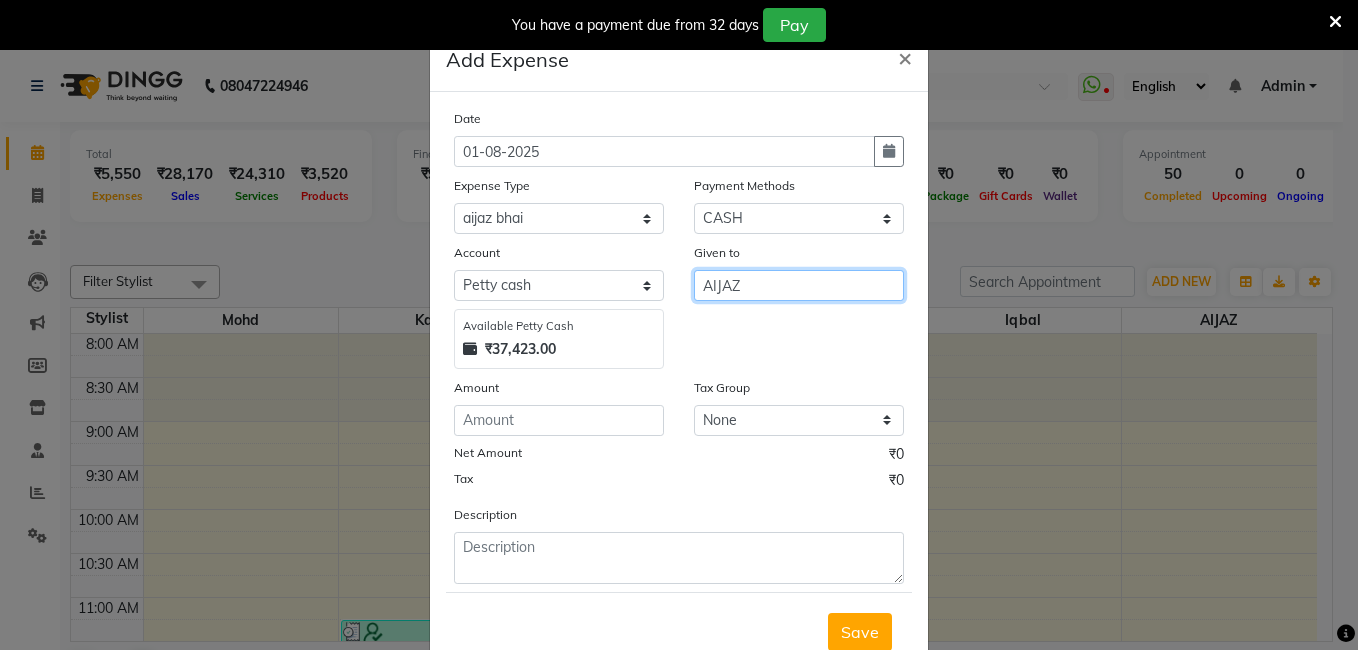 type on "AIJAZ" 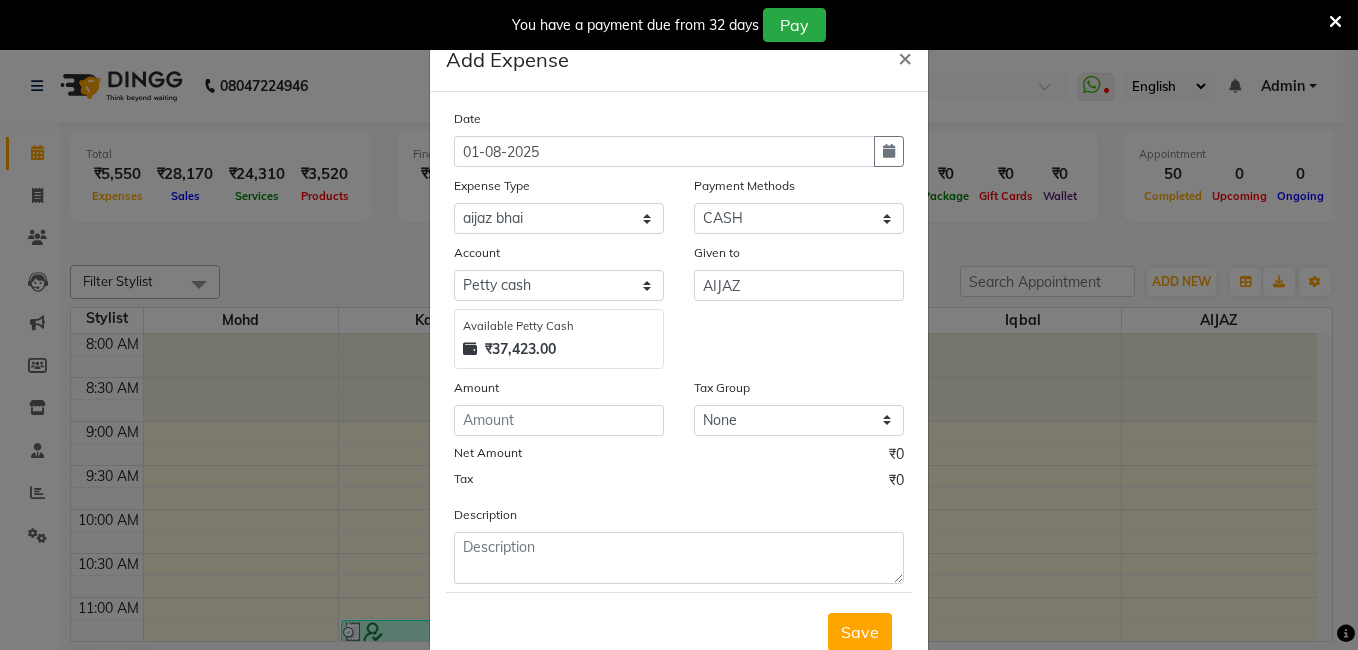 click on "Amount" 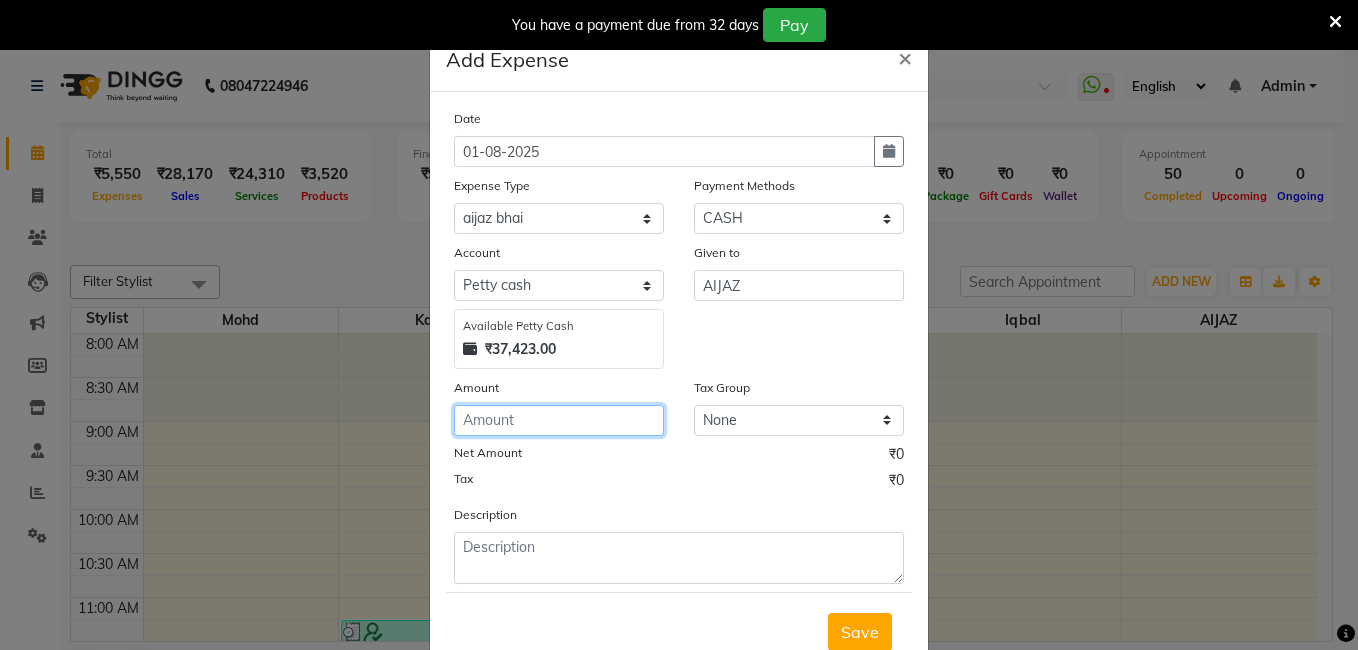 click 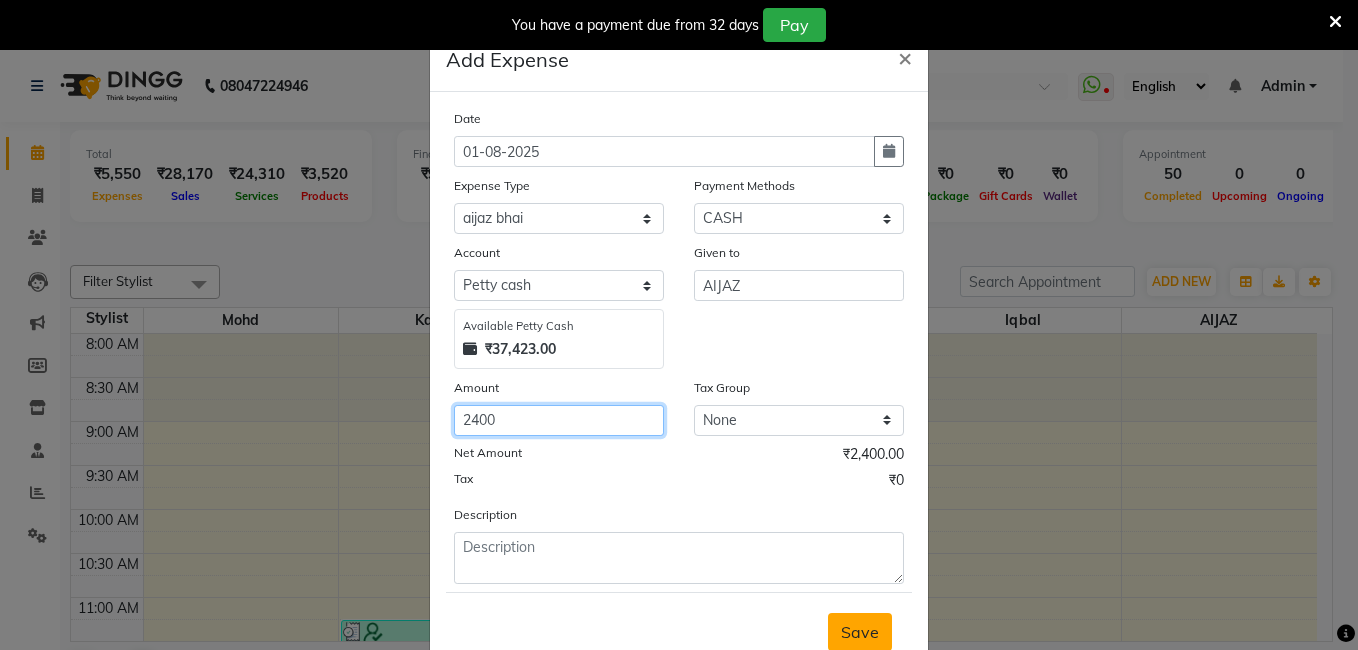 type on "2400" 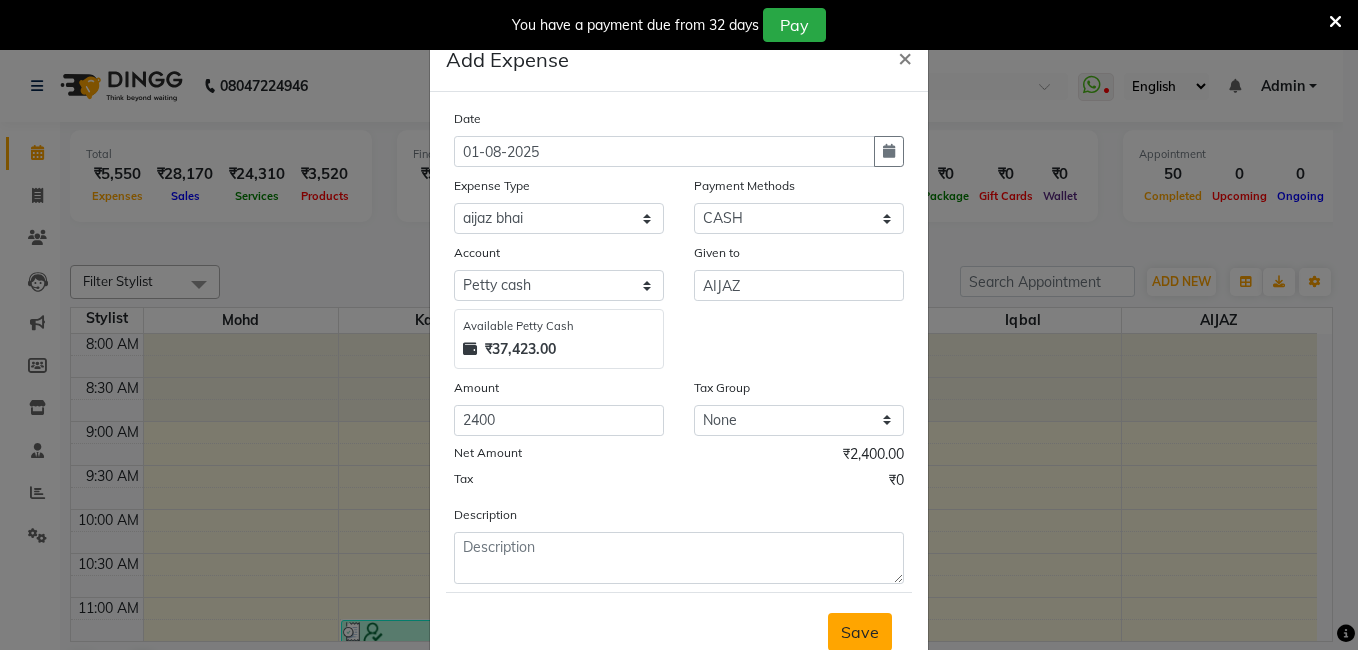click on "Save" at bounding box center (860, 632) 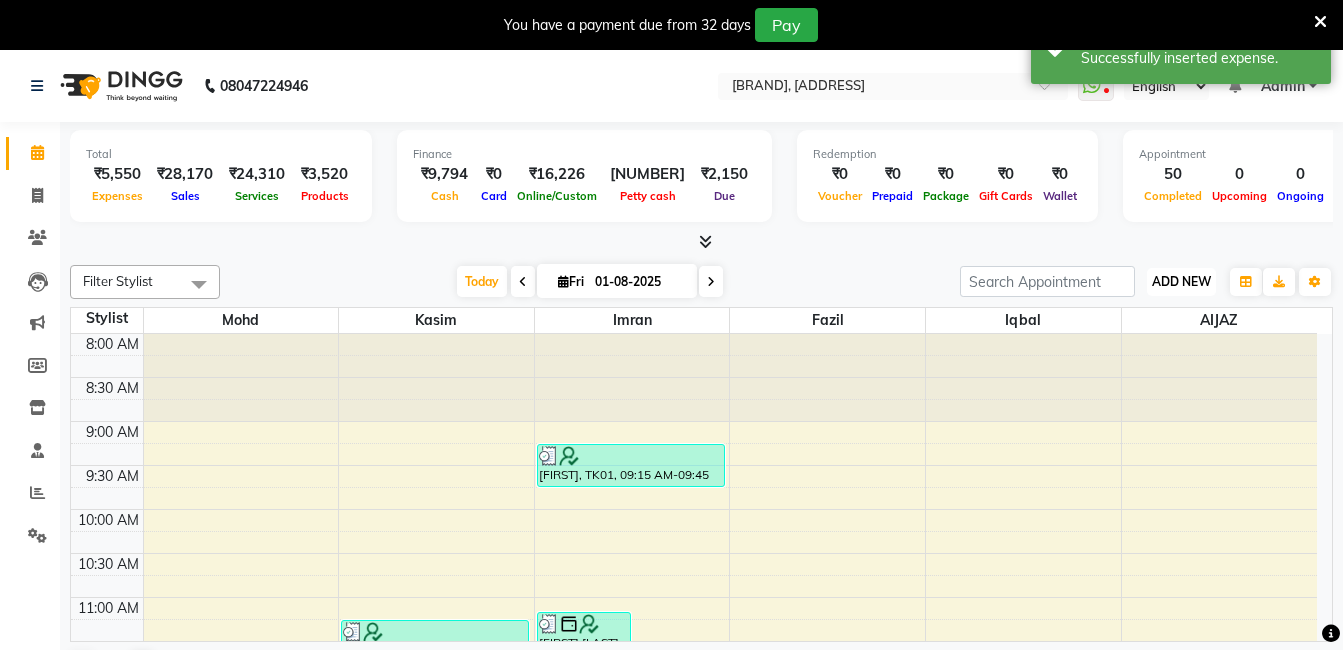 click on "ADD NEW" at bounding box center [1181, 281] 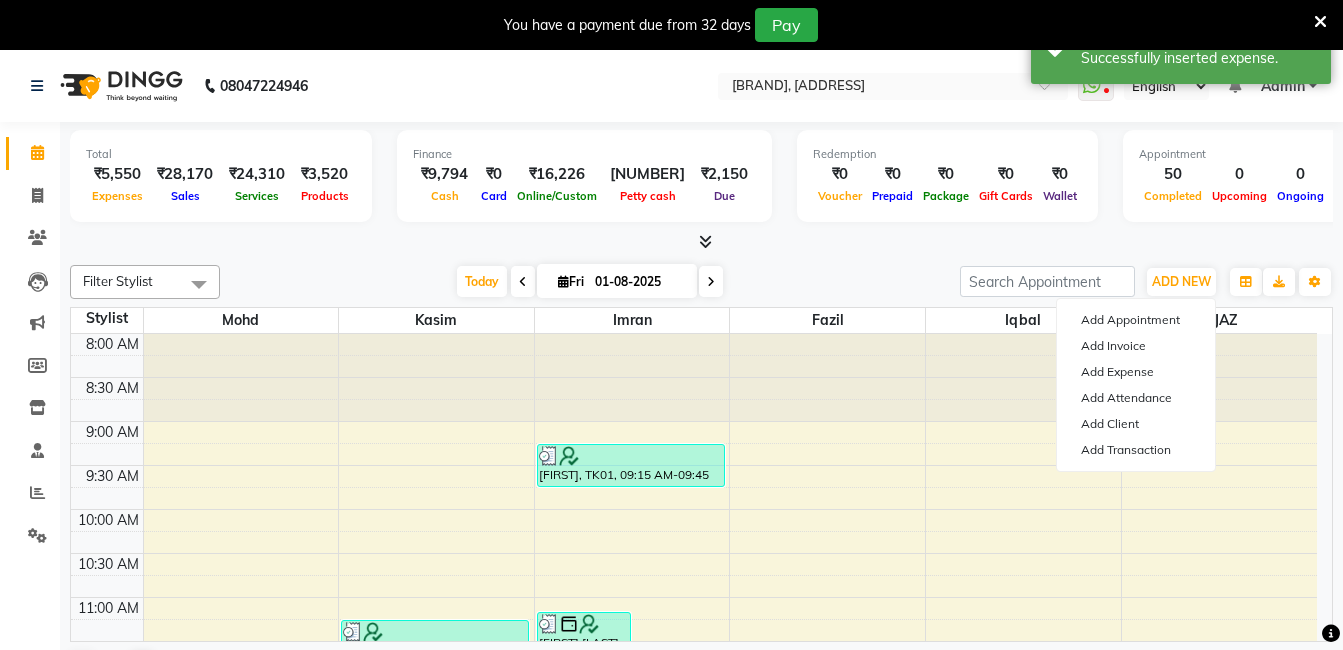 click at bounding box center [701, 242] 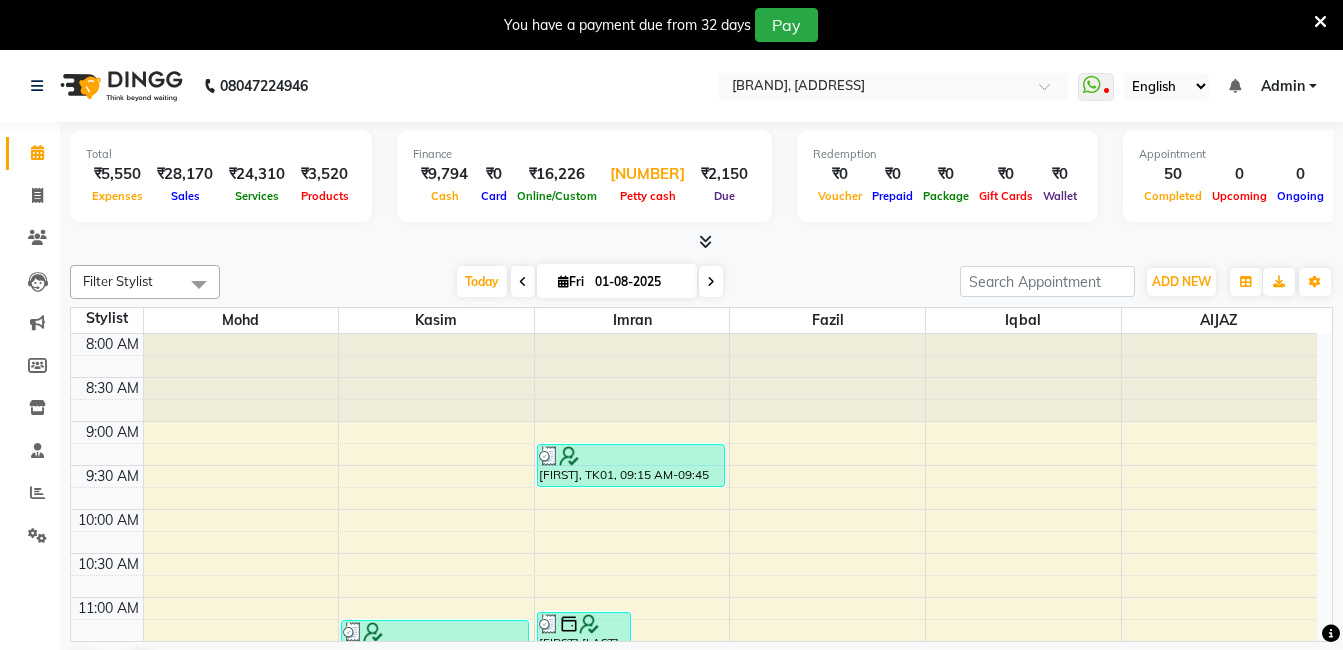 click on "[NUMBER]" at bounding box center (647, 174) 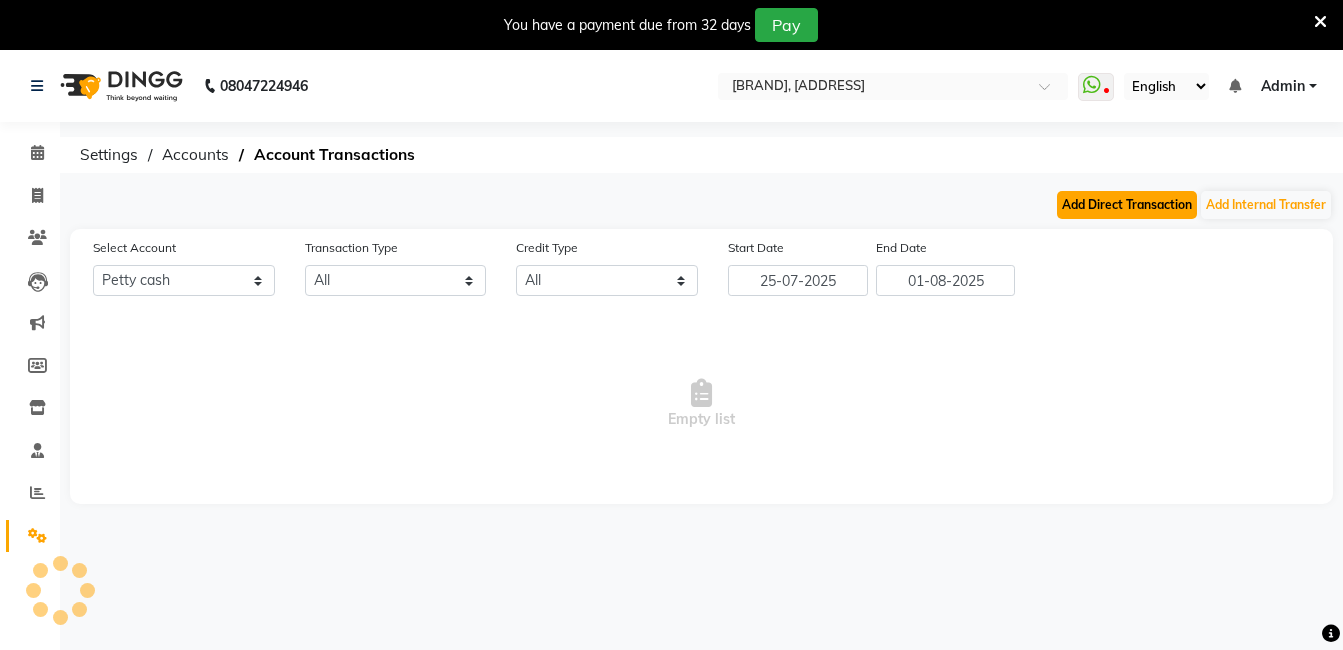 click on "Add Direct Transaction" 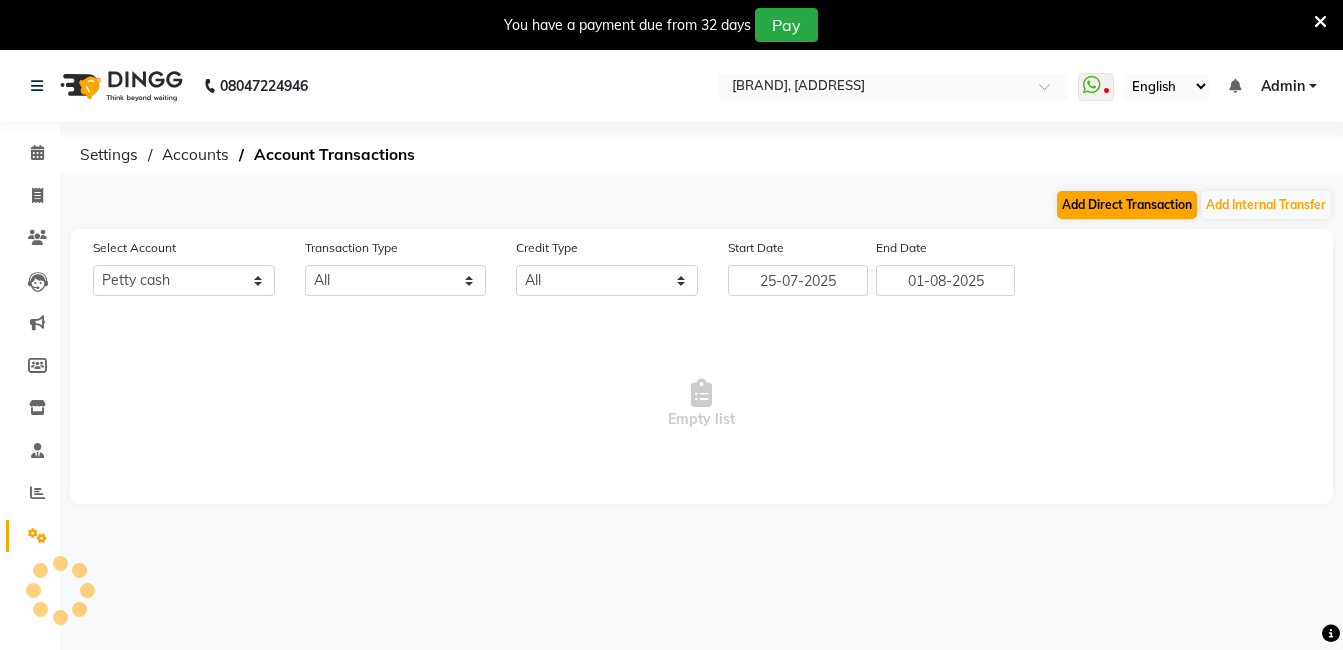 select on "direct" 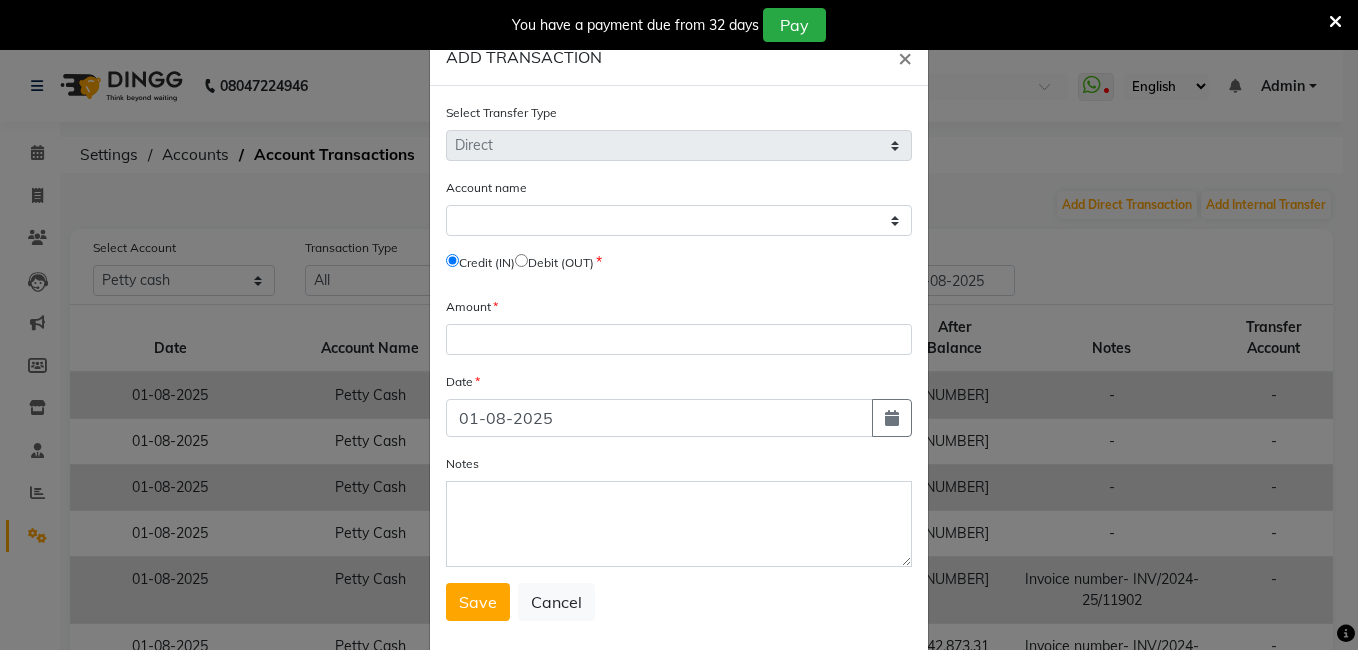 select on "3232" 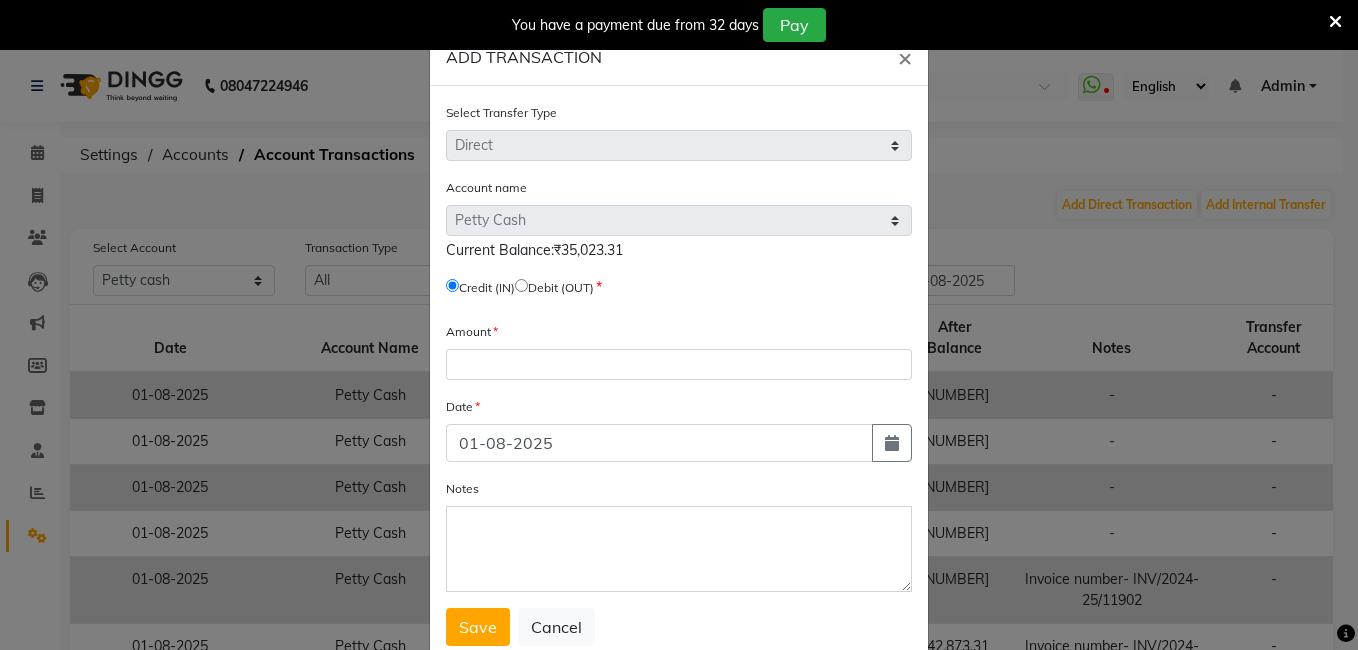 click 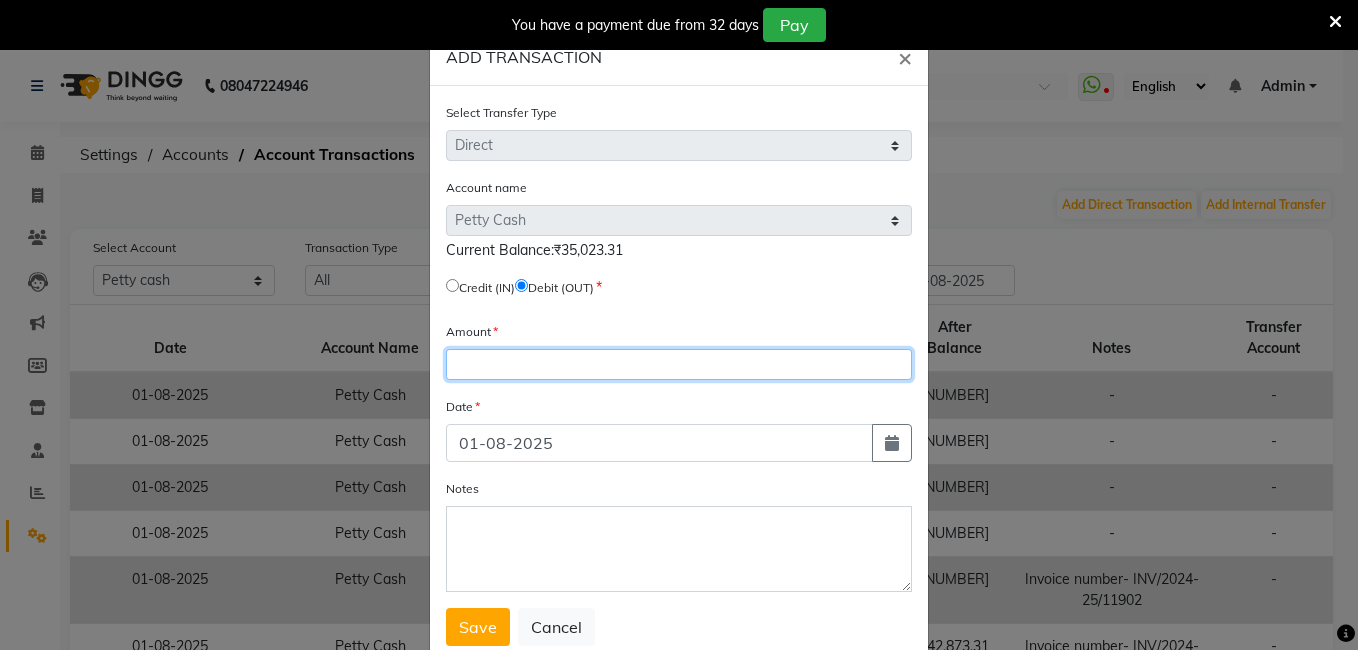 click 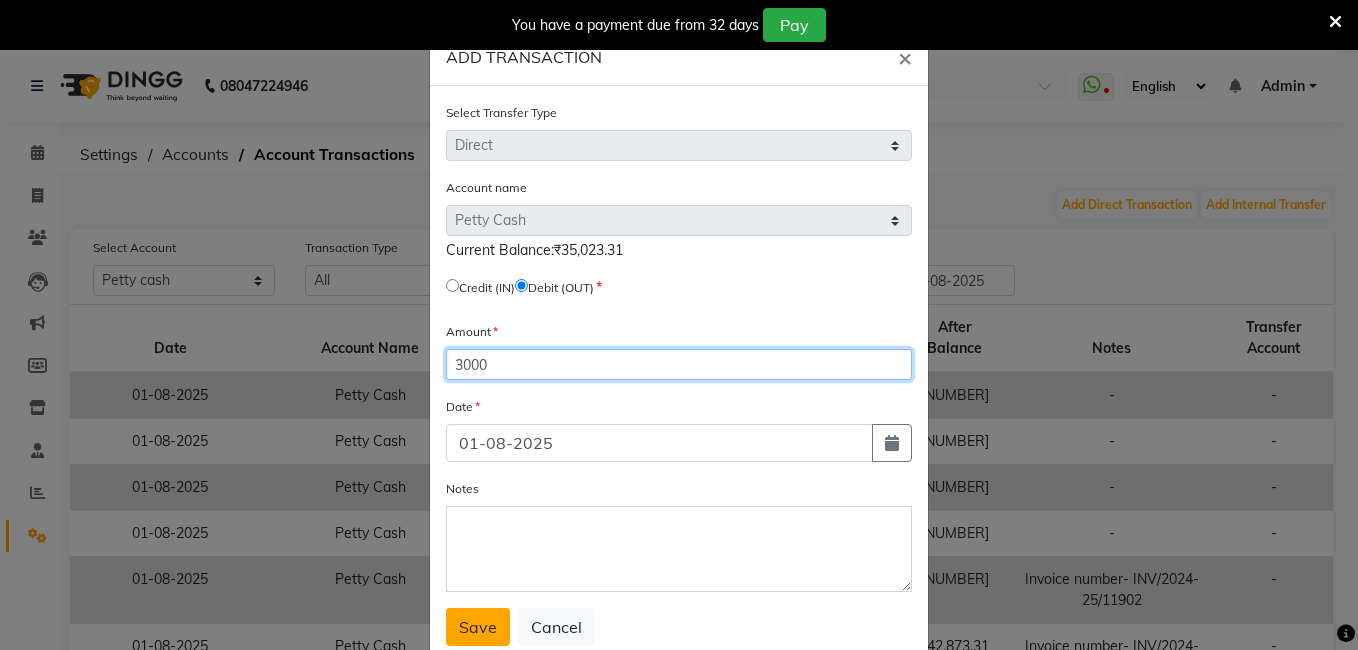 type on "3000" 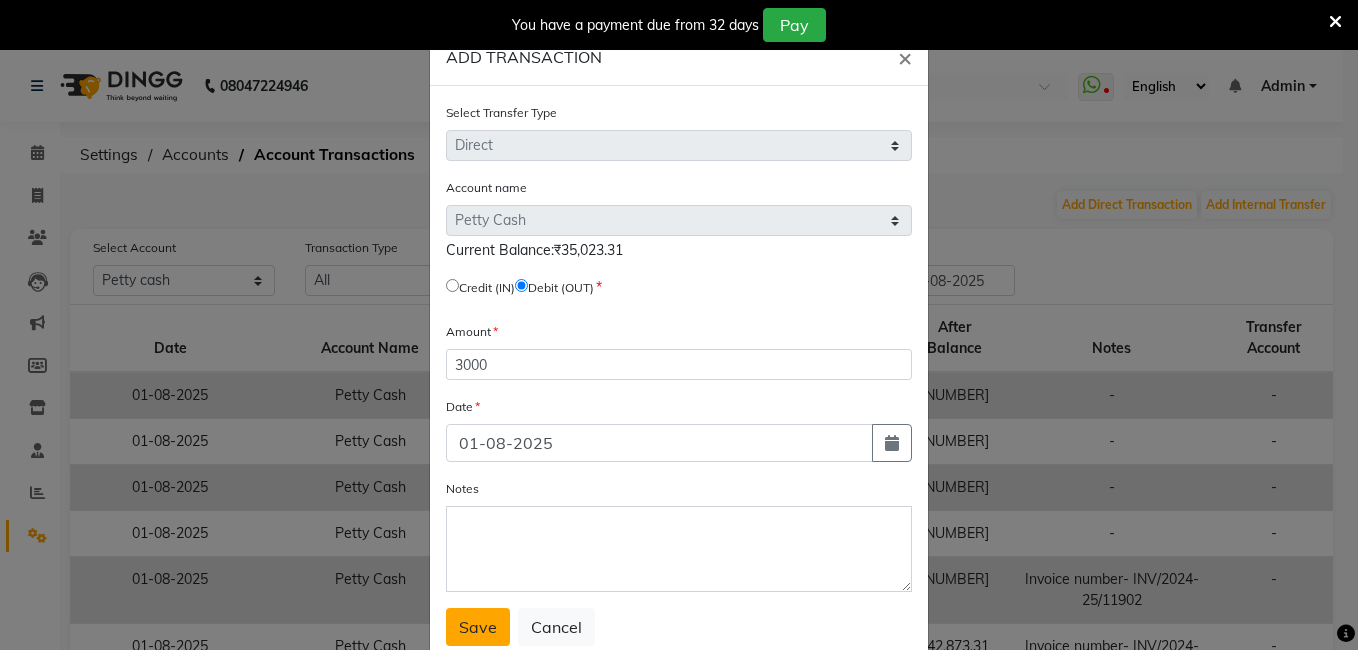 click on "Save" at bounding box center (478, 627) 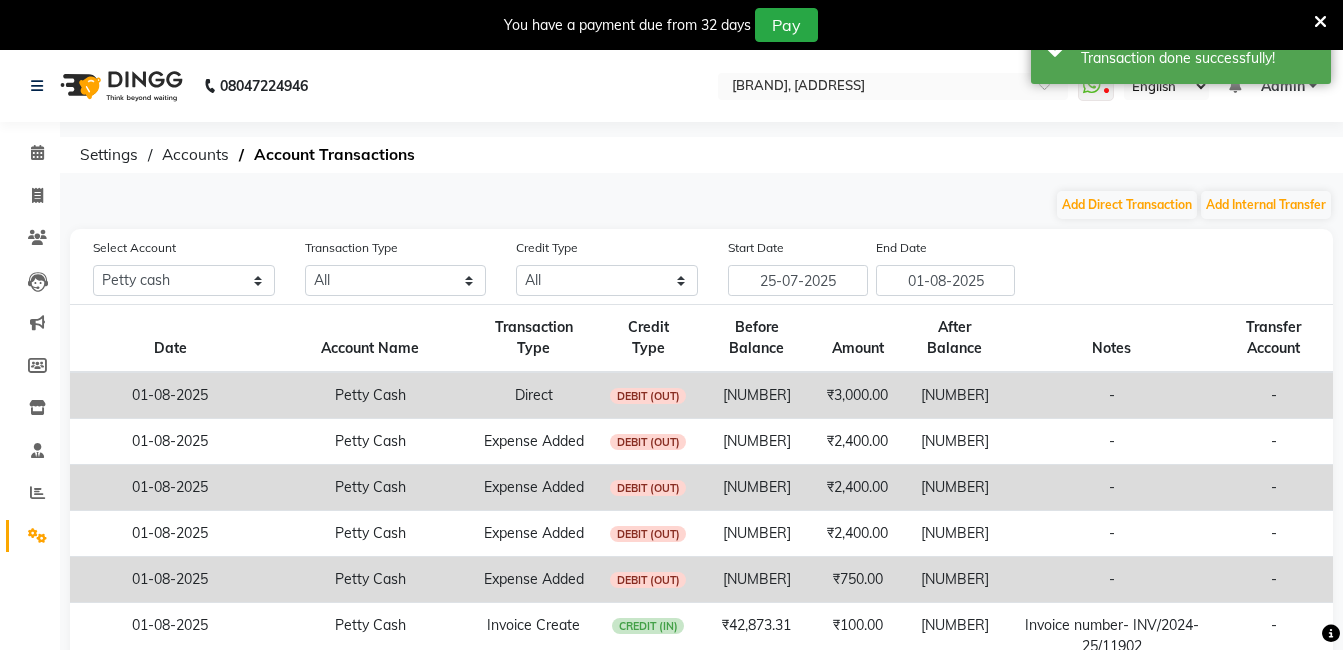 click 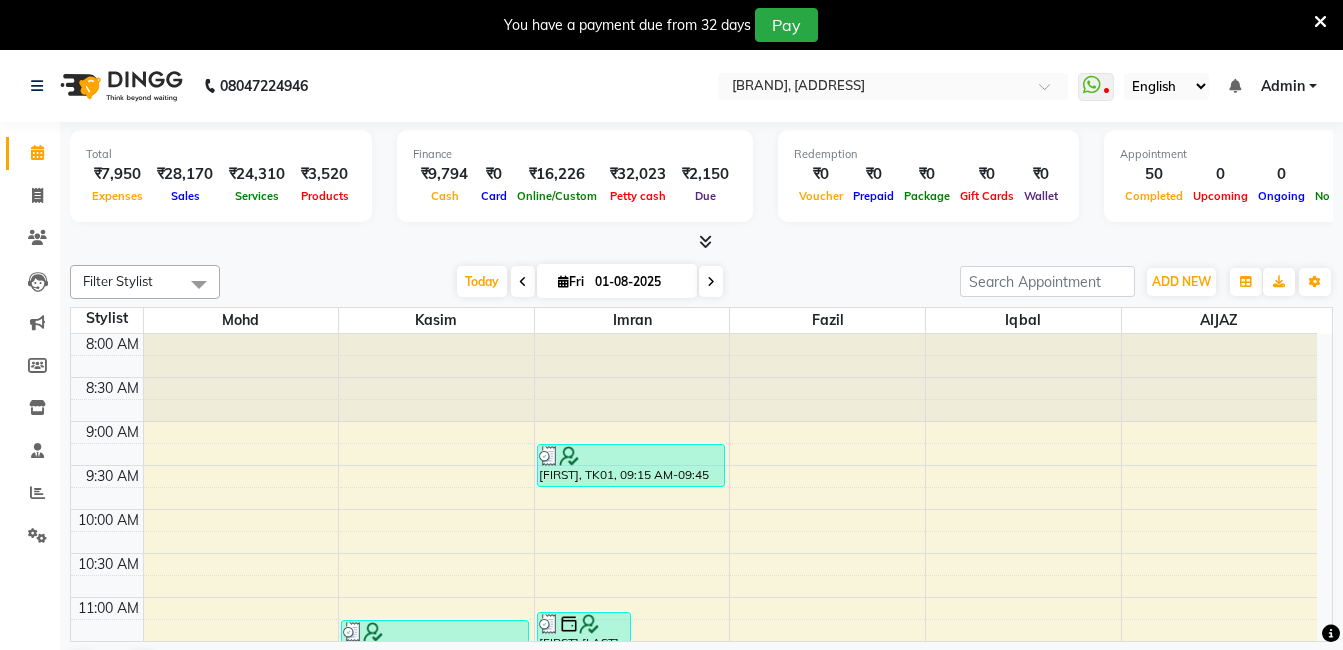 click 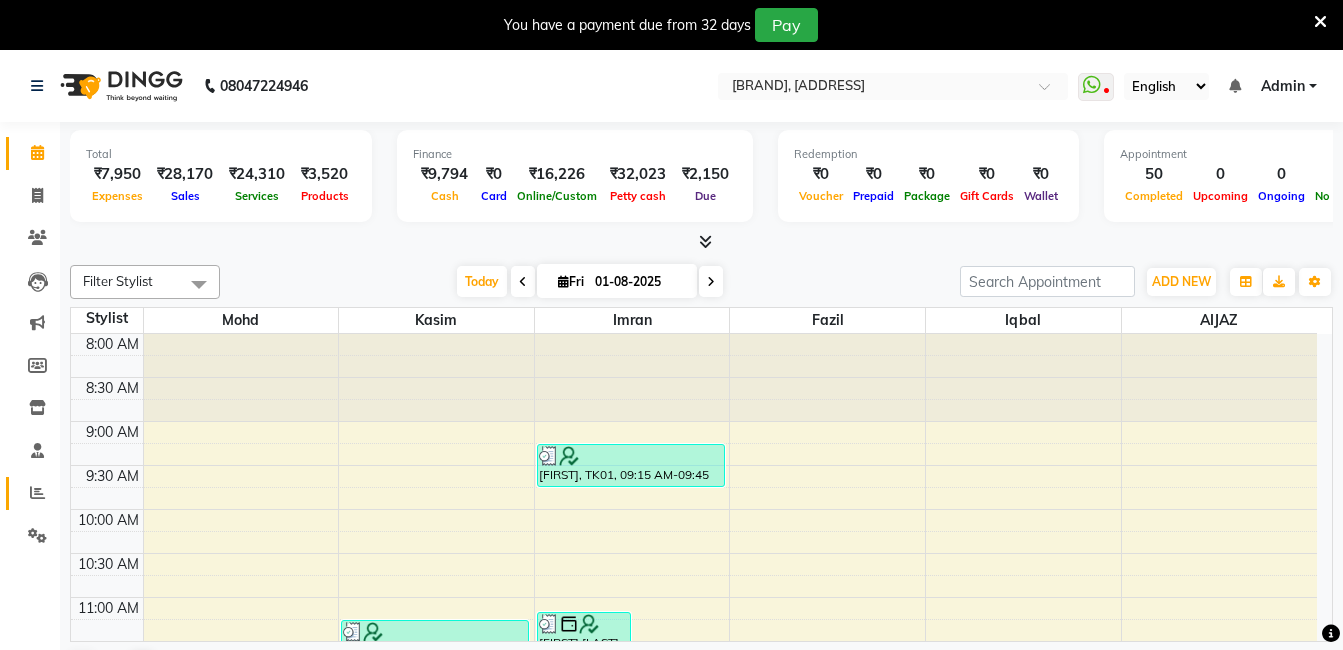 click on "Reports" 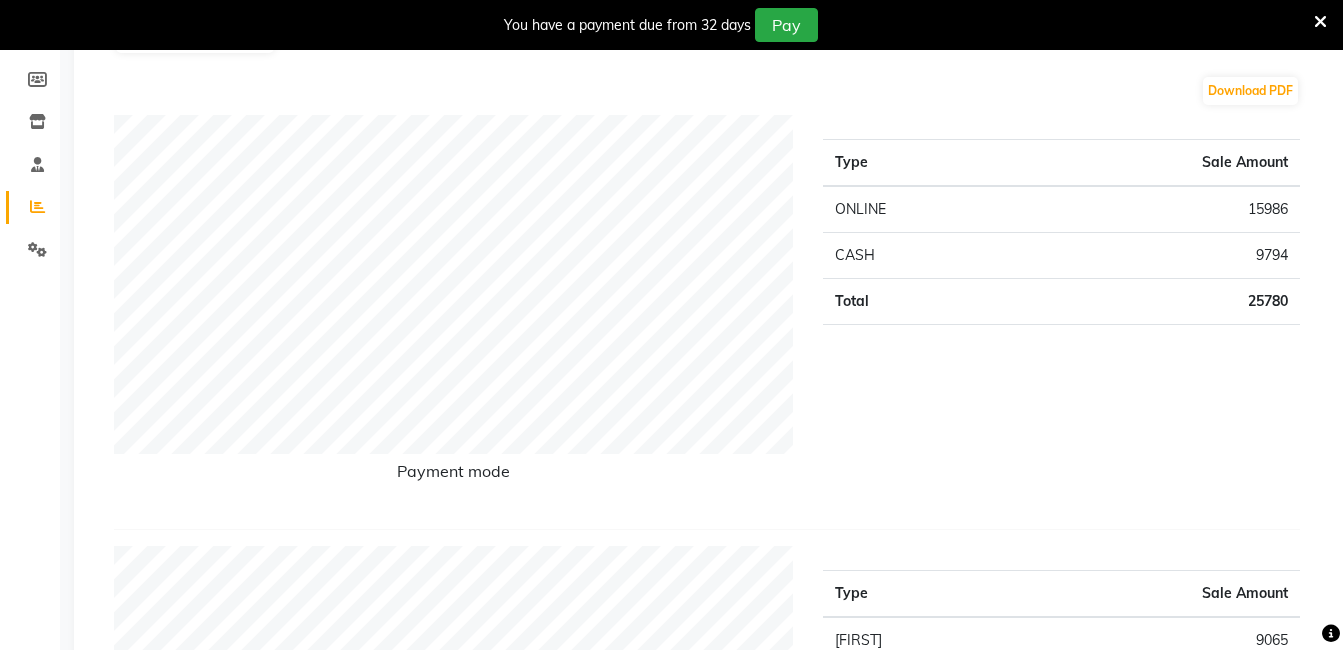 scroll, scrollTop: 0, scrollLeft: 0, axis: both 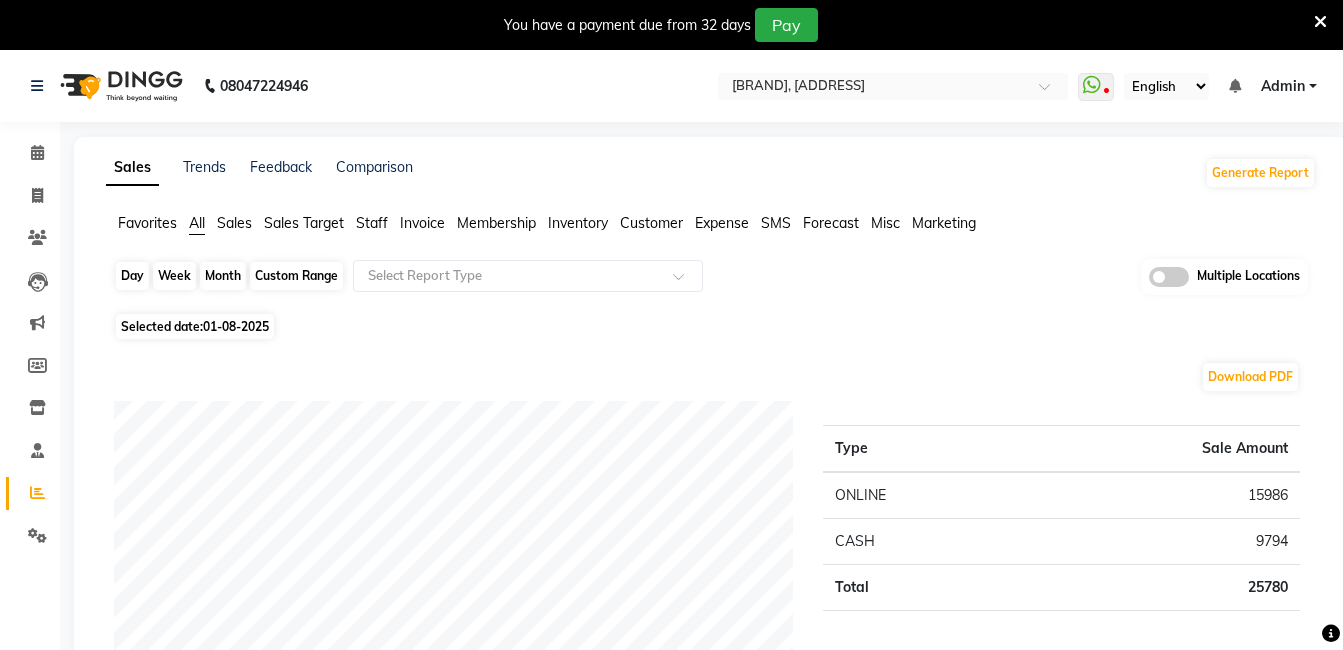 click on "Day" 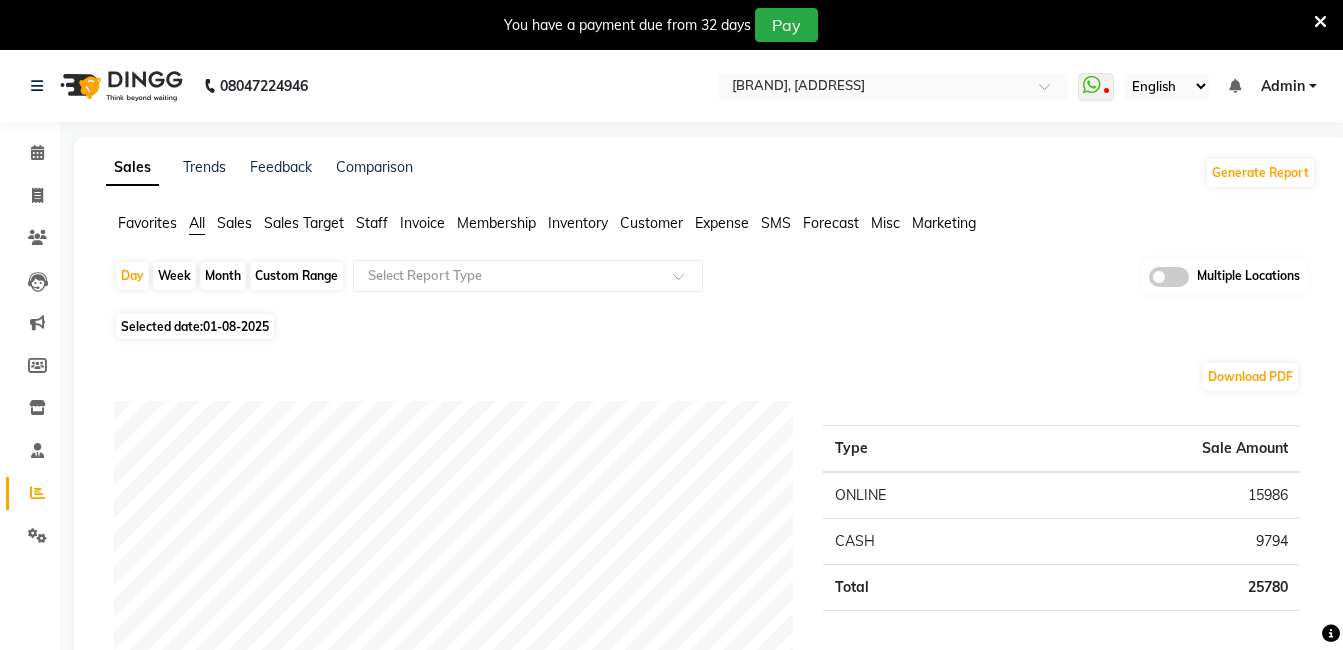 select on "8" 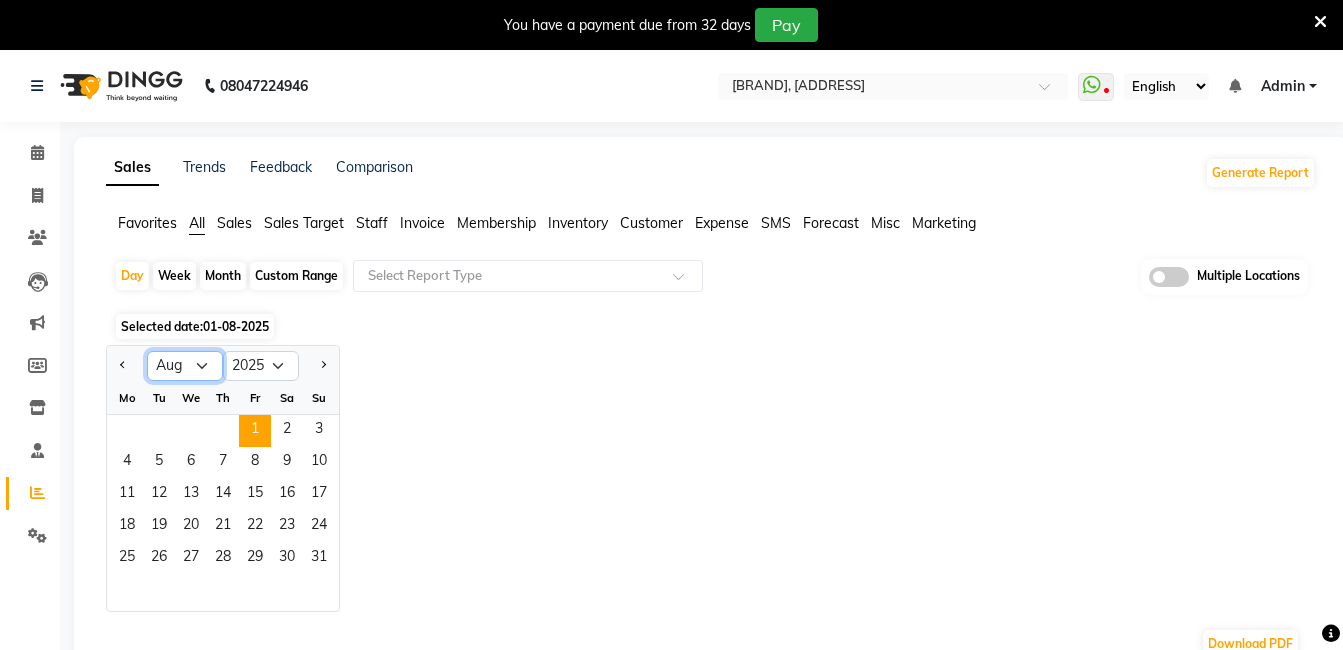 click on "Jan Feb Mar Apr May Jun Jul Aug Sep Oct Nov Dec" 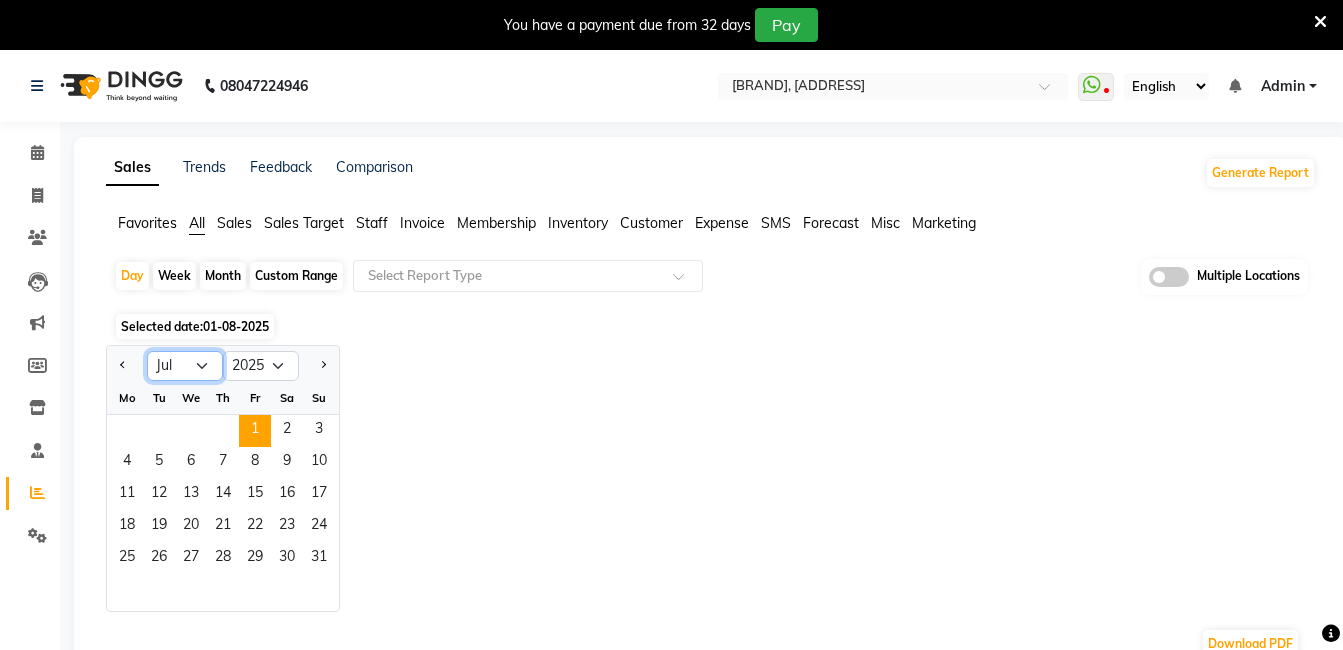 click on "Jan Feb Mar Apr May Jun Jul Aug Sep Oct Nov Dec" 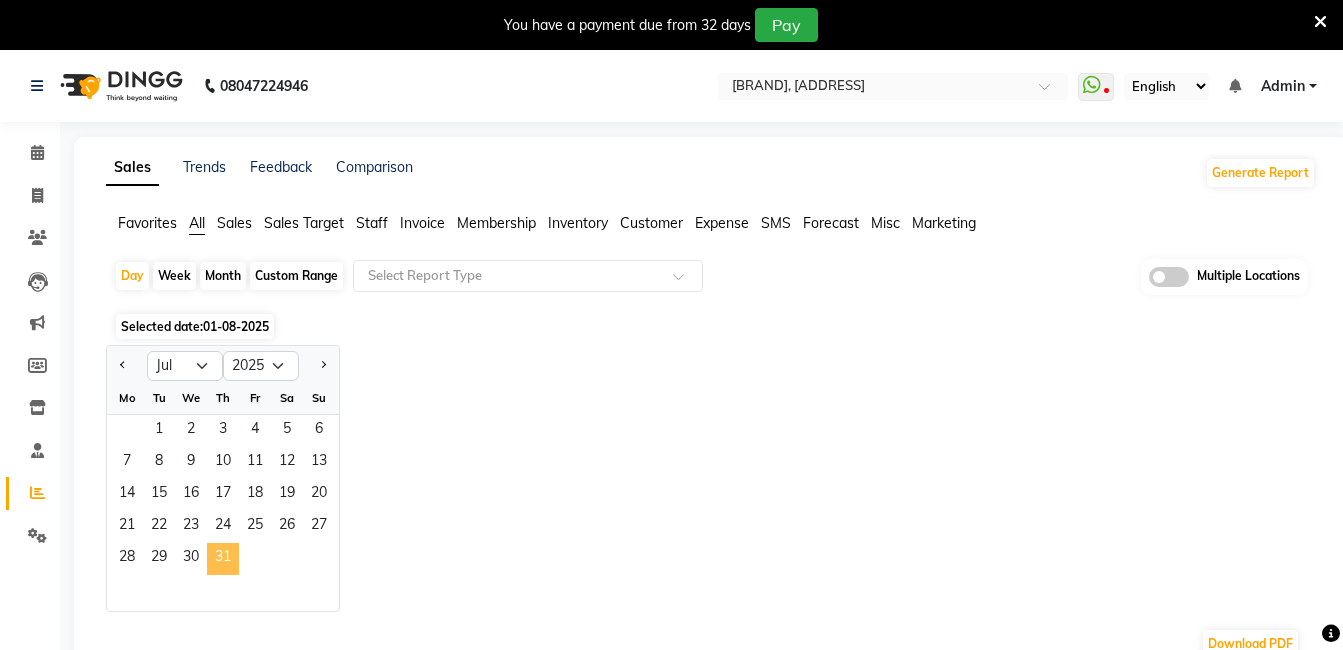 click on "31" 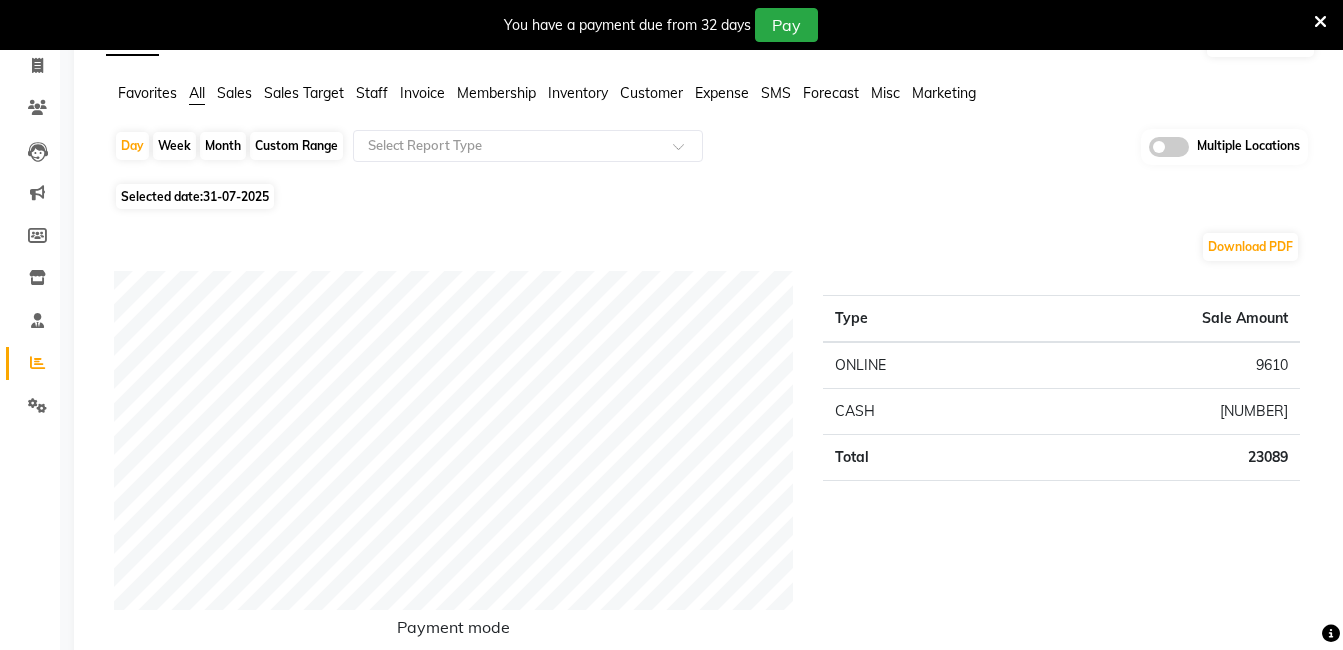 scroll, scrollTop: 0, scrollLeft: 0, axis: both 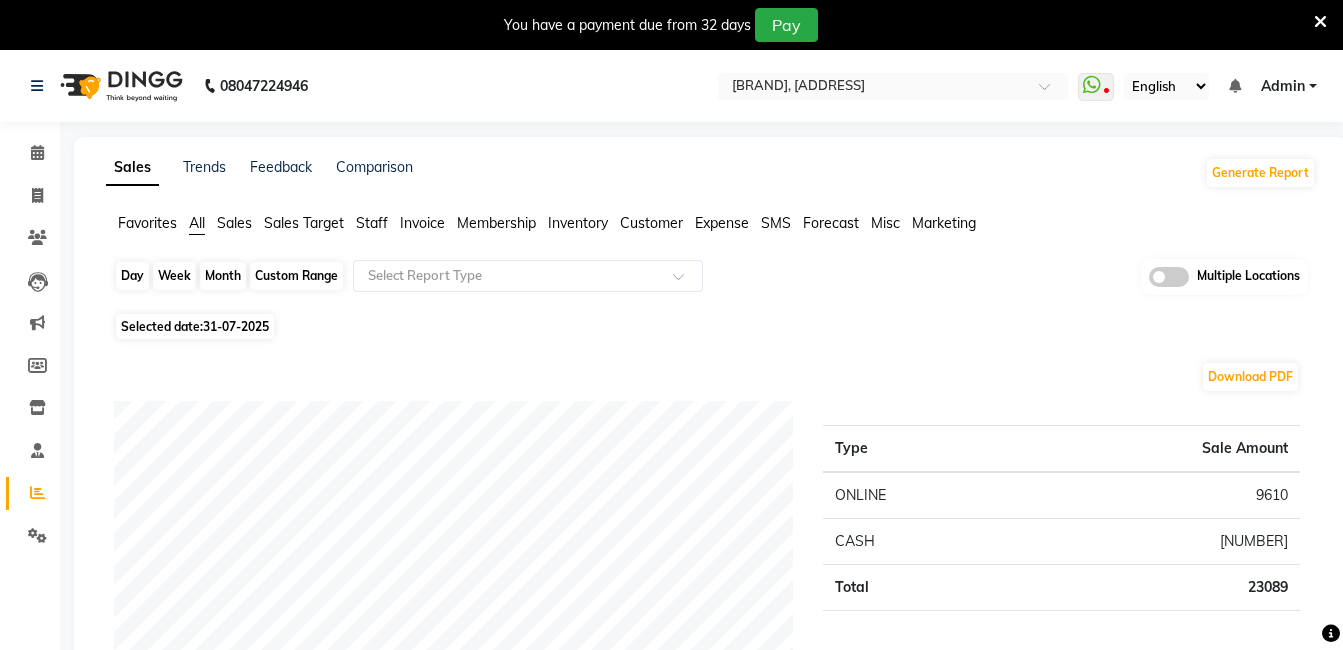 click on "Day" 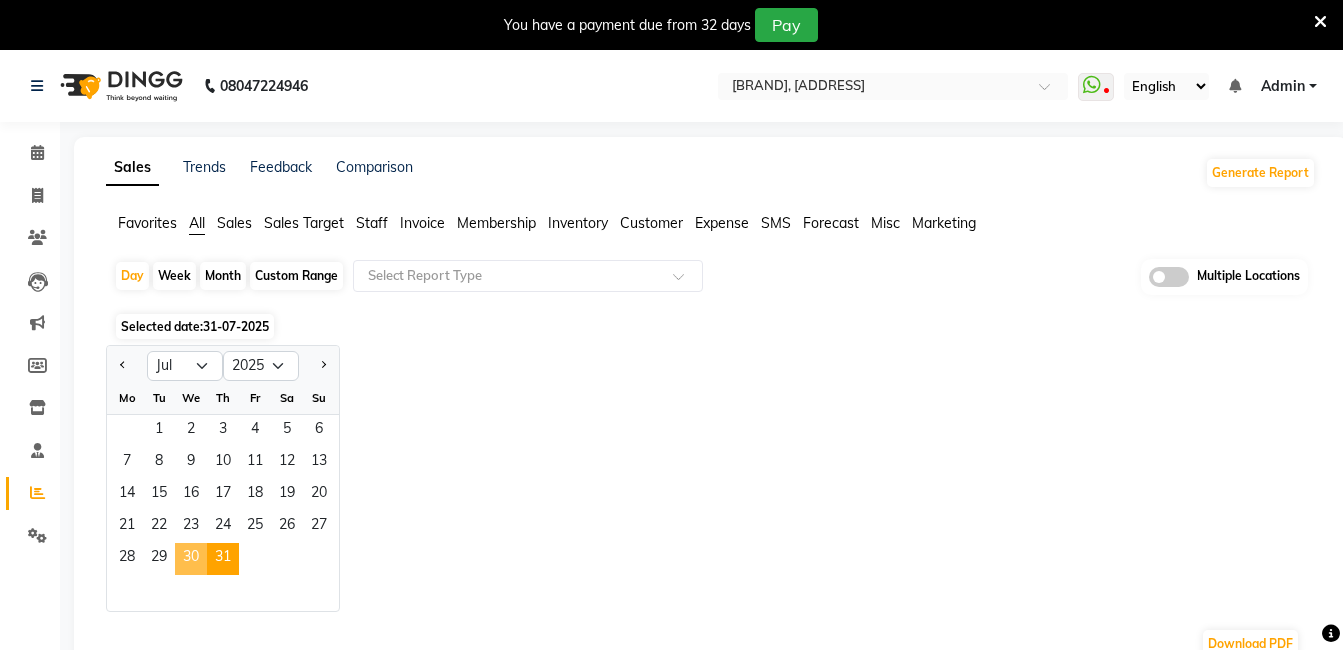 click on "30" 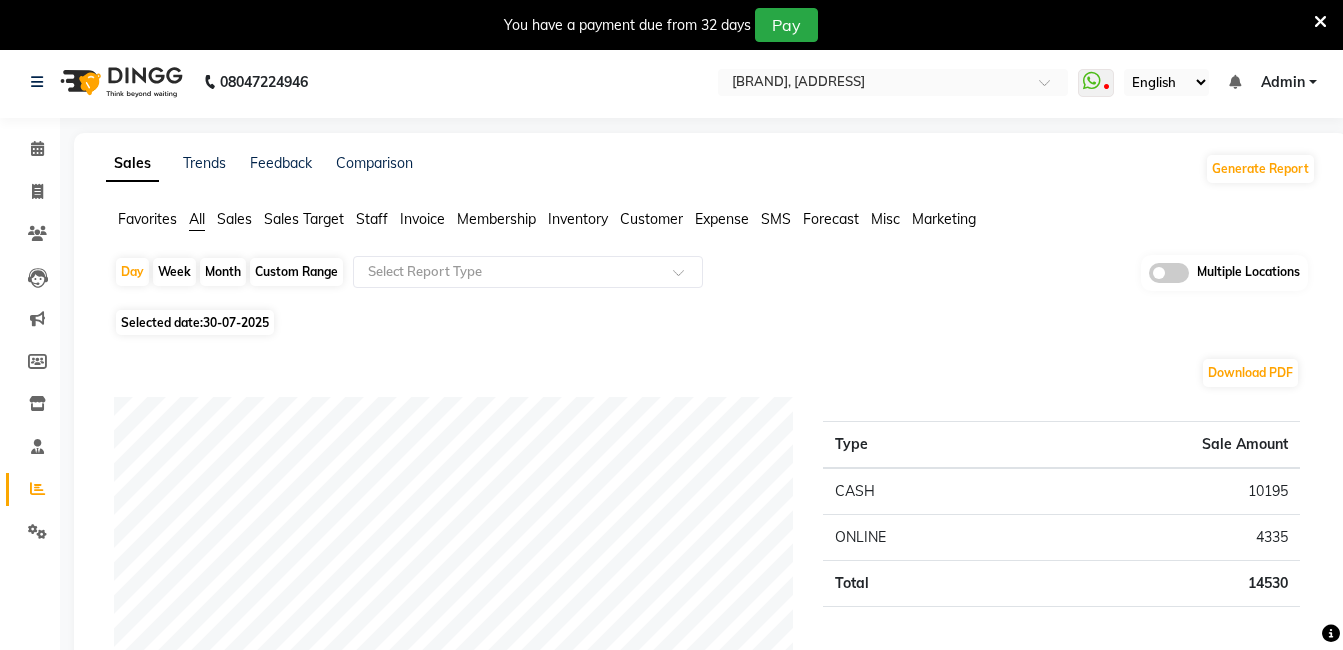 scroll, scrollTop: 0, scrollLeft: 0, axis: both 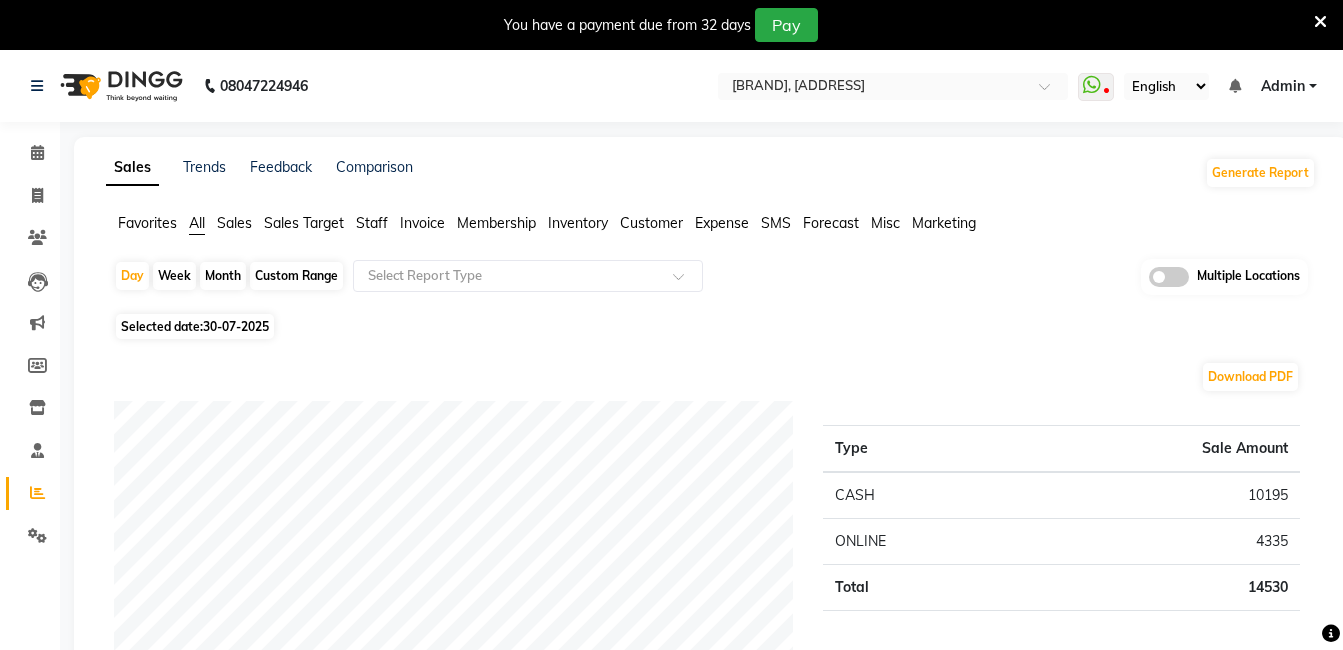 click 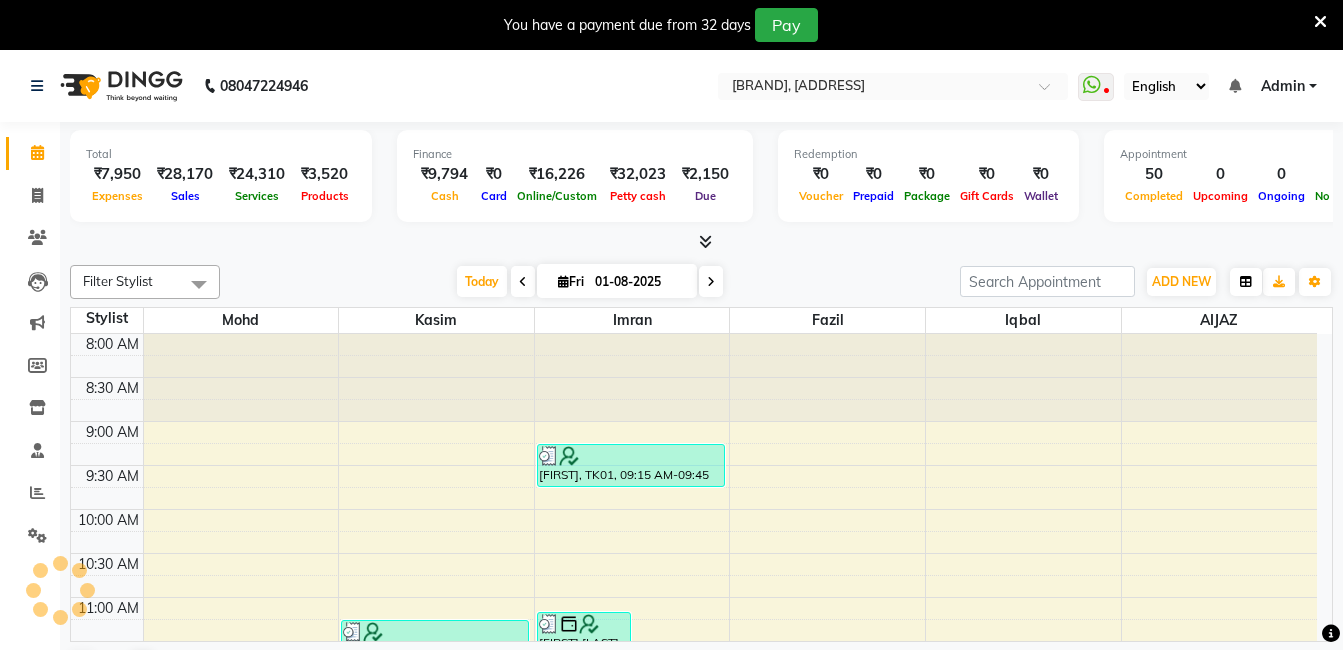 scroll, scrollTop: 0, scrollLeft: 0, axis: both 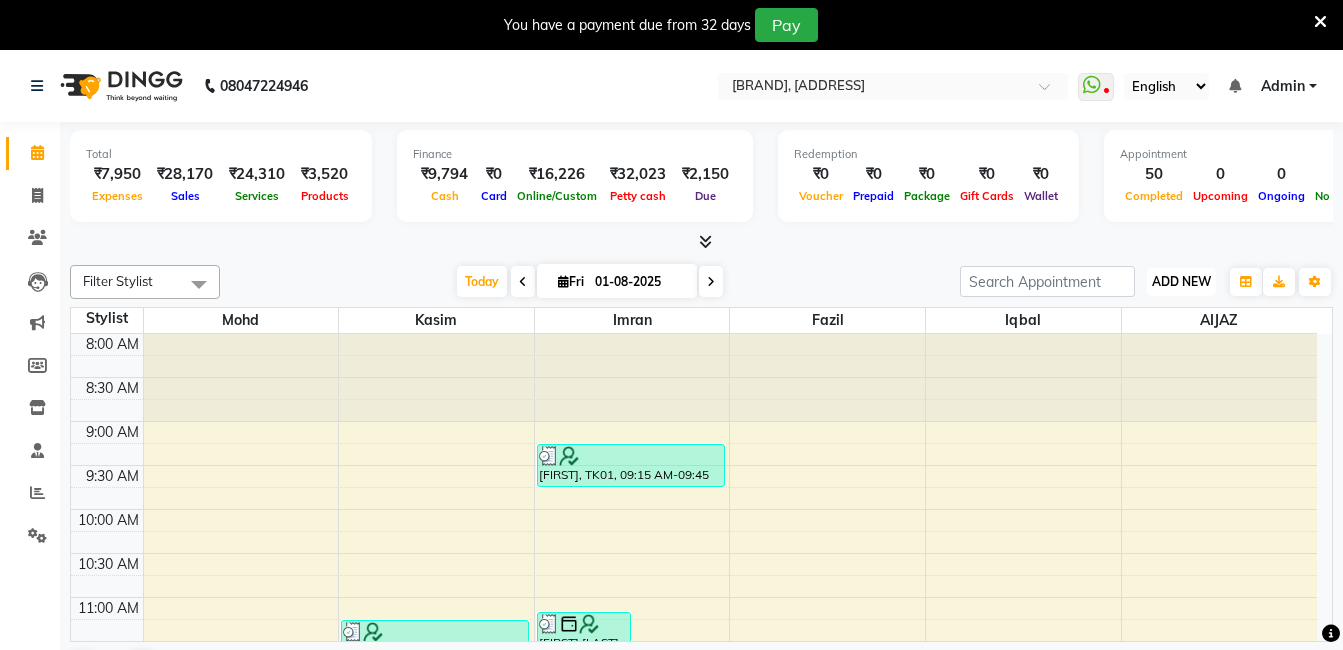 click on "ADD NEW" at bounding box center [1181, 281] 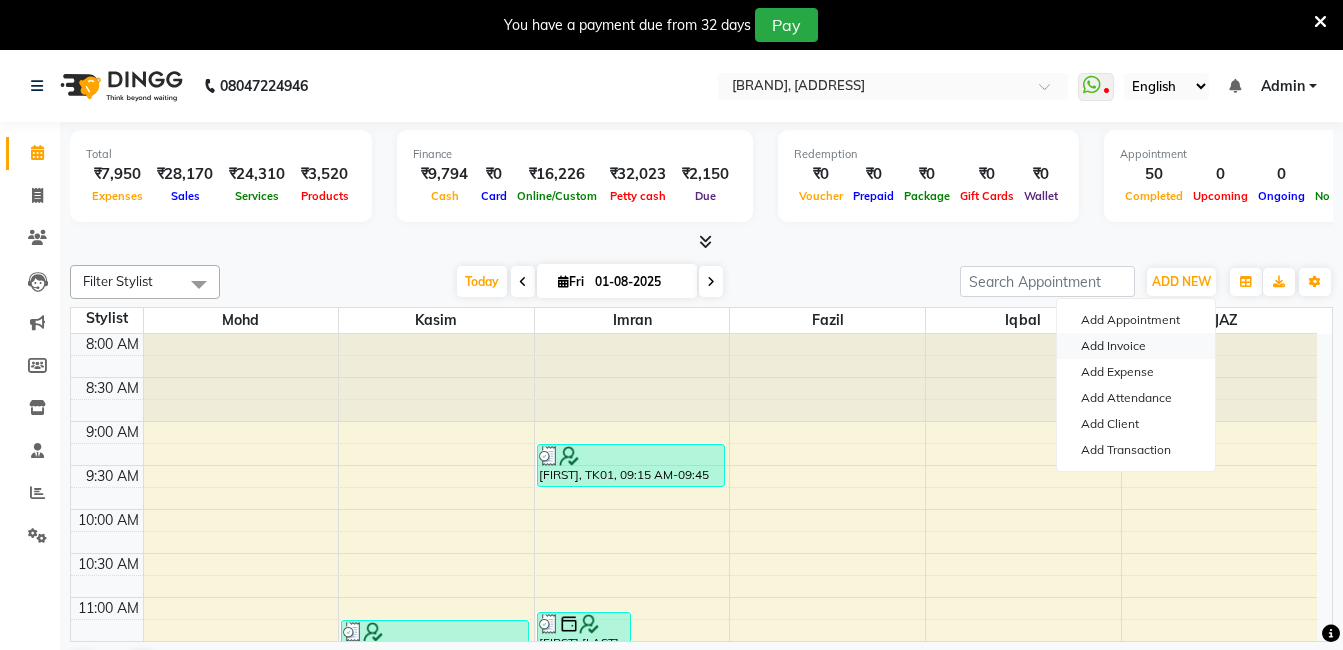 click on "Add Invoice" at bounding box center [1136, 346] 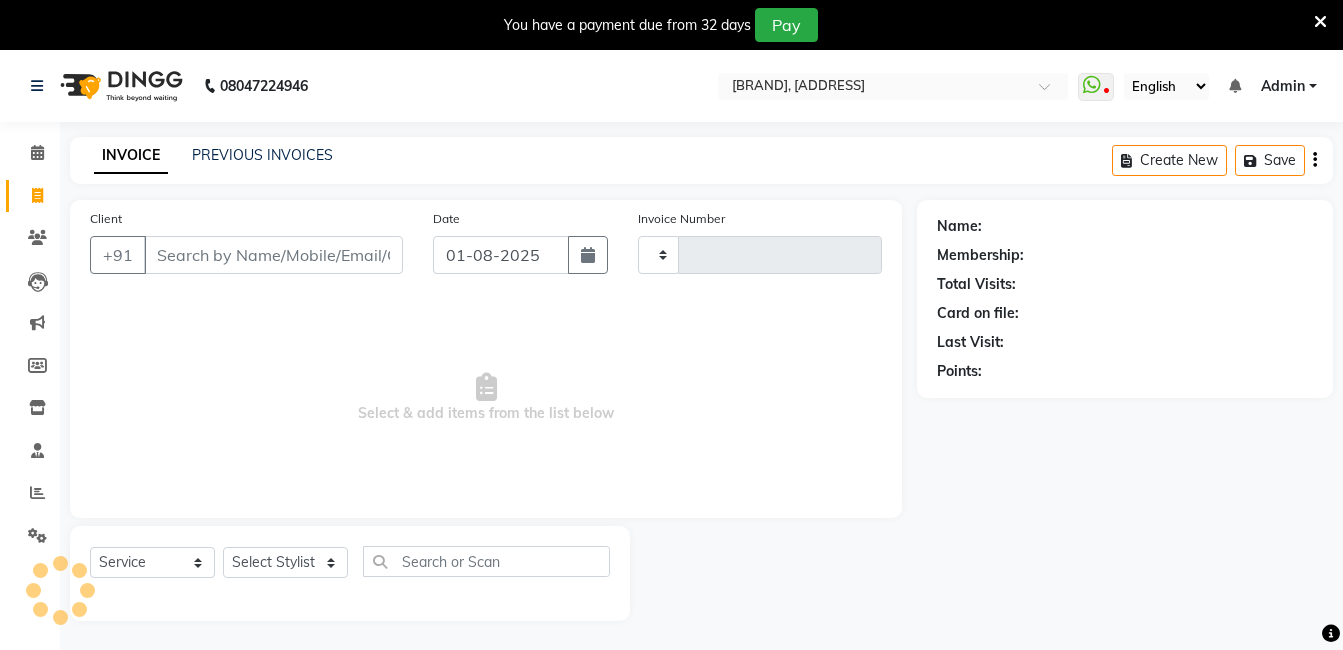 type on "[NUMBER]" 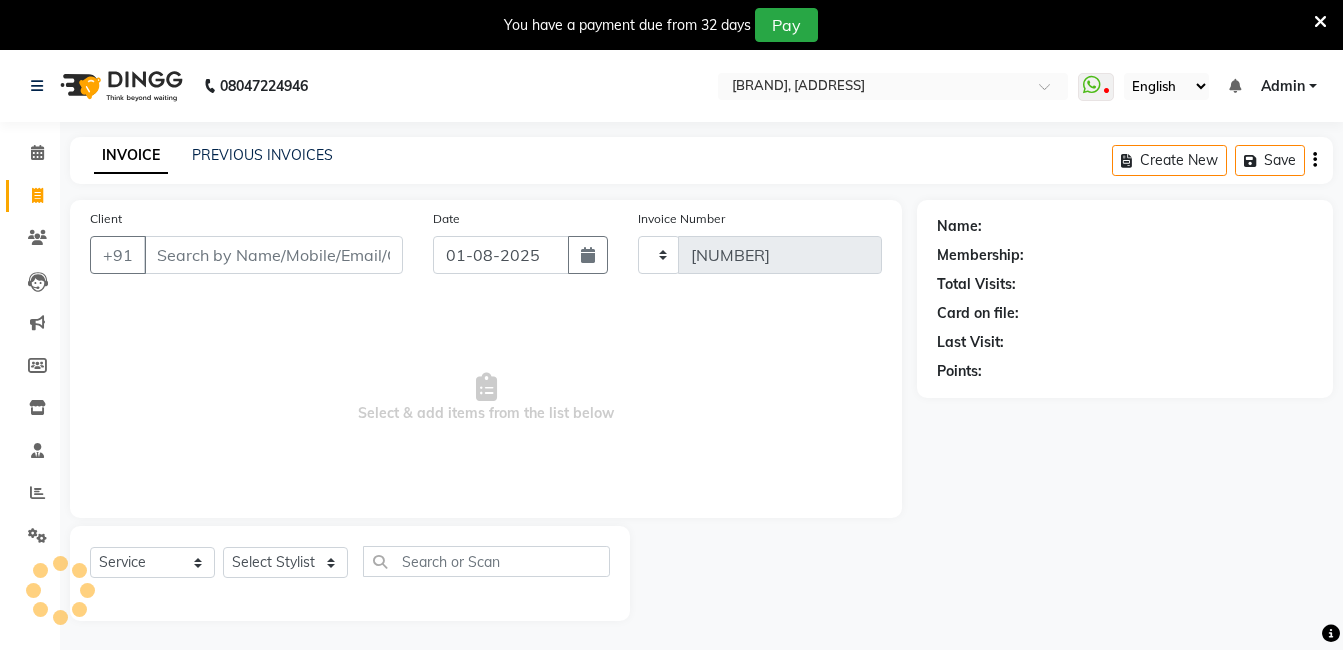 select on "5198" 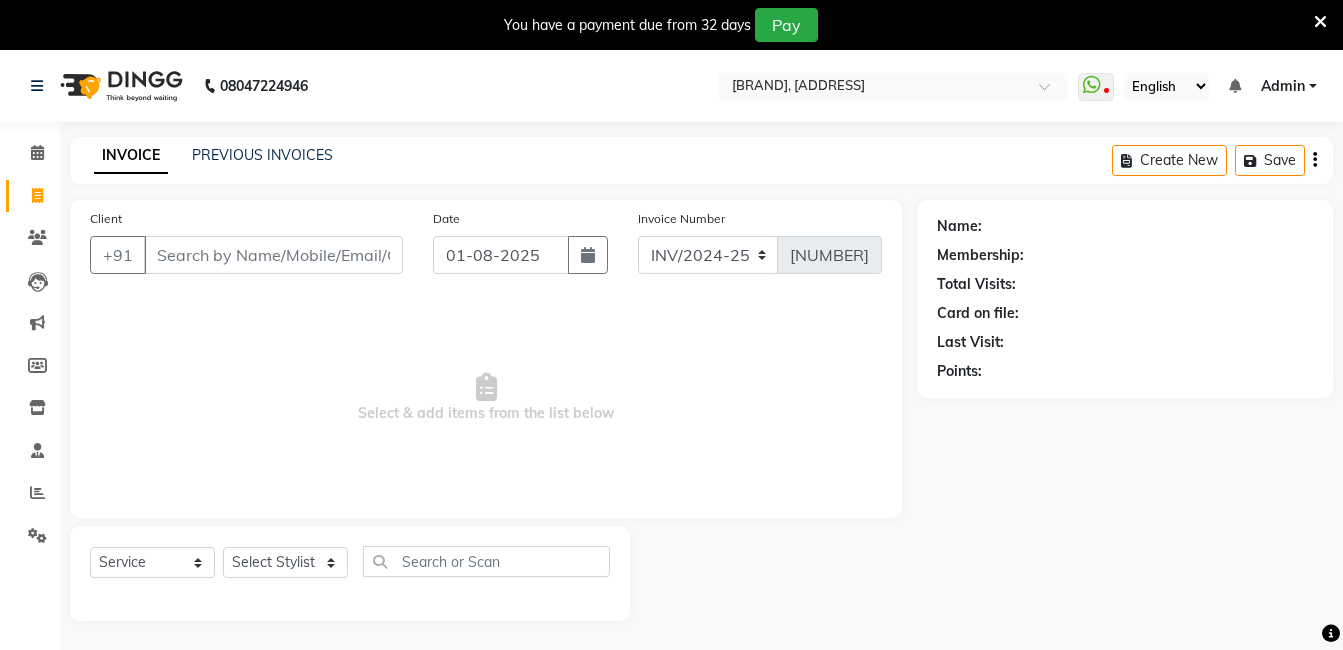 click 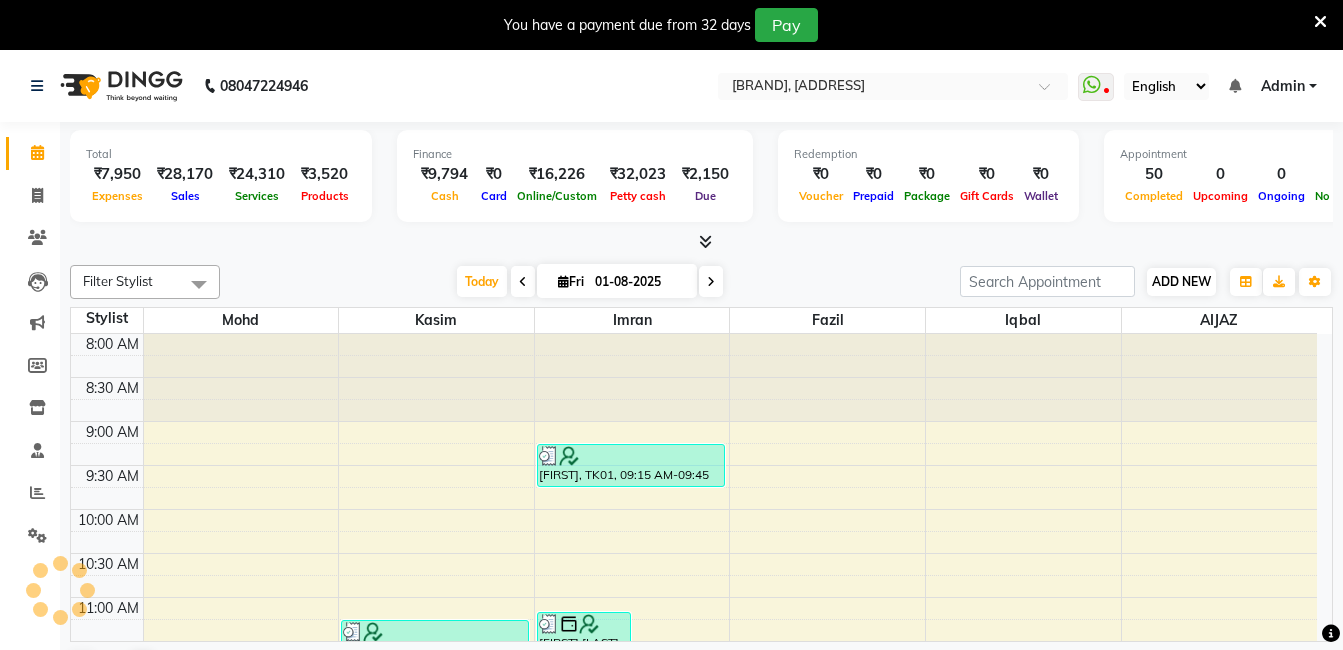 scroll, scrollTop: 0, scrollLeft: 0, axis: both 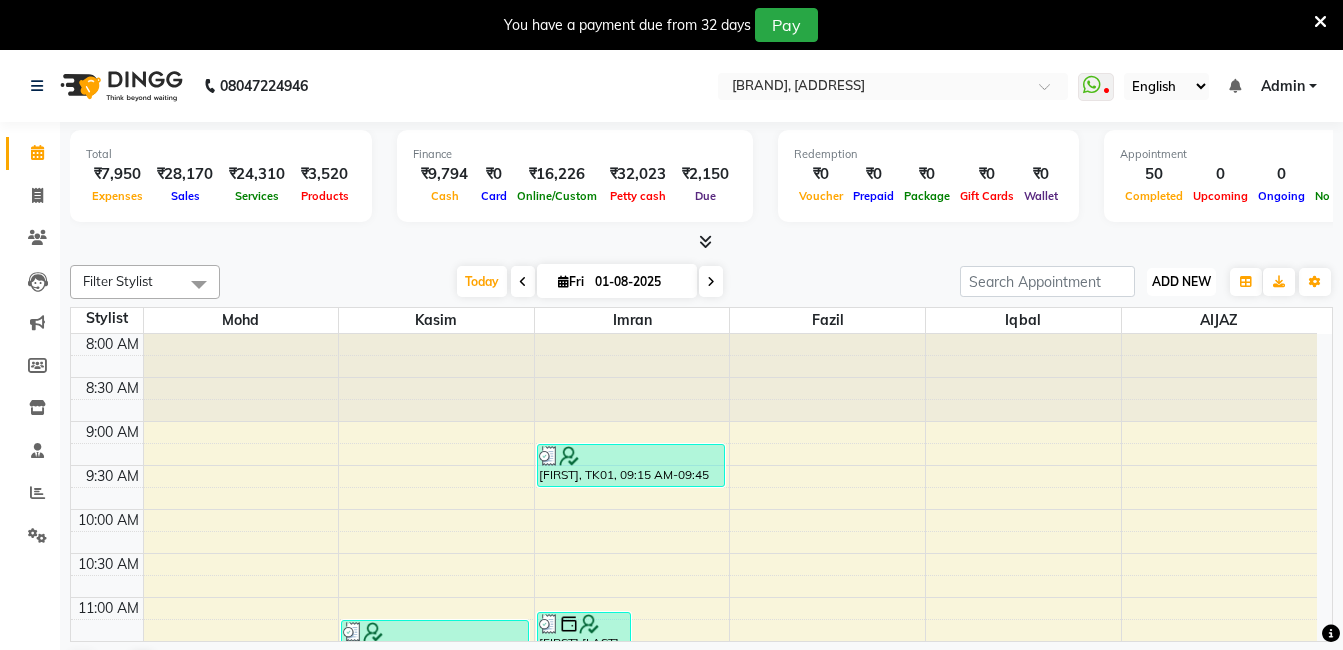 click on "ADD NEW" at bounding box center [1181, 281] 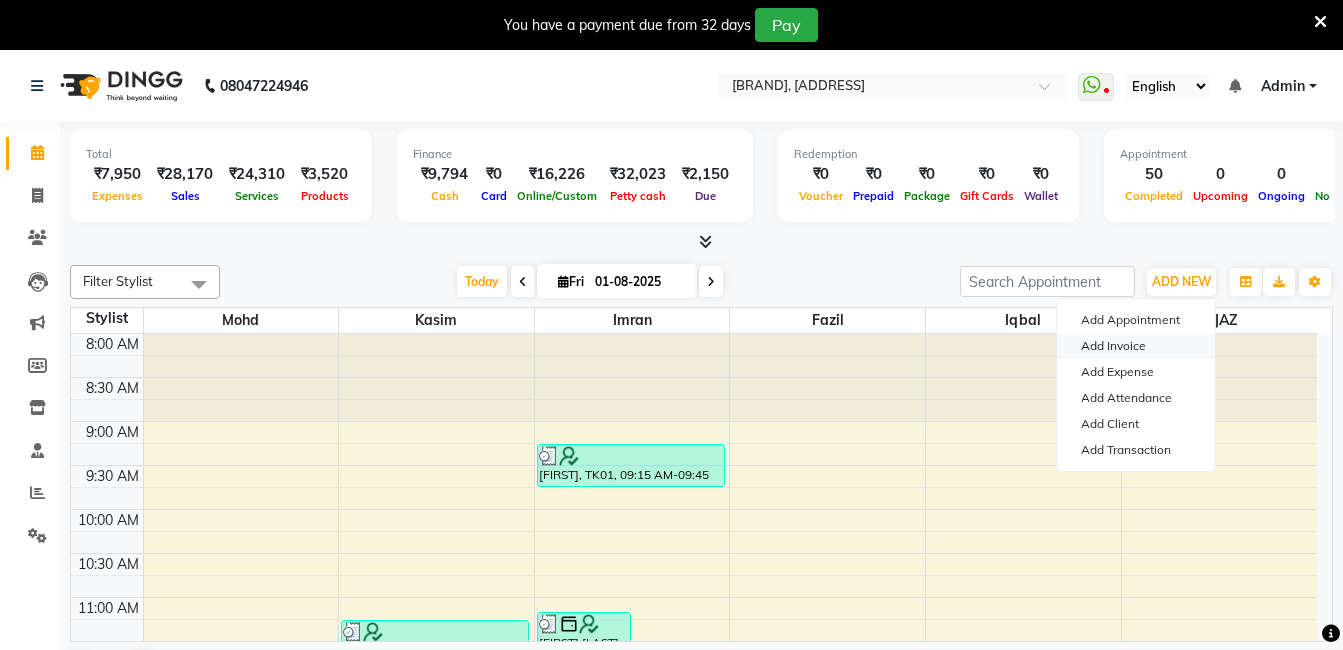 click on "Add Invoice" at bounding box center (1136, 346) 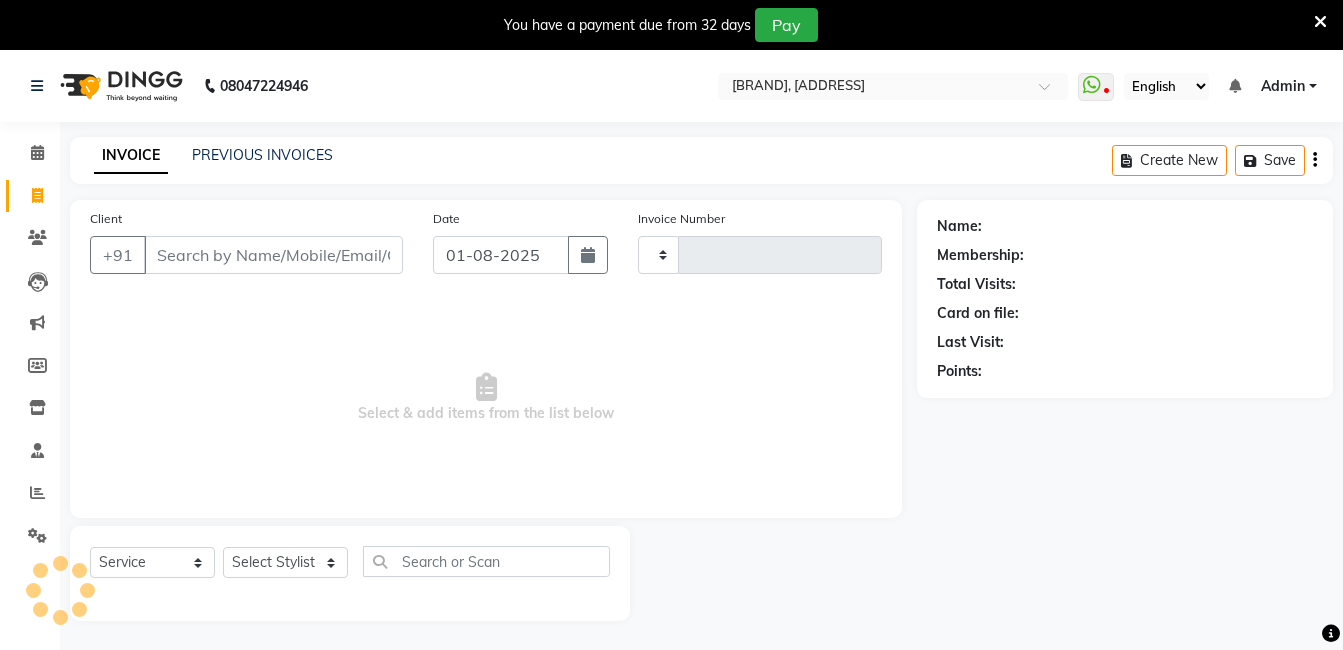 type on "[NUMBER]" 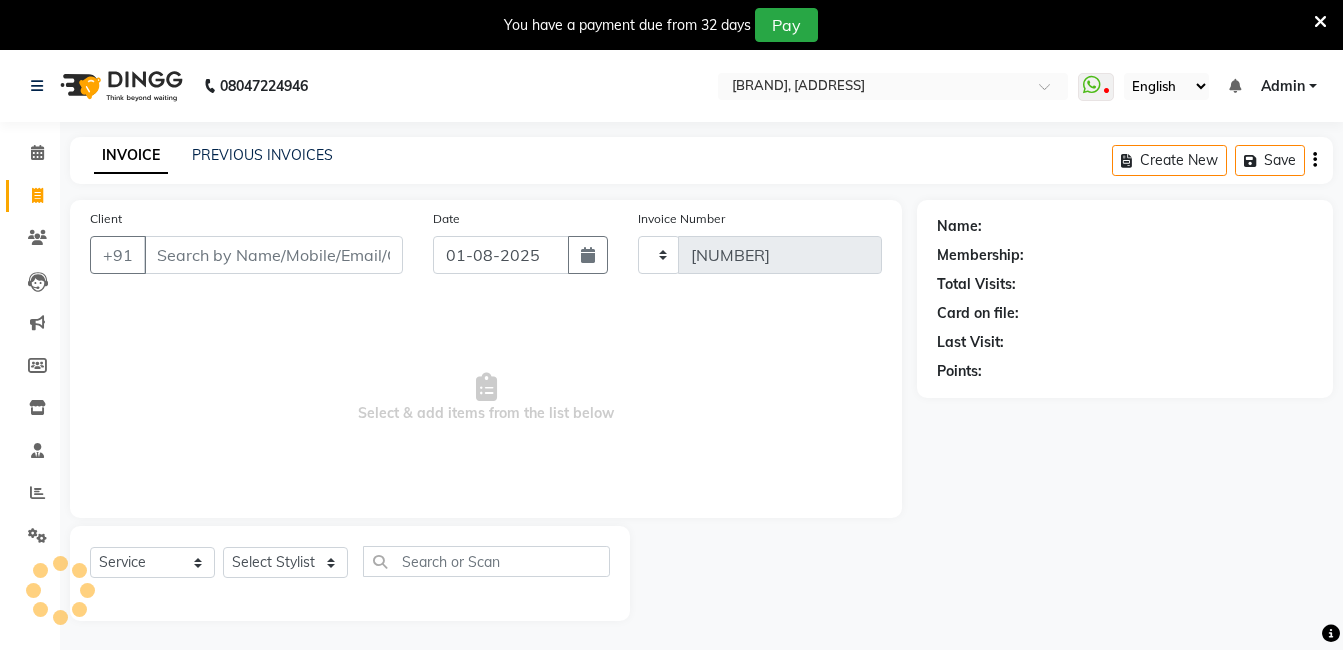 select on "5198" 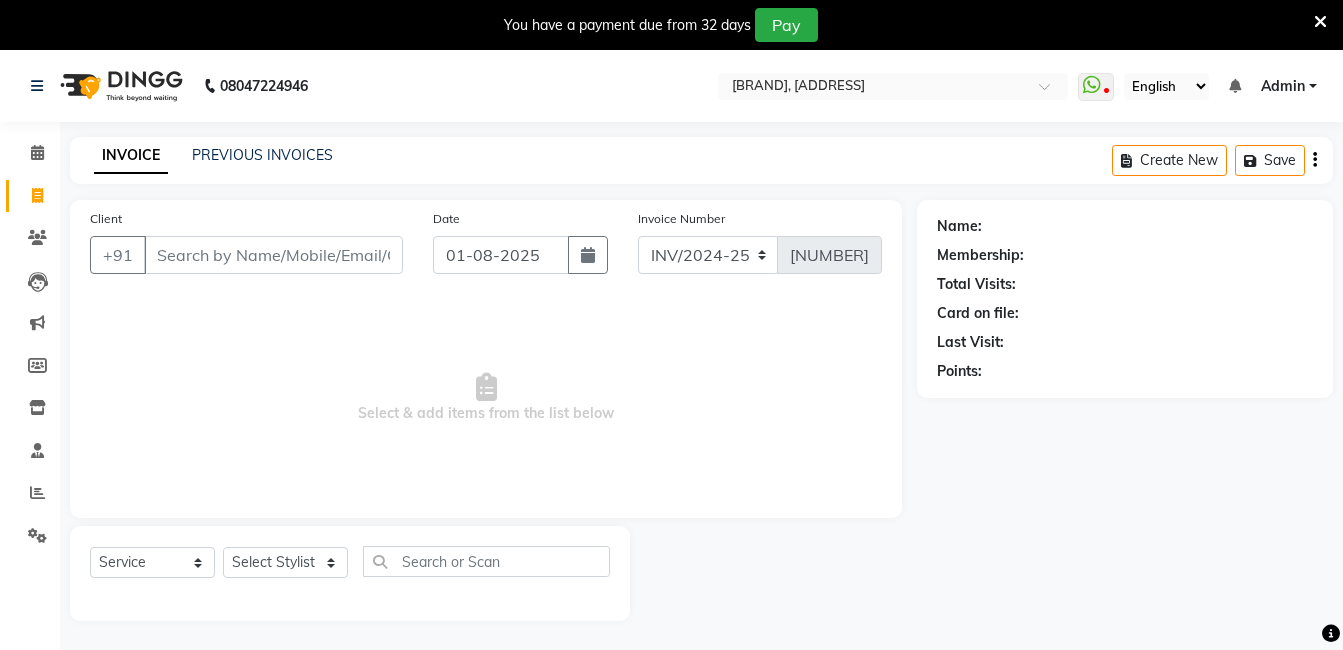 click on "Client +91" 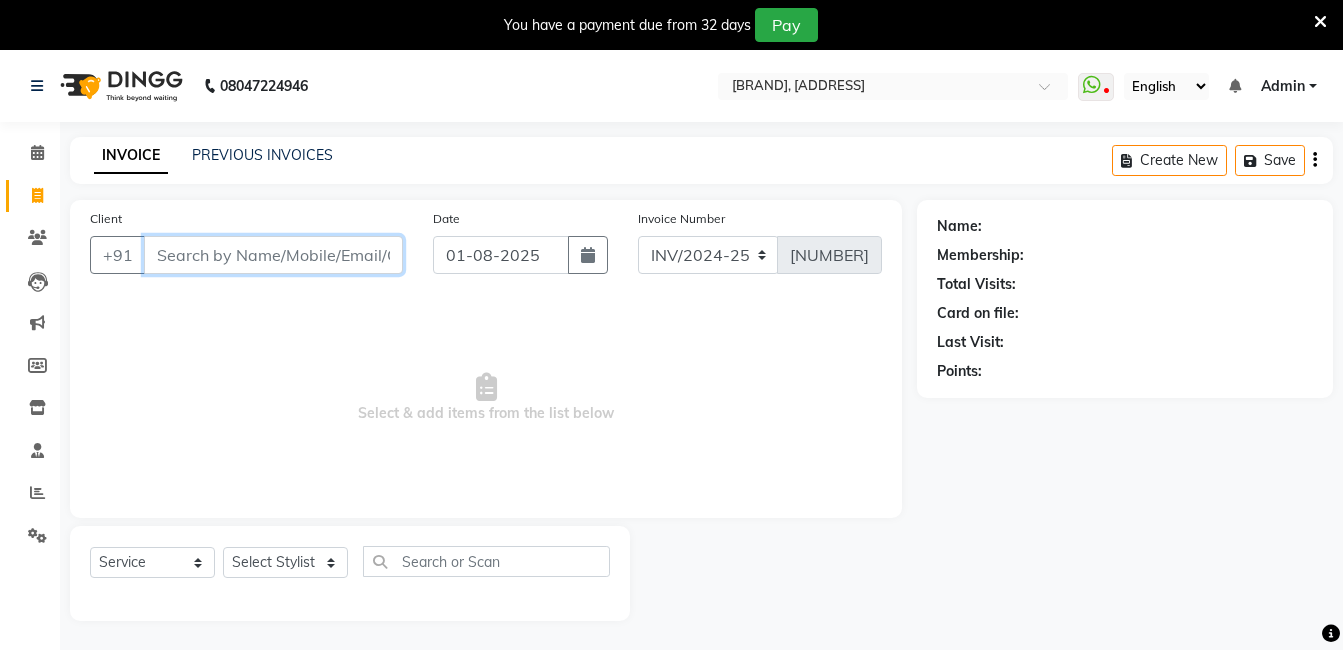 click on "Client" at bounding box center (273, 255) 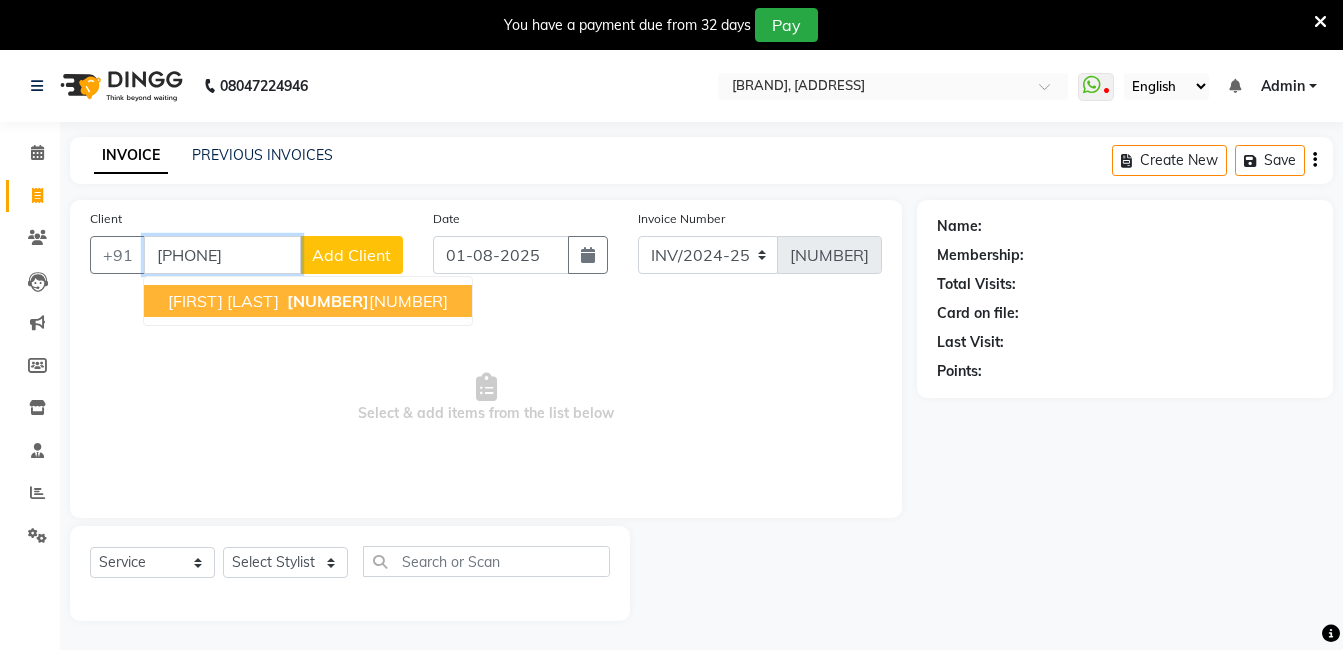 type on "[PHONE]" 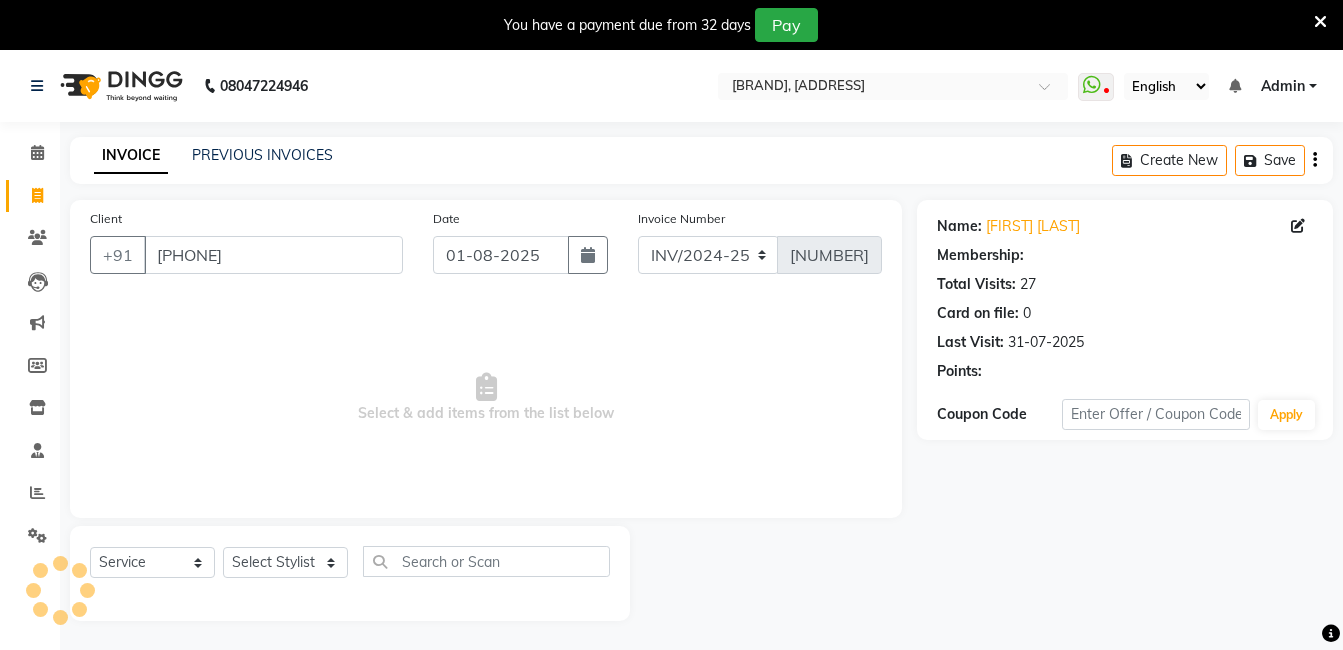 select on "2: Object" 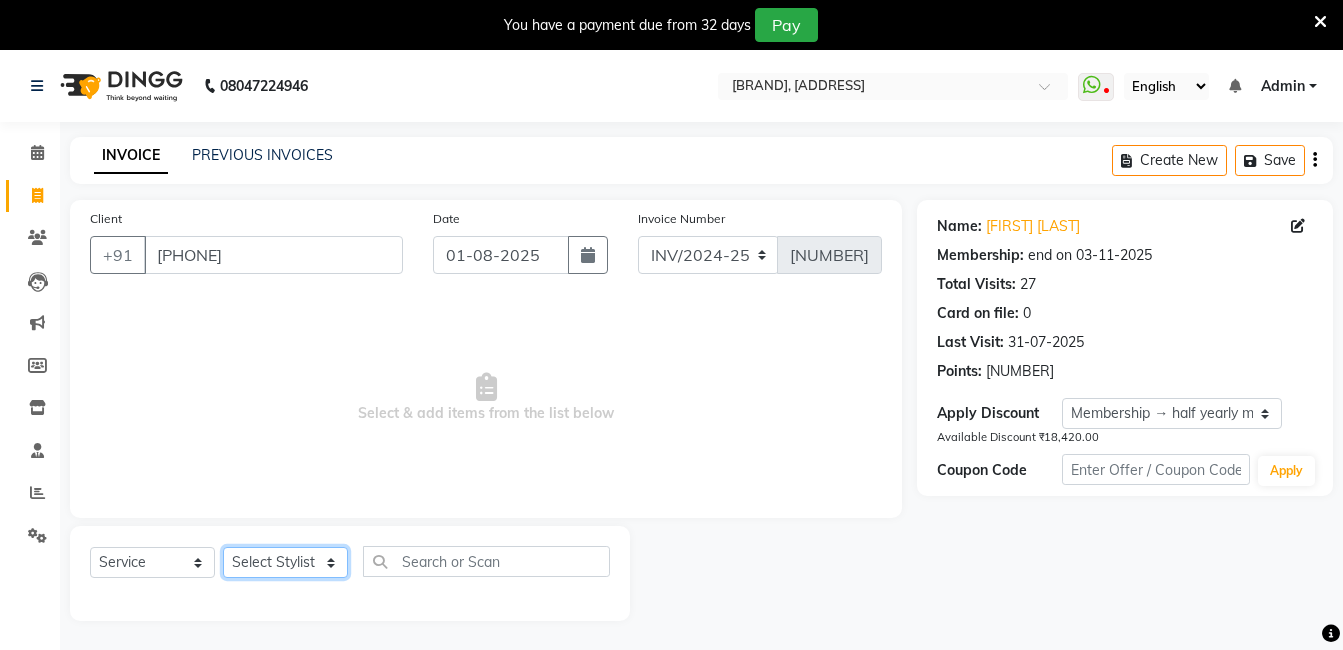 click on "Select Stylist [FIRST] [FIRST] [FIRST] [FIRST] [FIRST] [FIRST] [FIRST] [FIRST] [FIRST] [FIRST] [FIRST]" 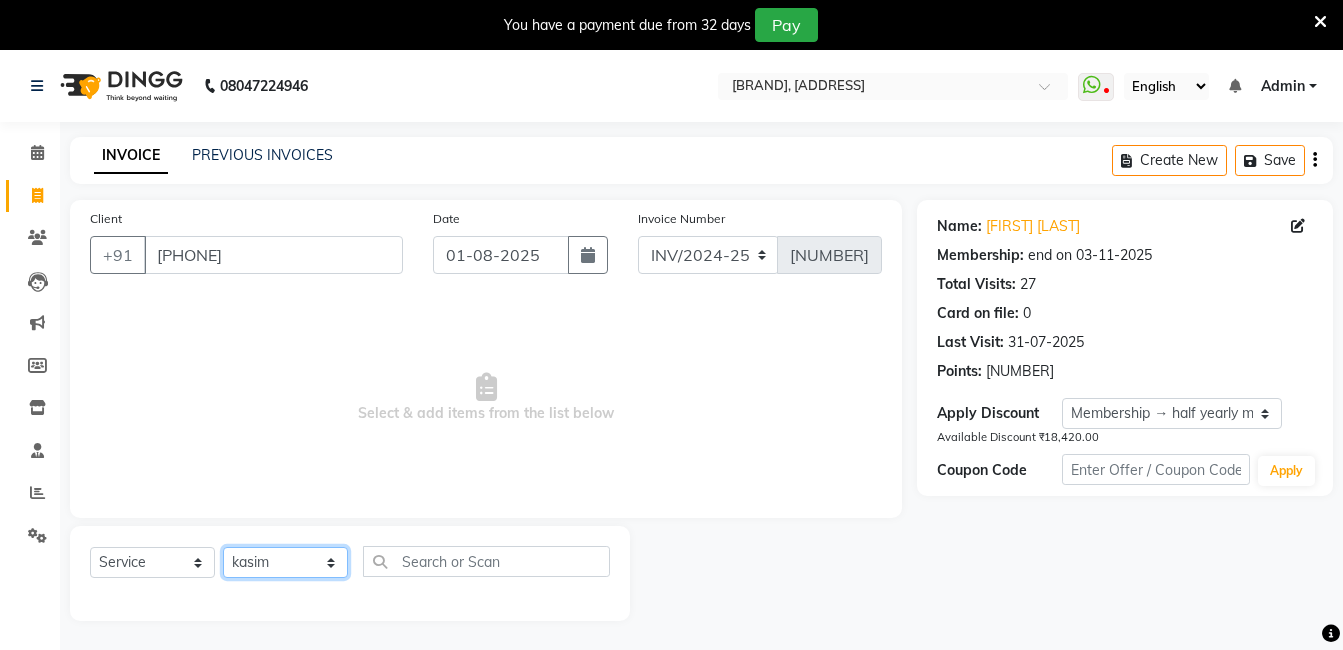 click on "Select Stylist [FIRST] [FIRST] [FIRST] [FIRST] [FIRST] [FIRST] [FIRST] [FIRST] [FIRST] [FIRST] [FIRST]" 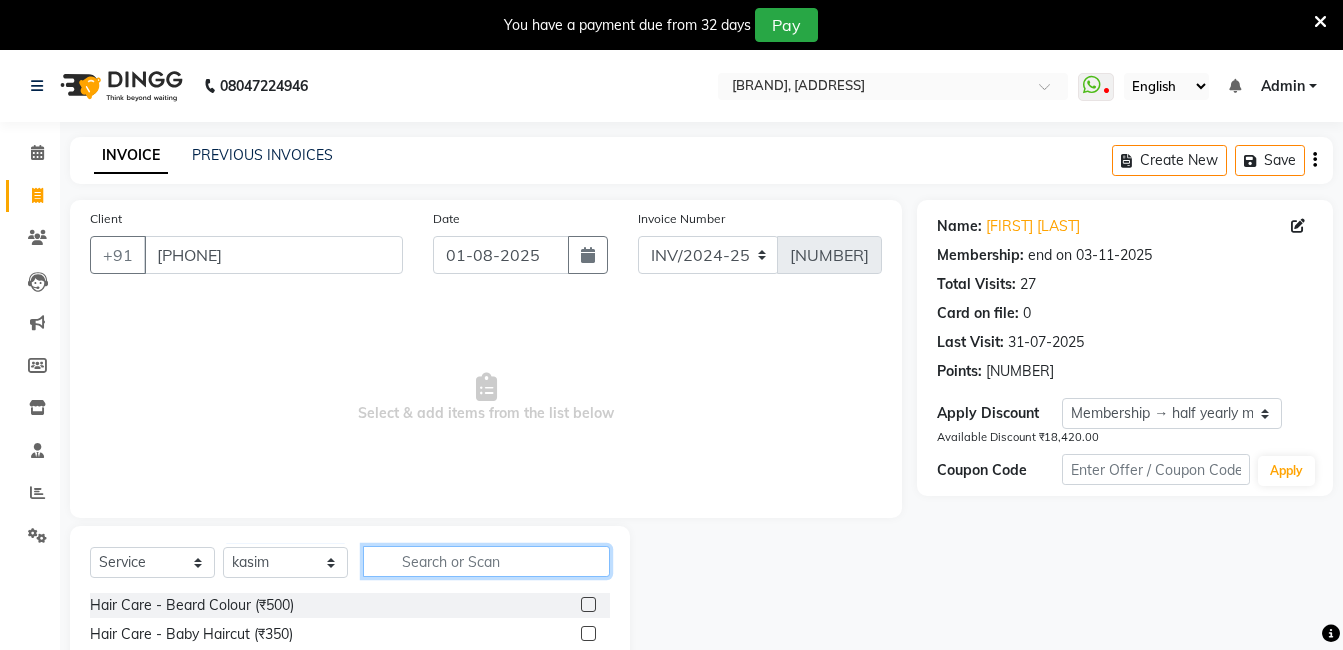click 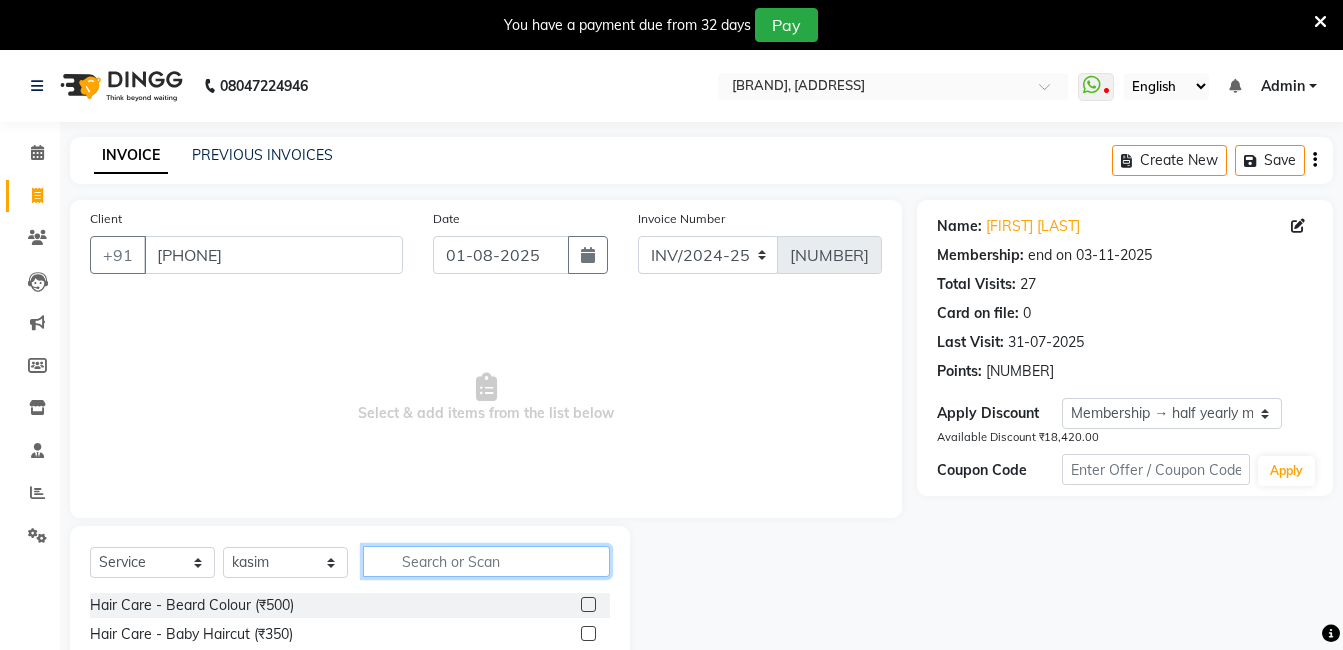 scroll, scrollTop: 200, scrollLeft: 0, axis: vertical 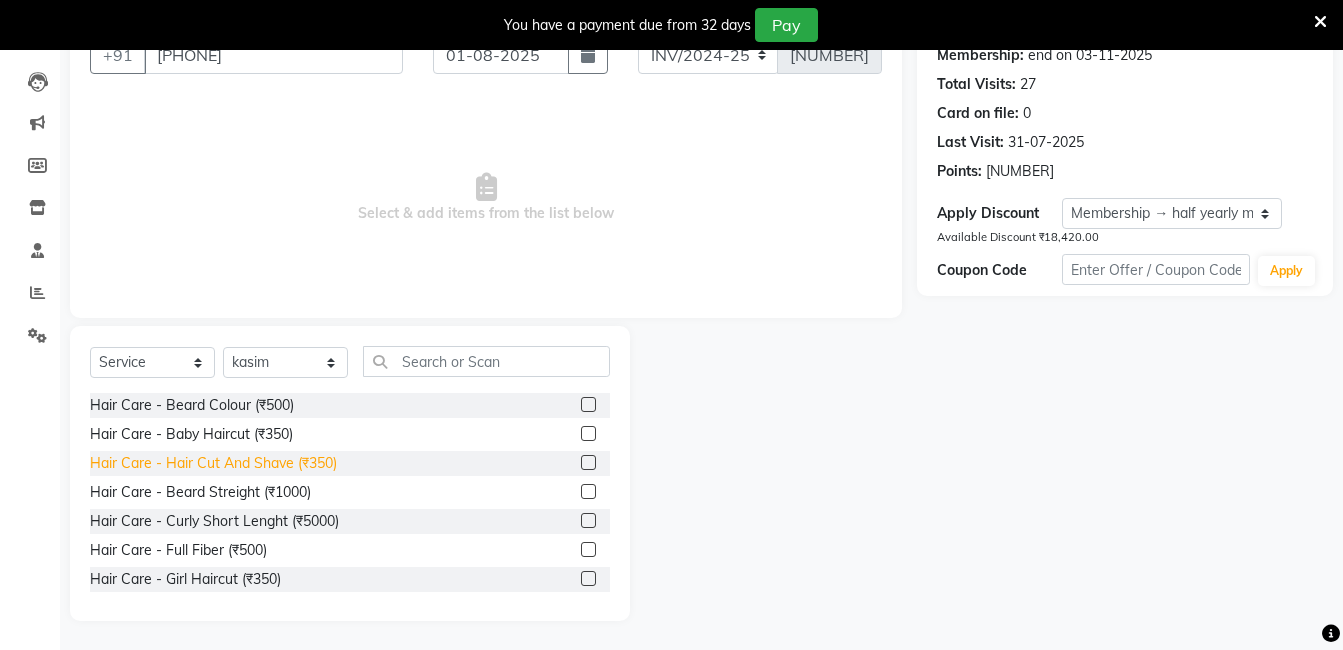 click on "Hair Care - Hair Cut And Shave (₹350)" 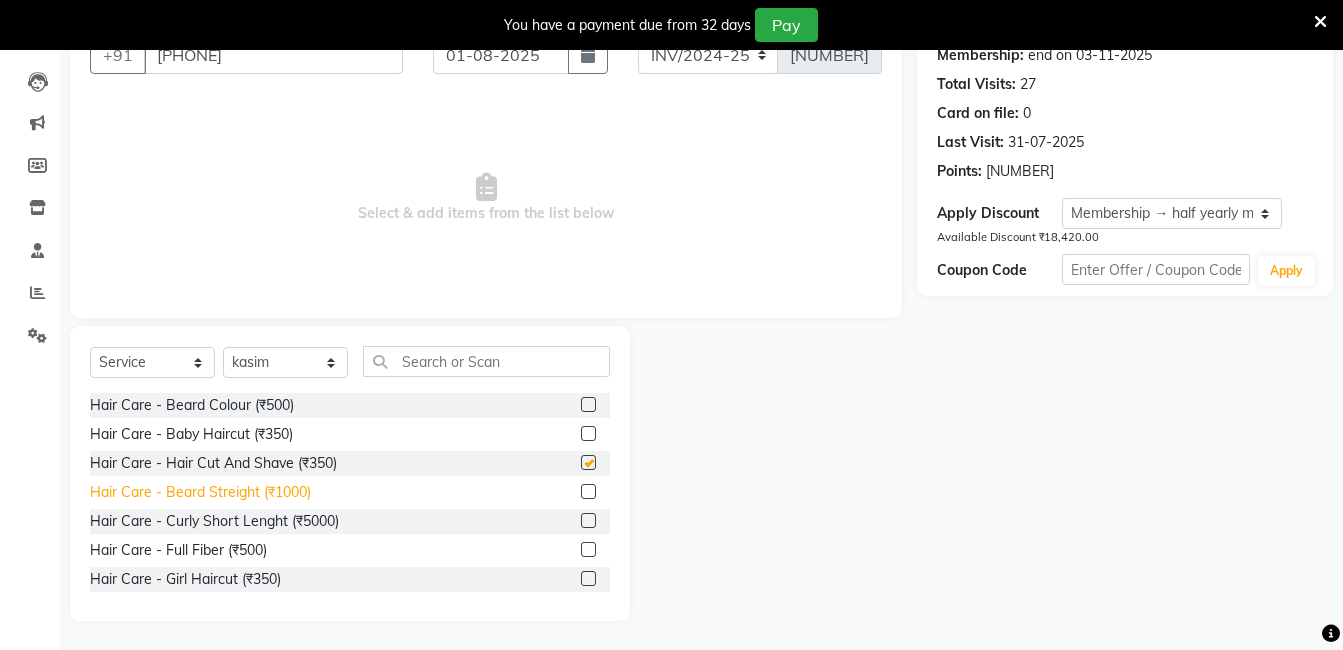 checkbox on "false" 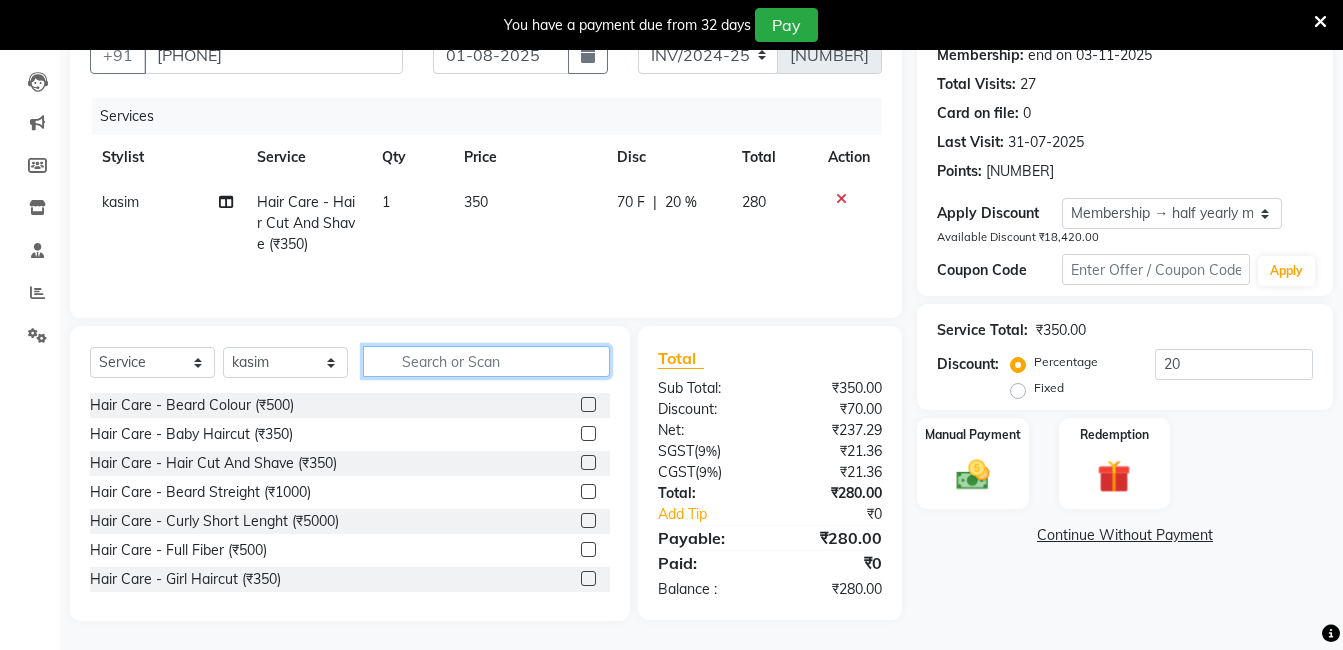 click 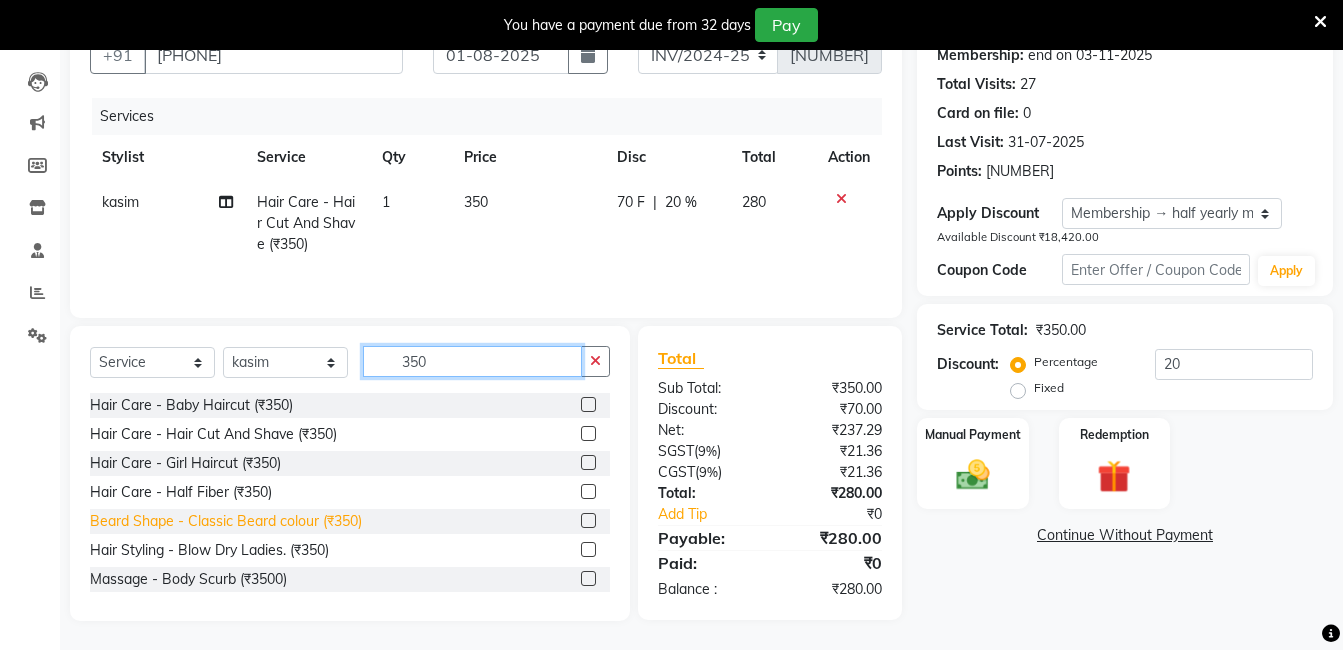 type on "350" 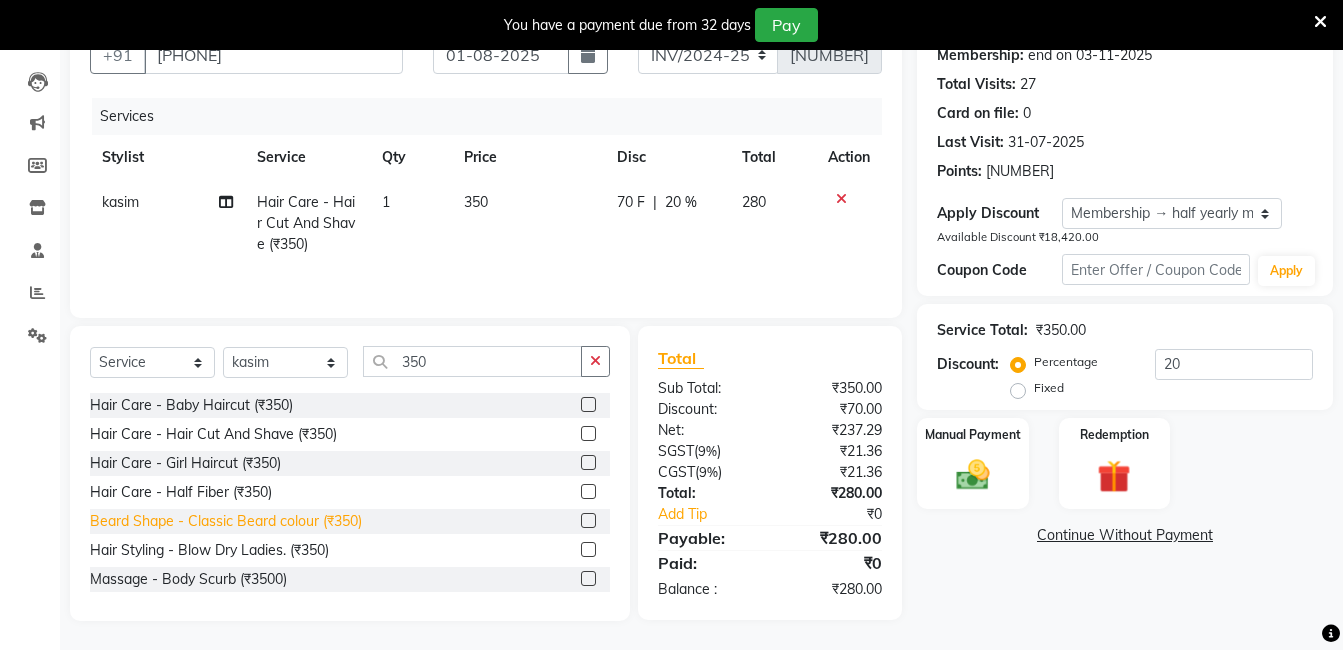 click on "Beard Shape - Classic Beard colour (₹350)" 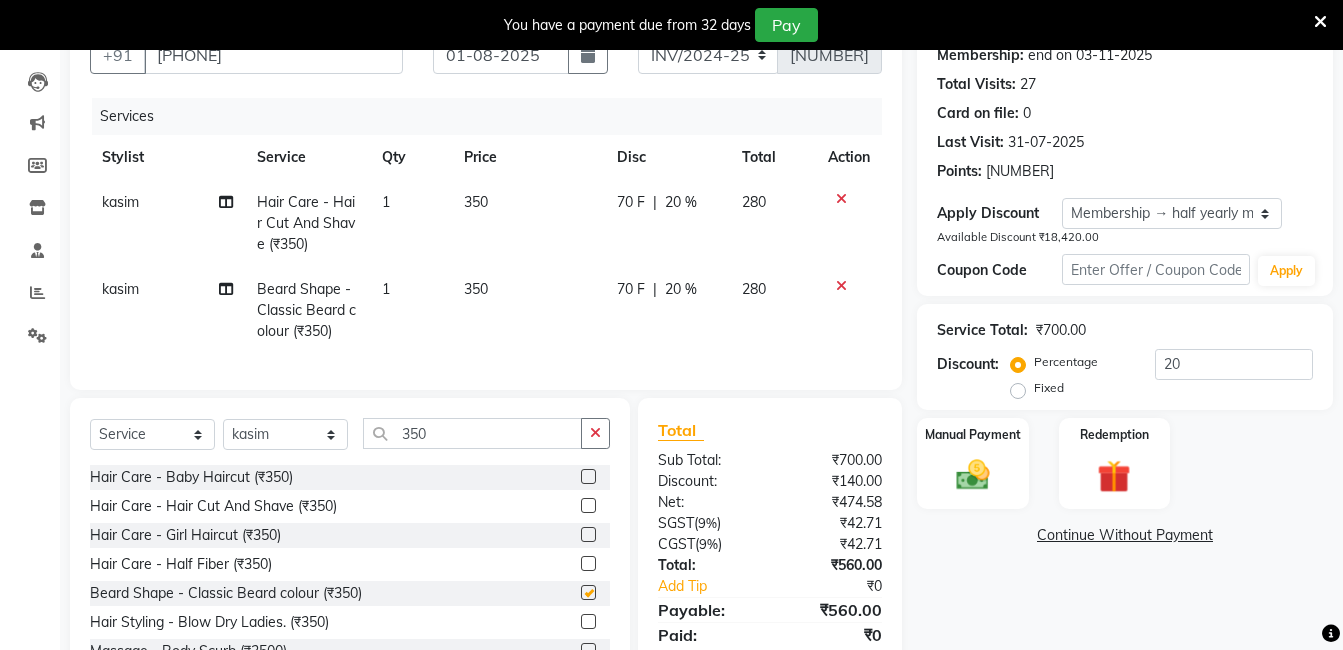 checkbox on "false" 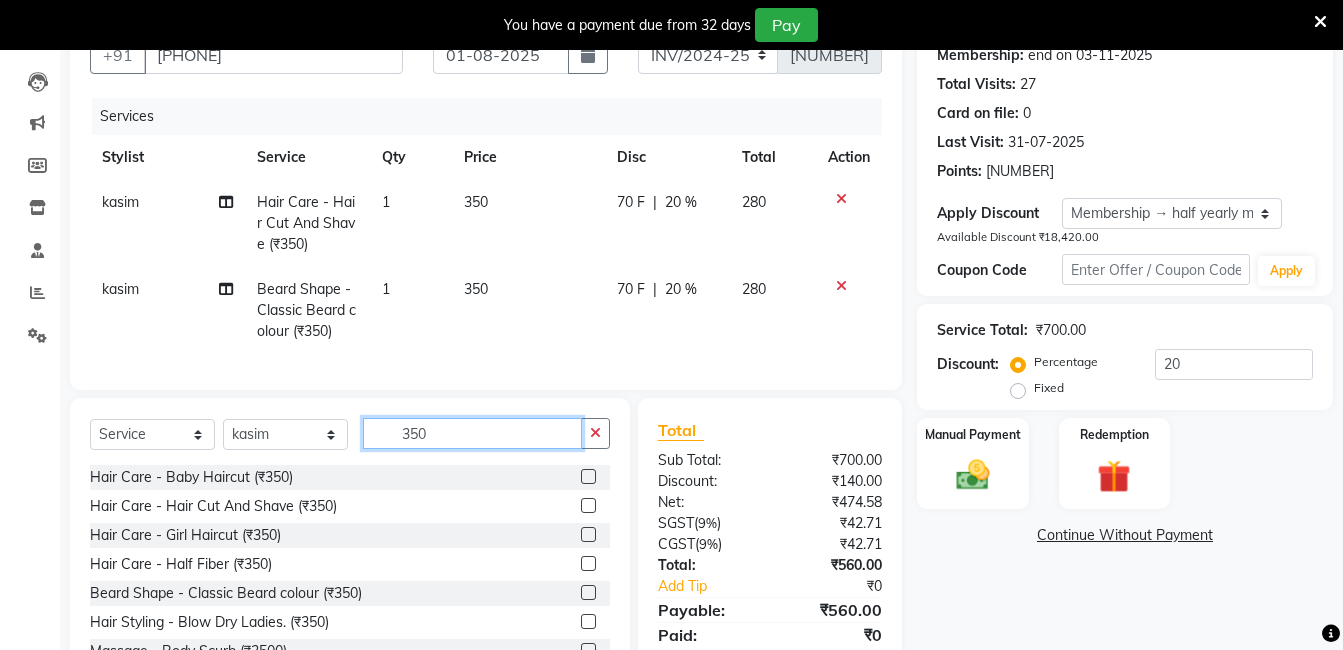 click on "350" 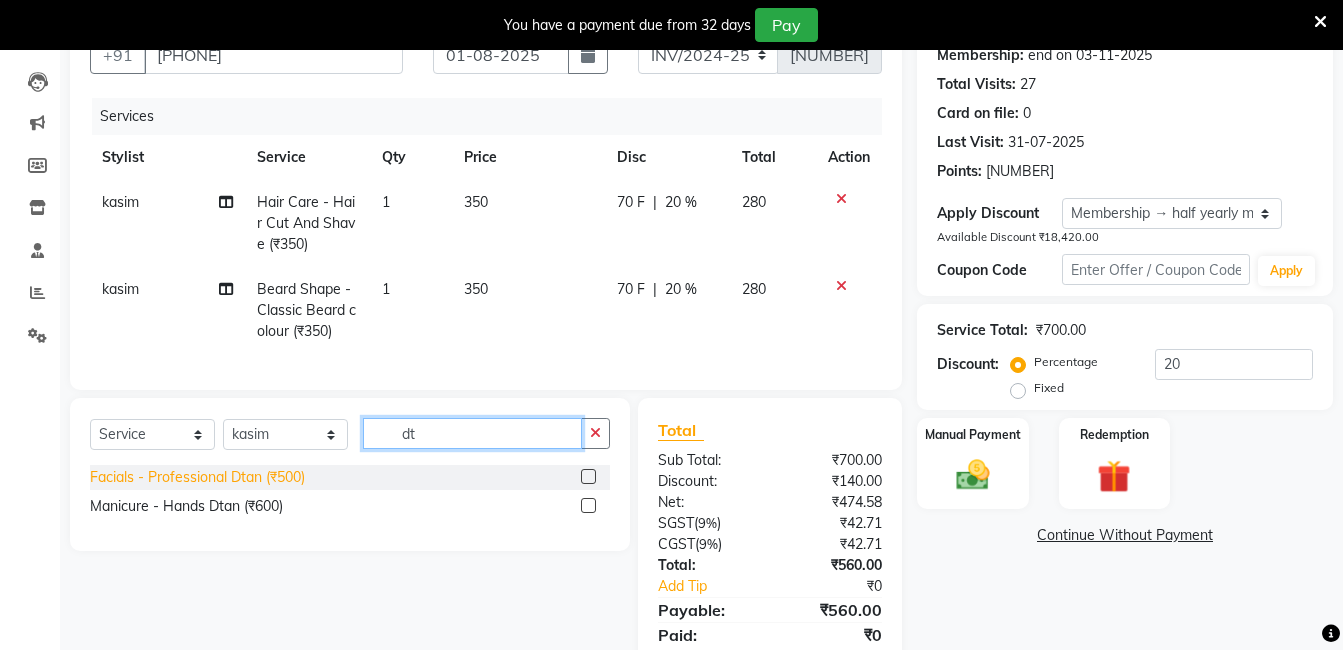 type on "dt" 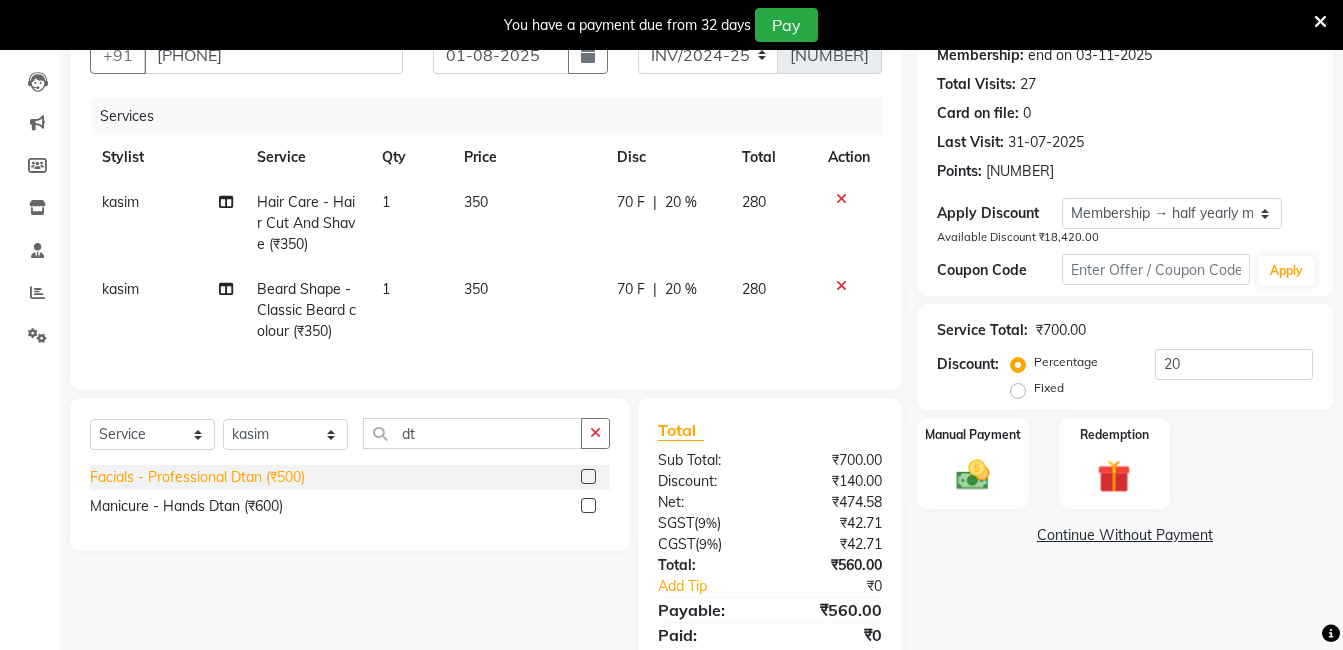 click on "Facials - Professional Dtan (₹500)" 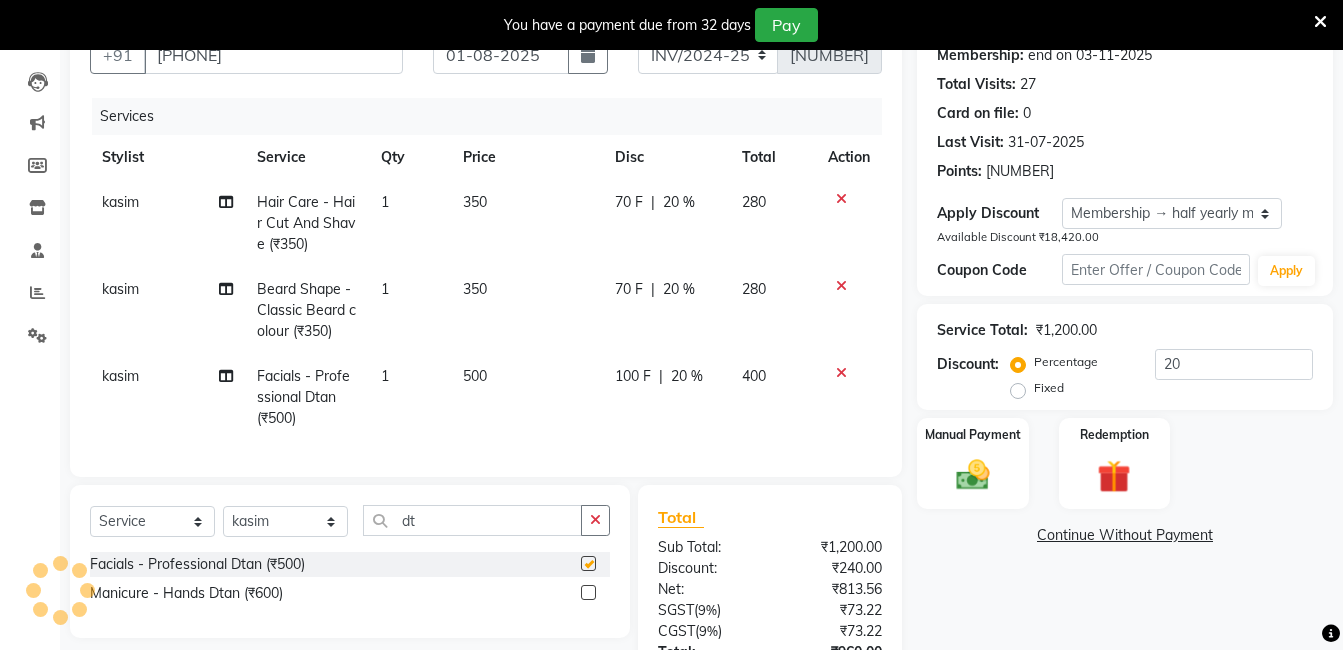 checkbox on "false" 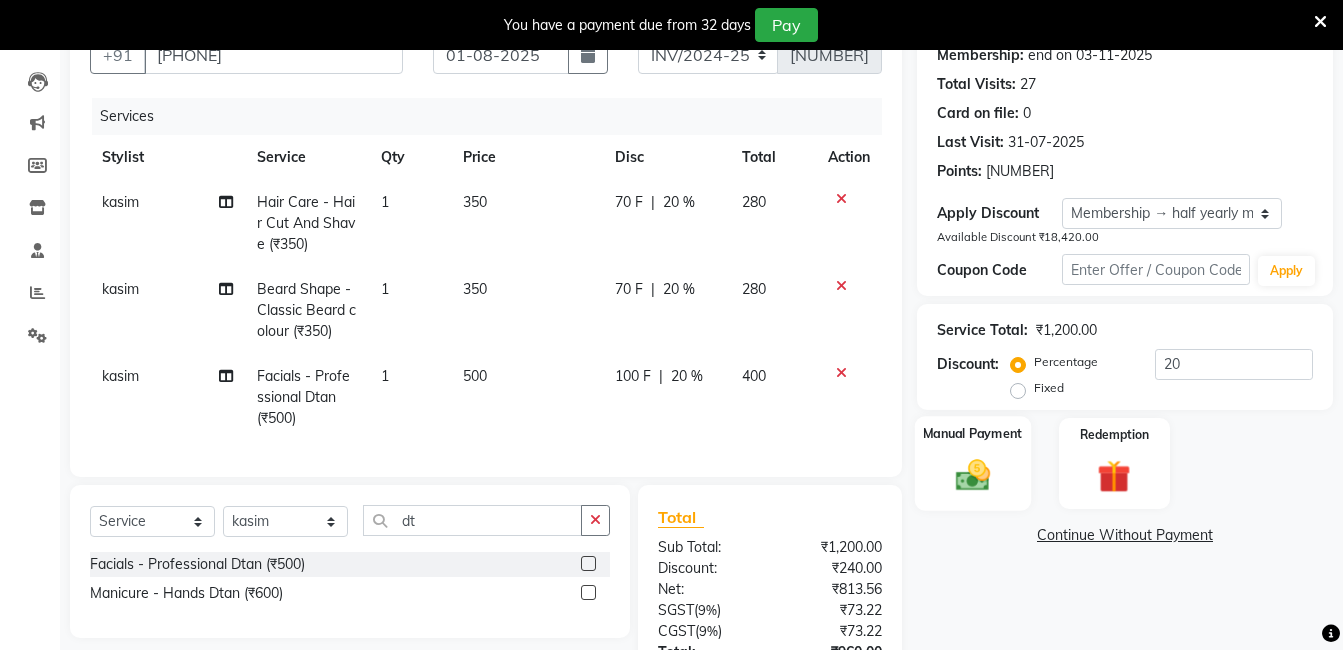 click 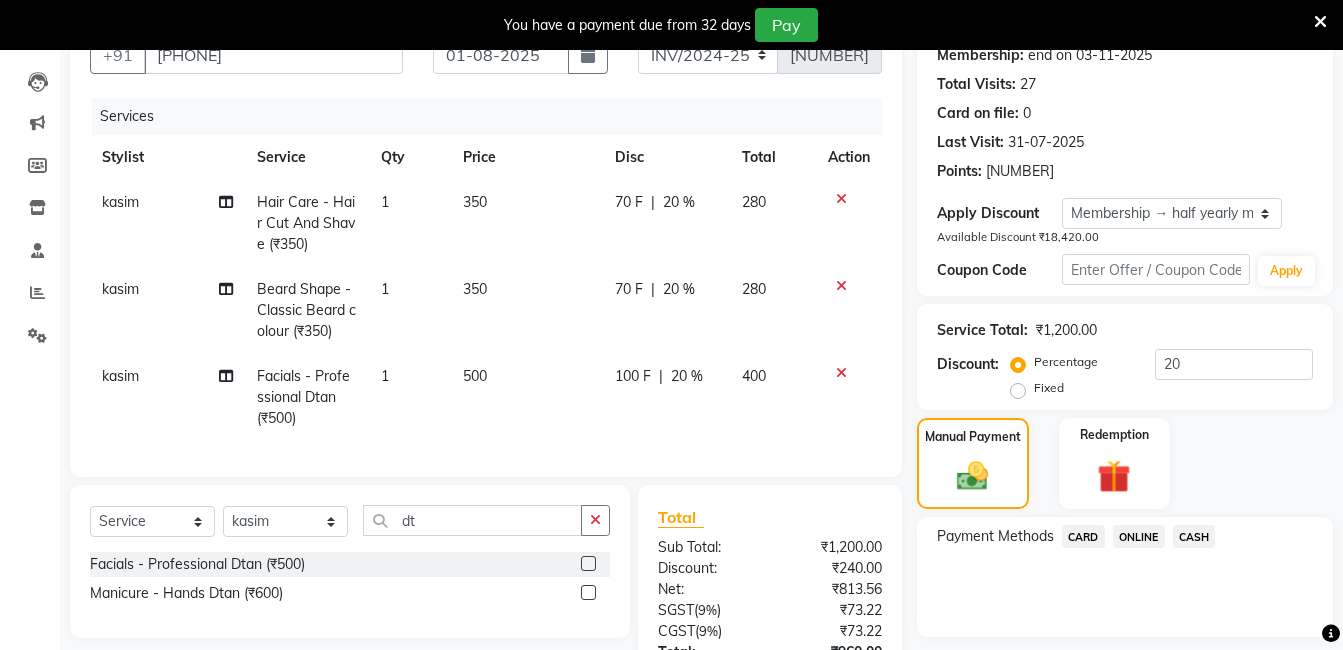 click on "ONLINE" 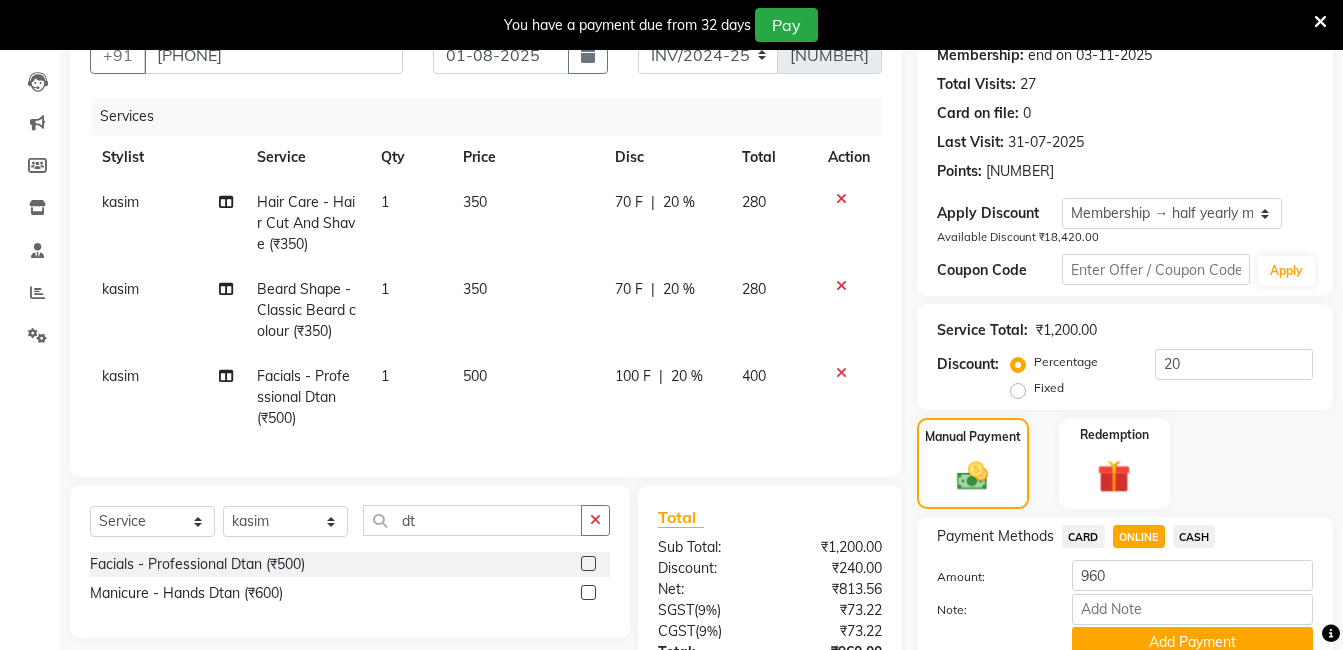 click on "CASH" 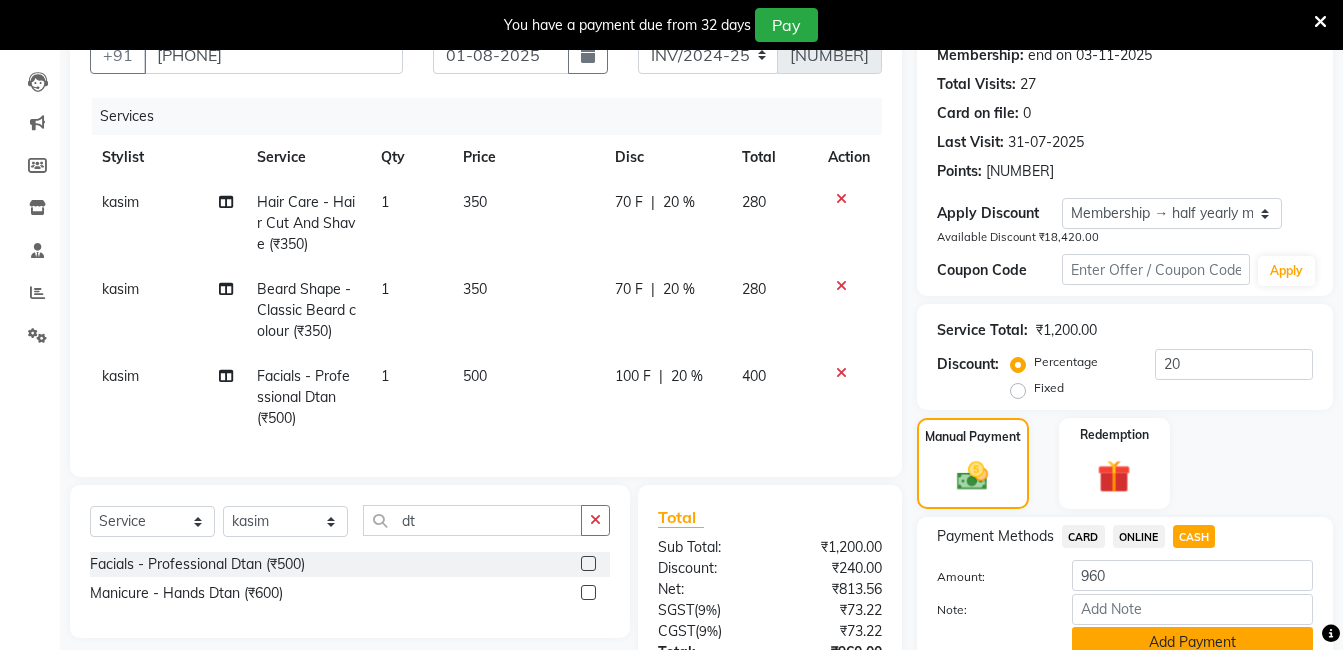 click on "Add Payment" 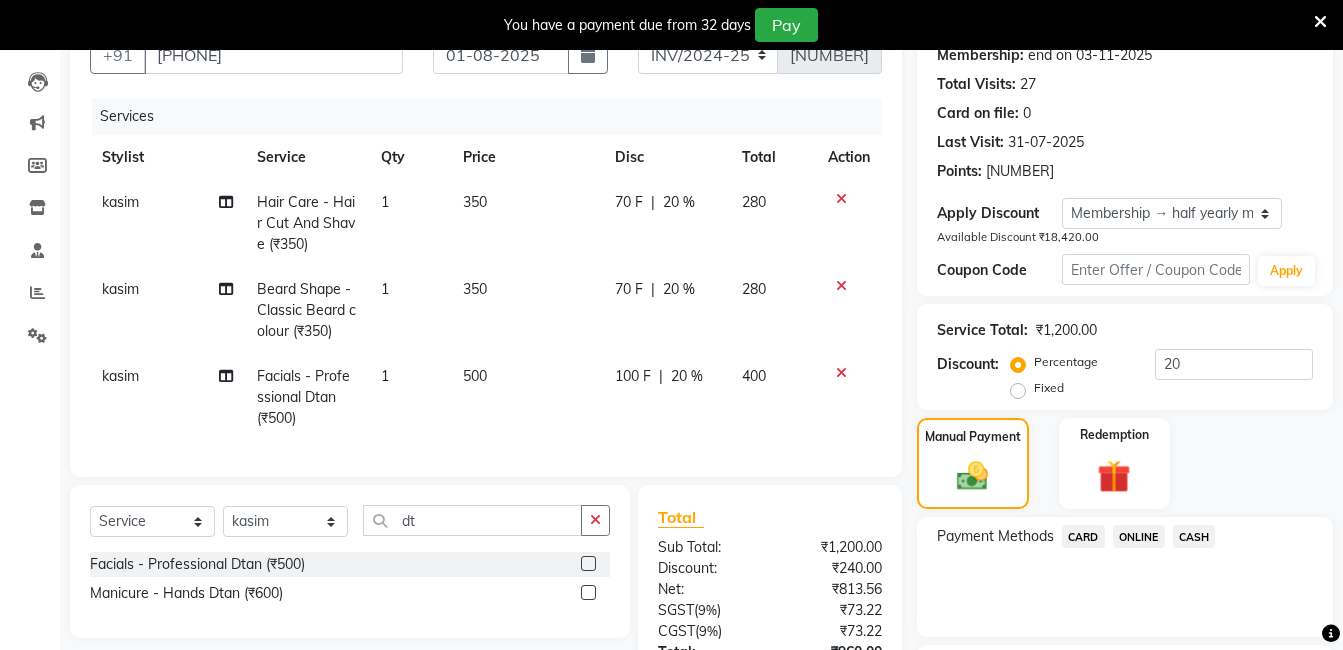 click on "CASH" 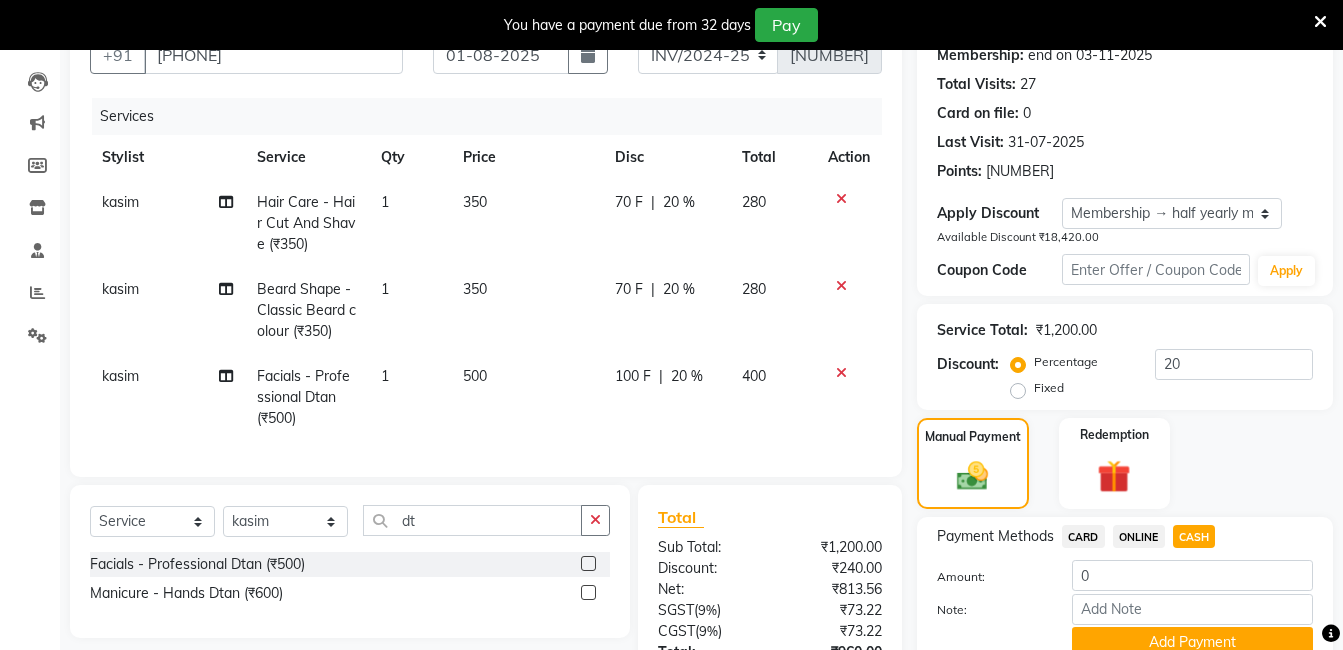 scroll, scrollTop: 535, scrollLeft: 0, axis: vertical 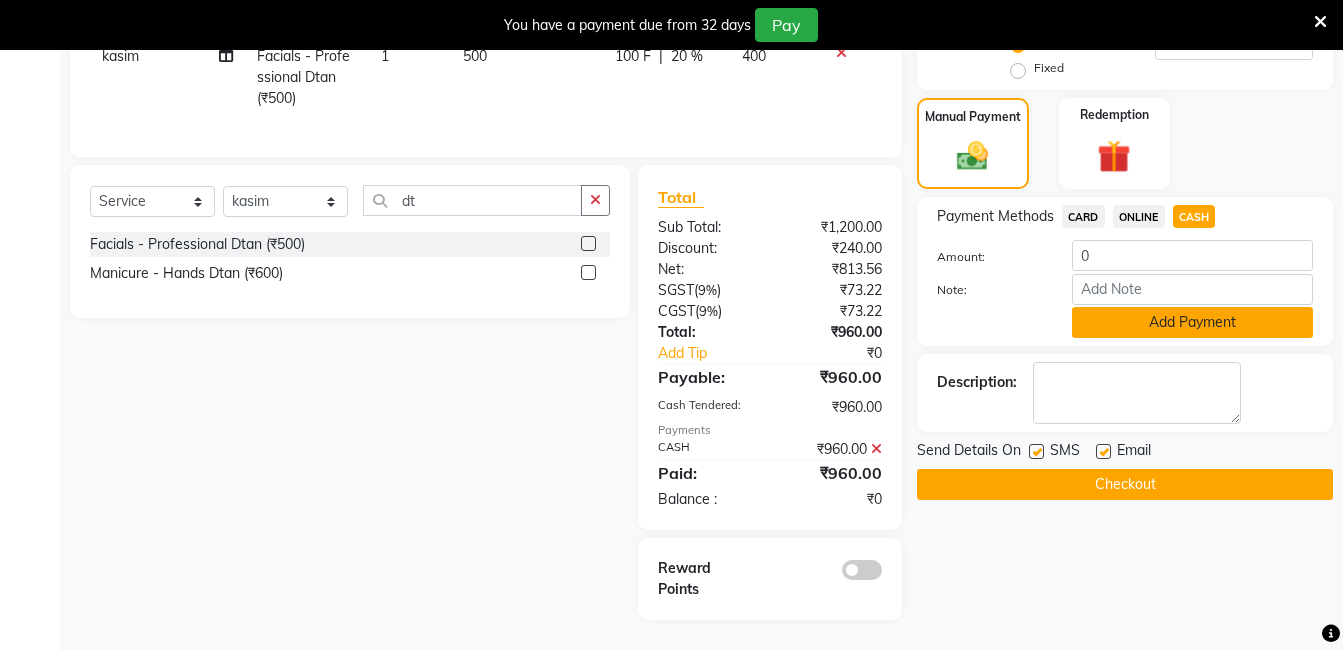 click on "Add Payment" 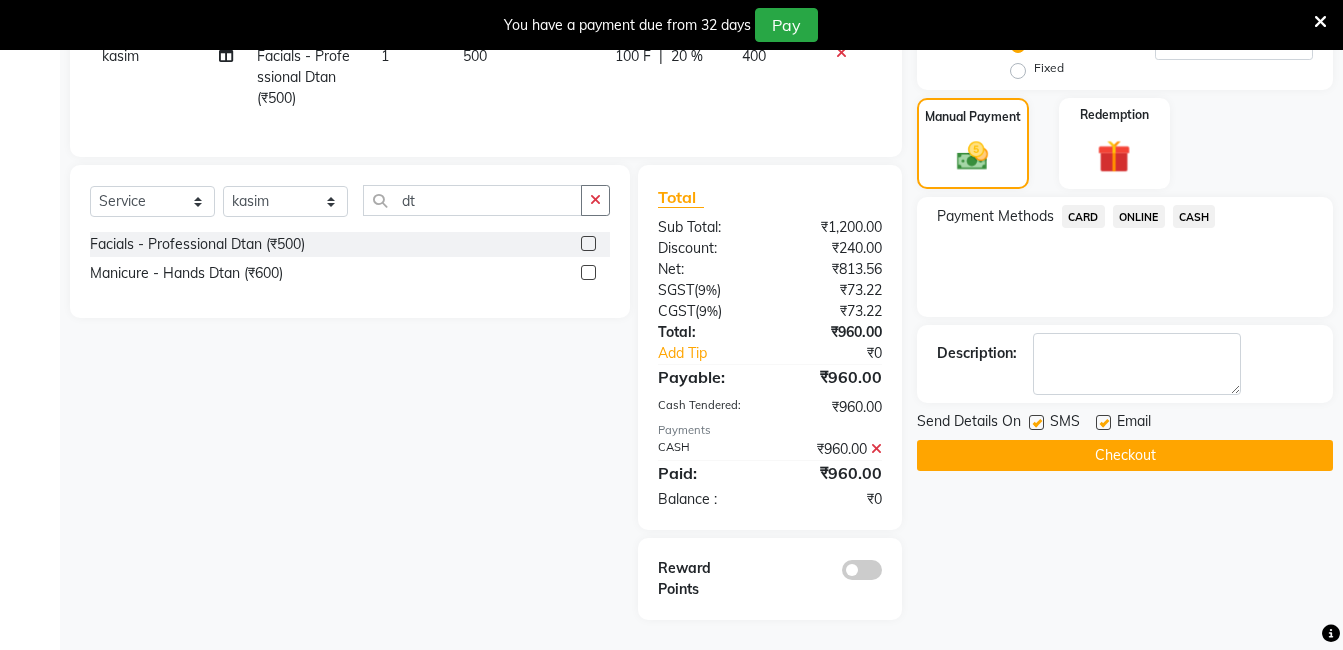 click on "Checkout" 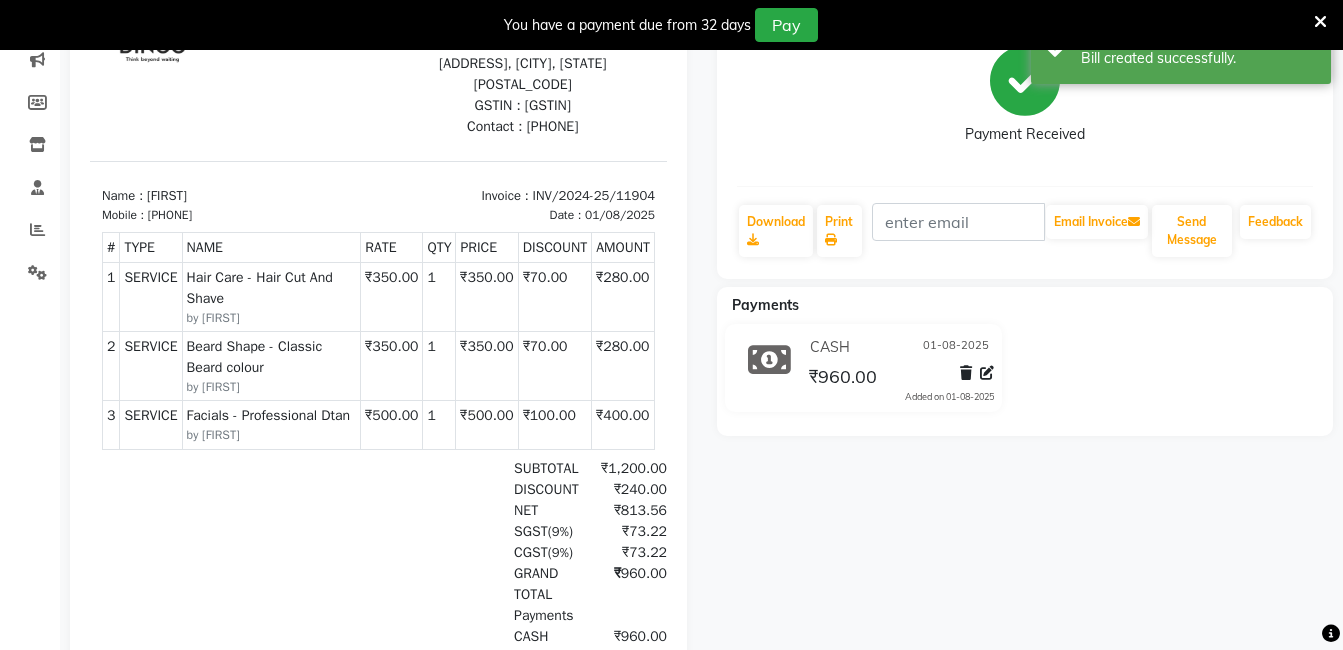 scroll, scrollTop: 196, scrollLeft: 0, axis: vertical 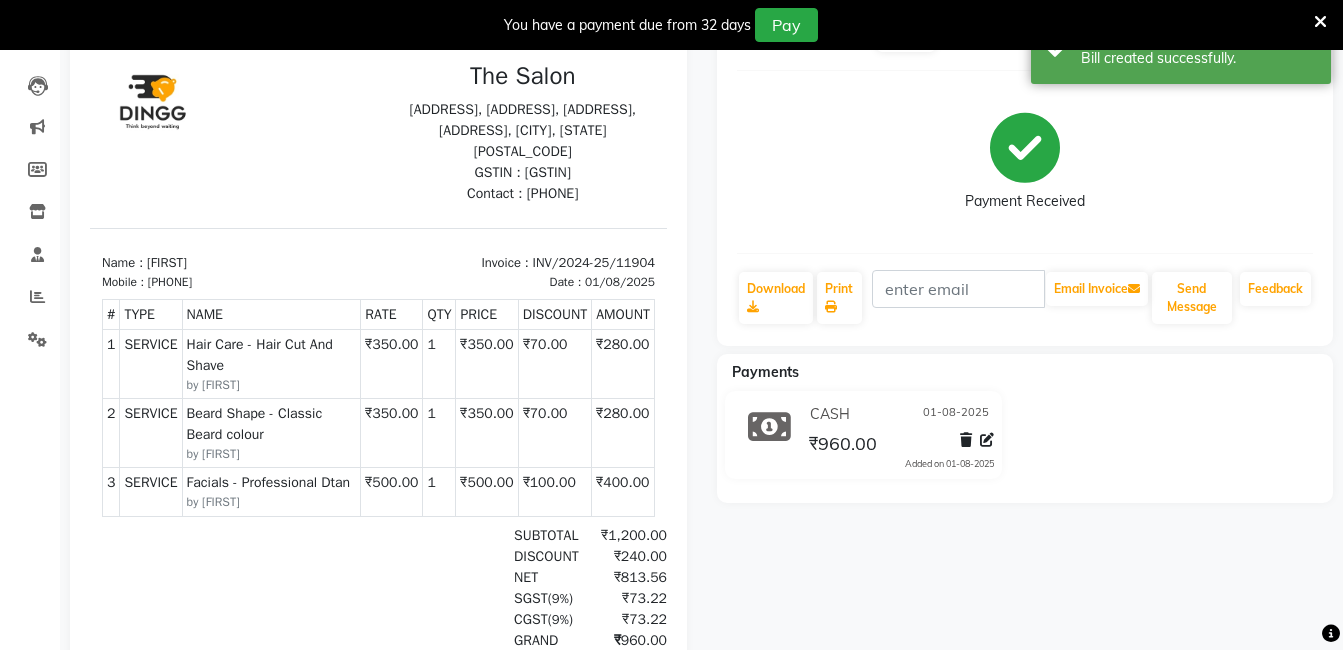 click at bounding box center [152, 103] 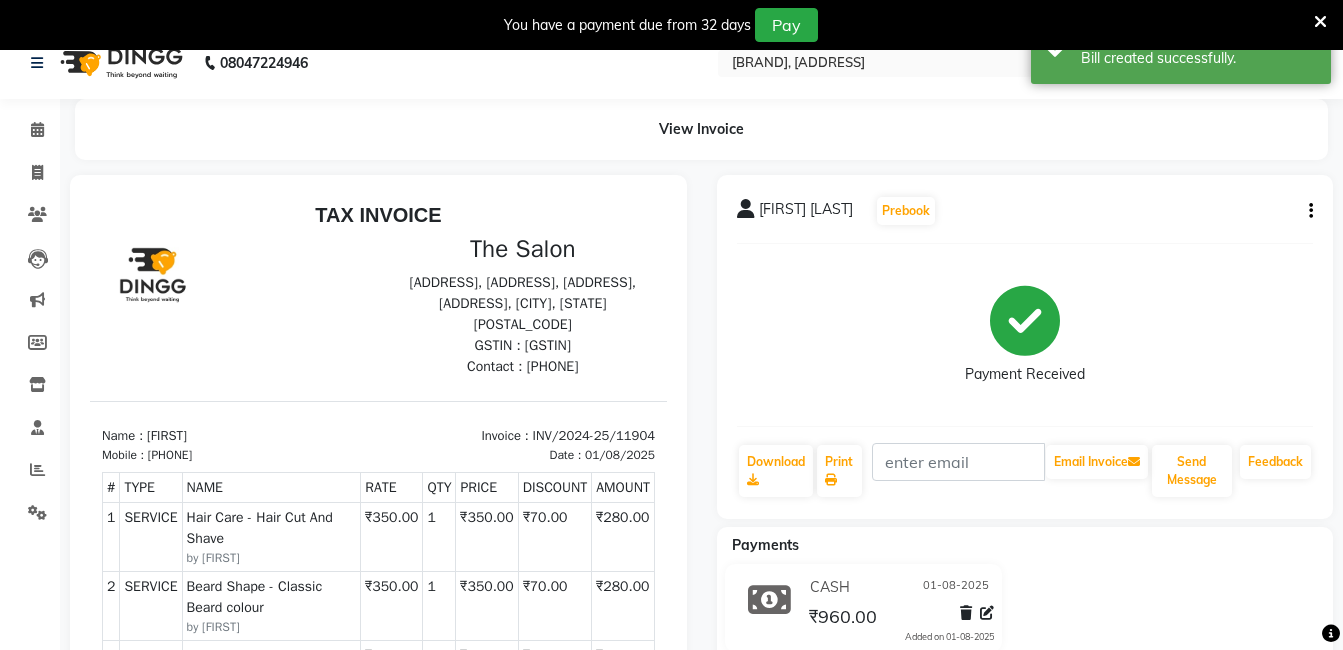 scroll, scrollTop: 0, scrollLeft: 0, axis: both 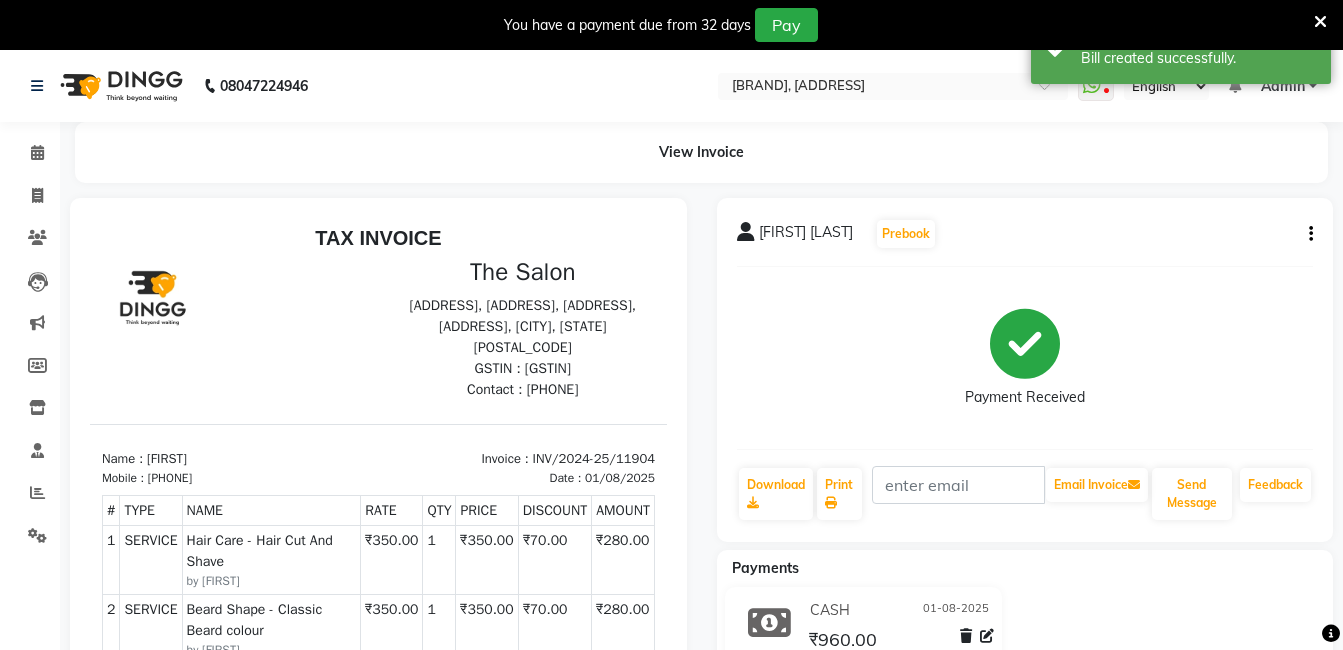 click 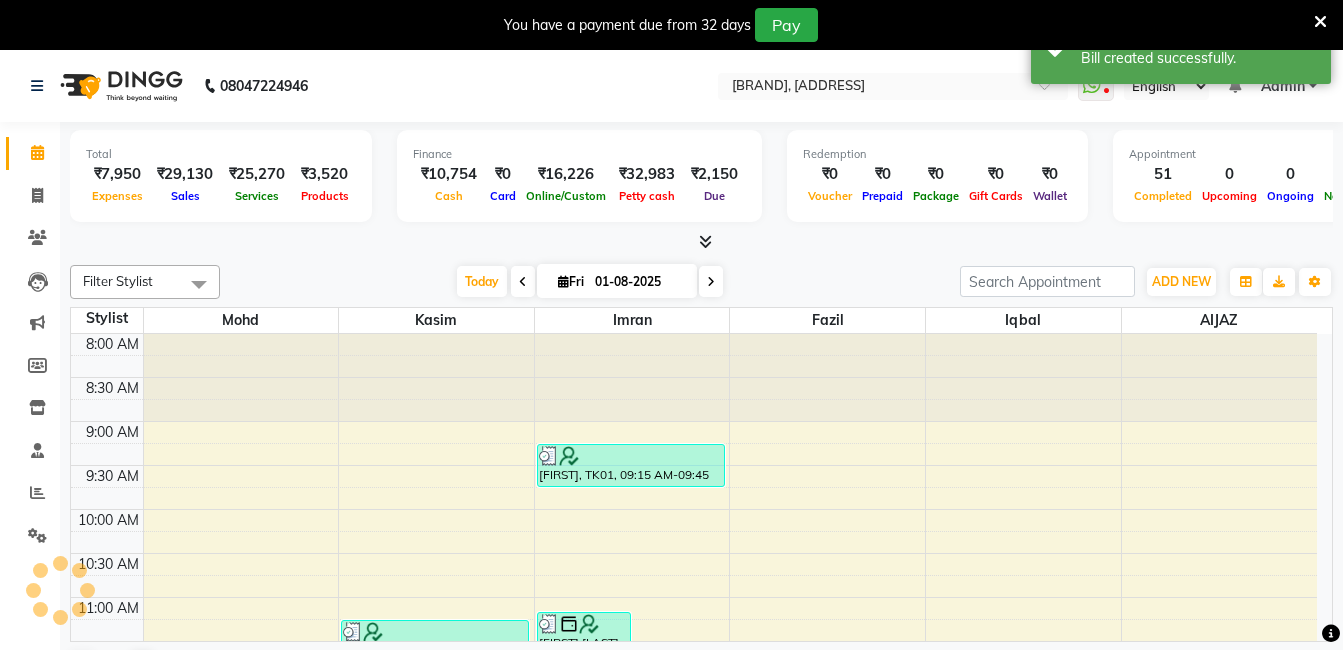 scroll, scrollTop: 0, scrollLeft: 0, axis: both 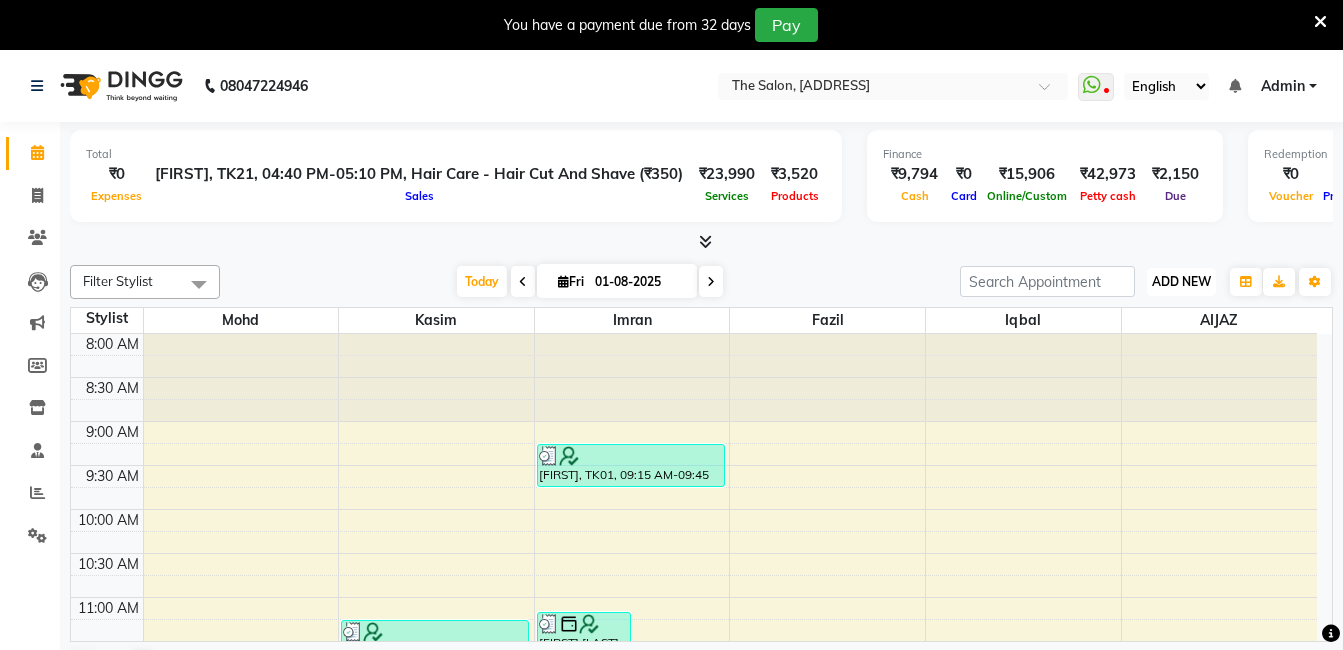 click on "ADD NEW Toggle Dropdown" at bounding box center (1181, 282) 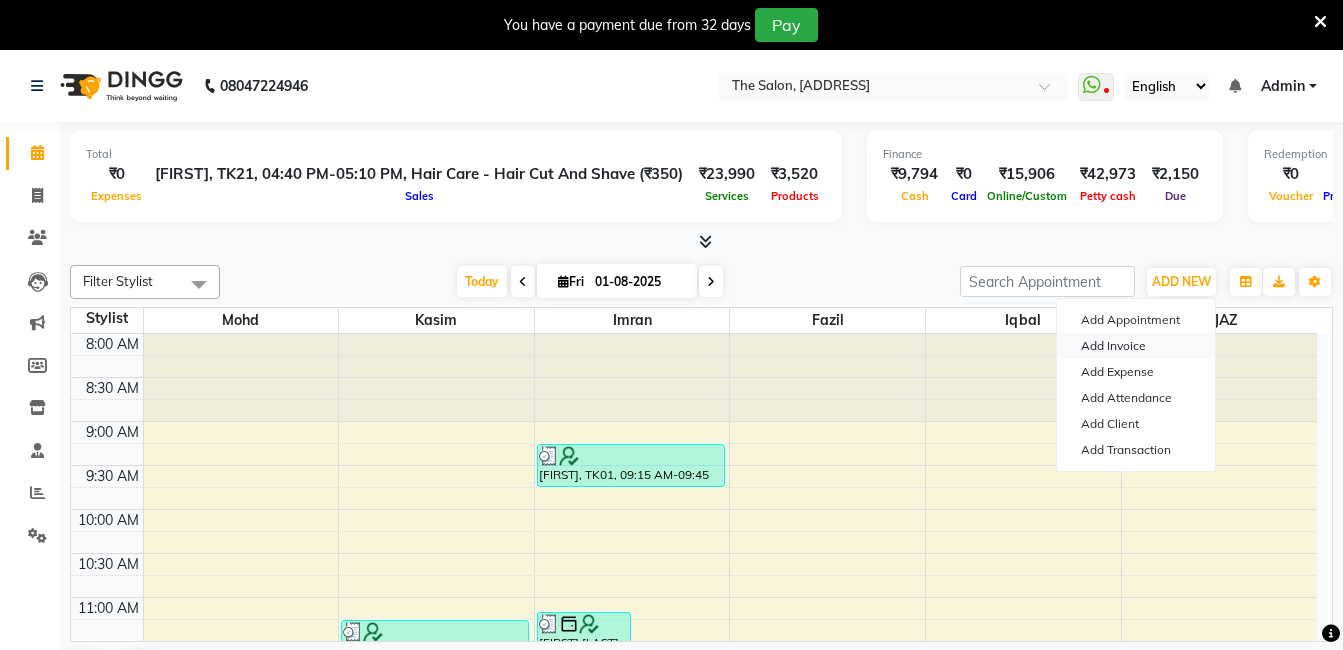 click on "Add Invoice" at bounding box center (1136, 346) 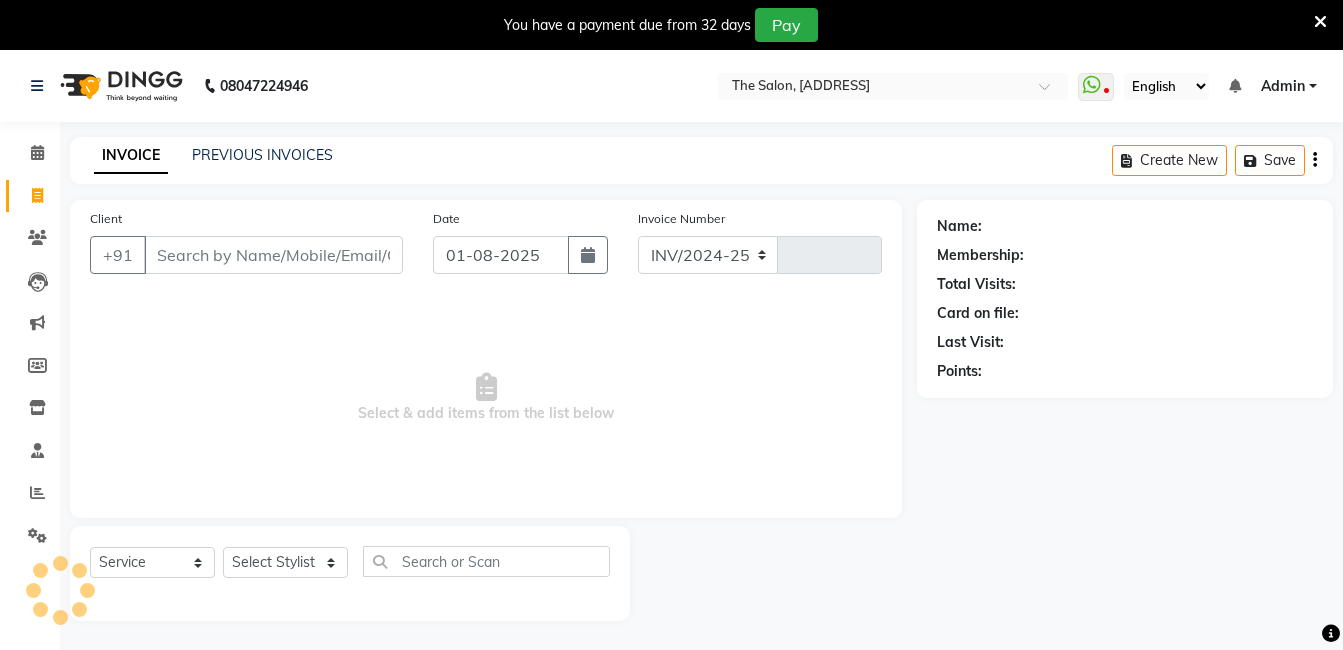 select on "5198" 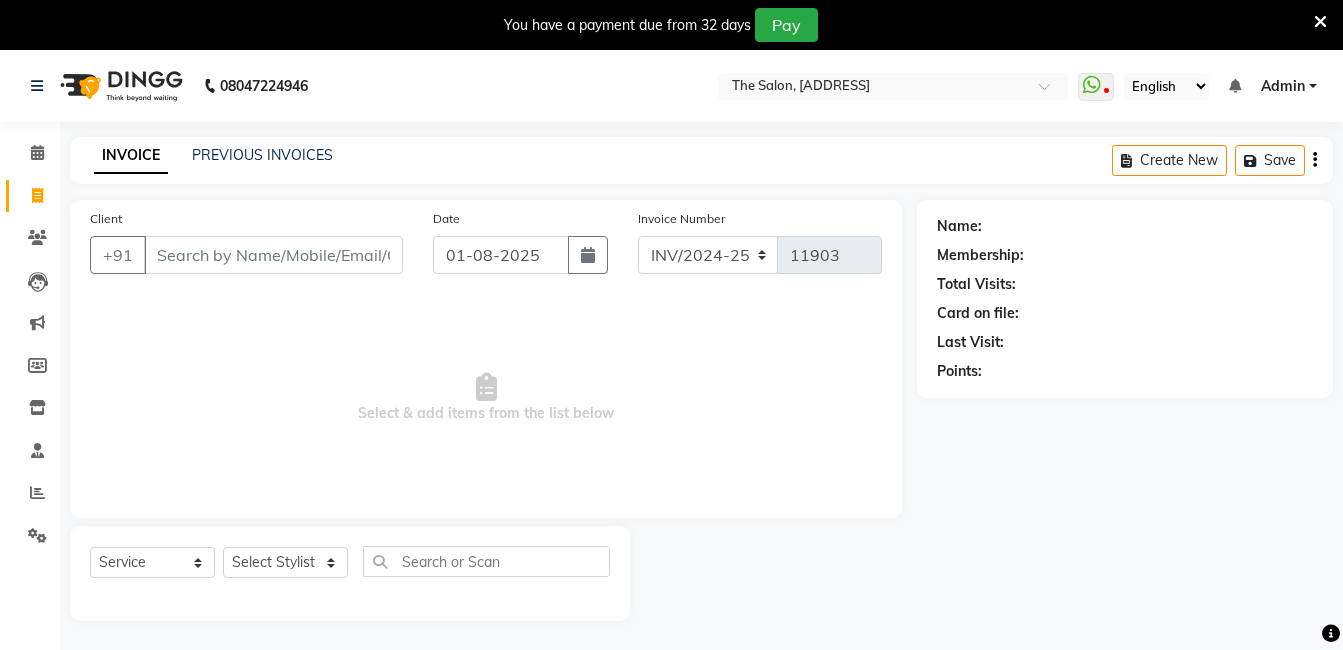 click 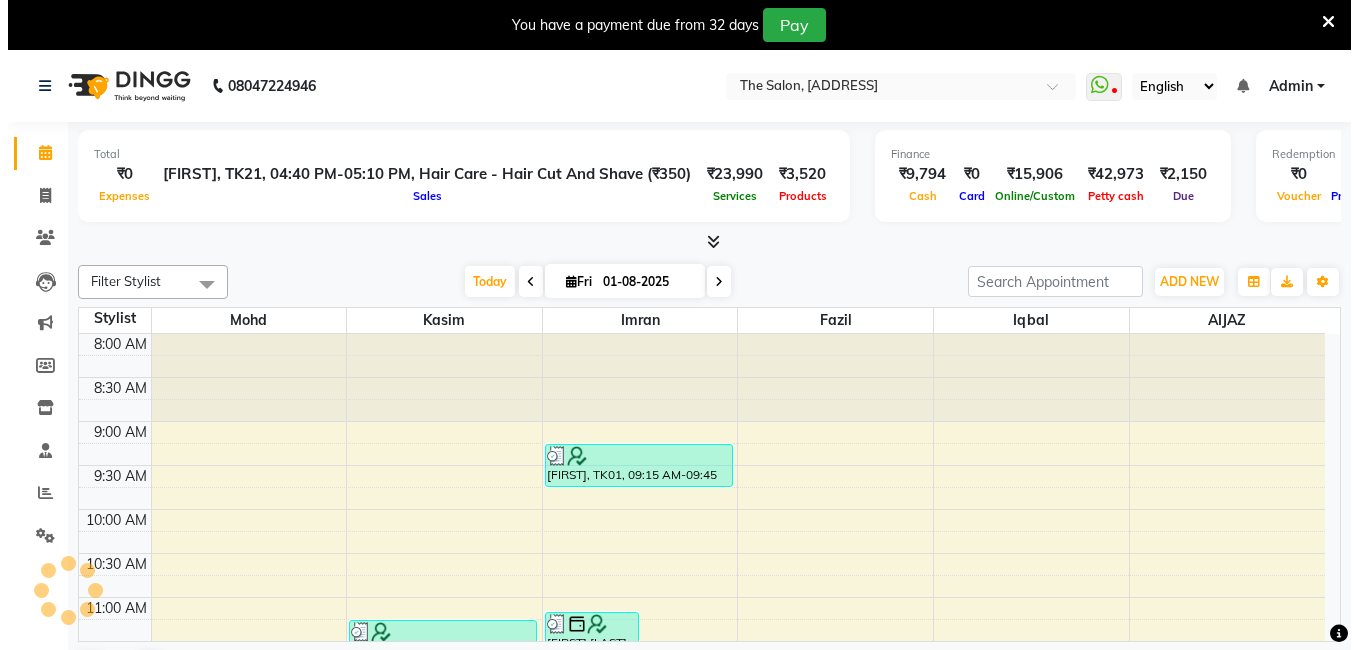 scroll, scrollTop: 0, scrollLeft: 0, axis: both 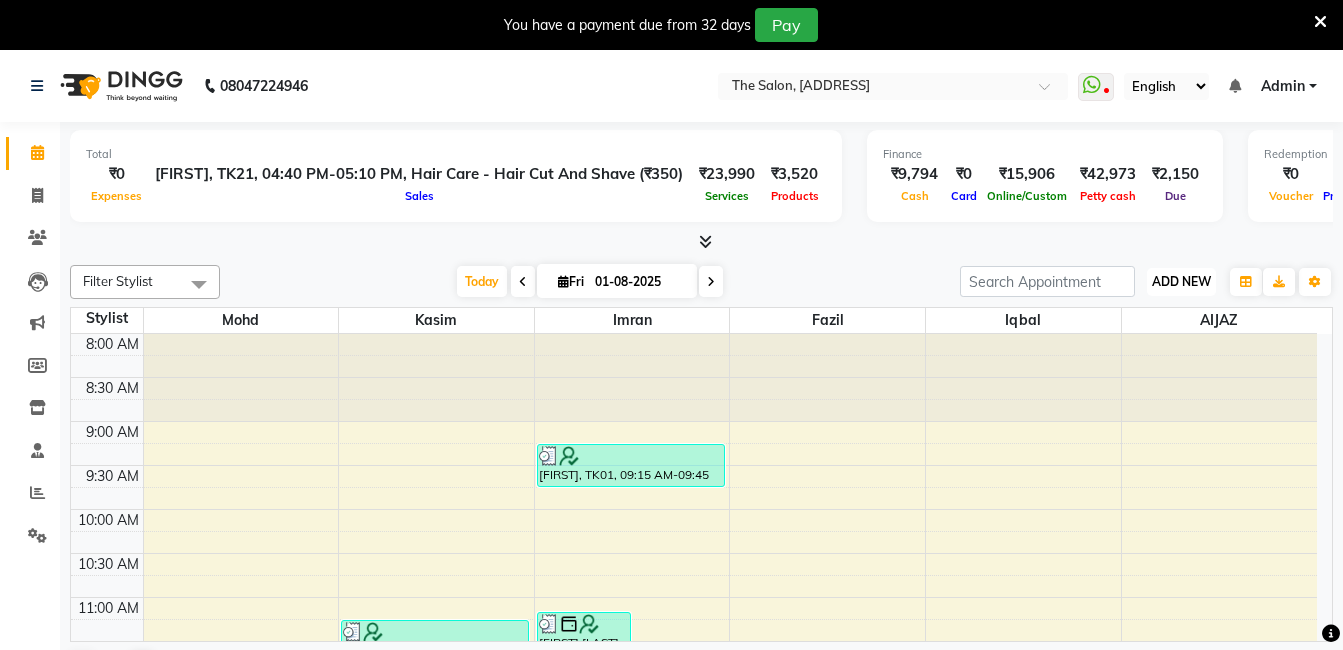 click on "ADD NEW Toggle Dropdown" at bounding box center (1181, 282) 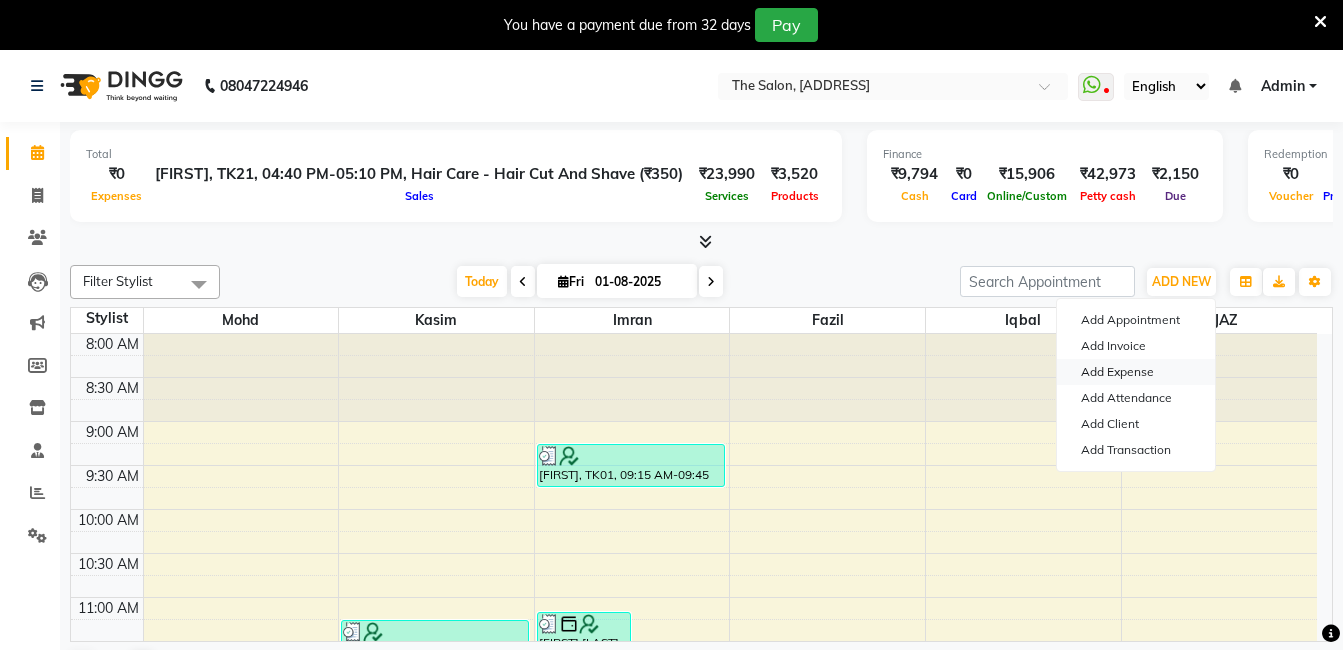 click on "Add Expense" at bounding box center (1136, 372) 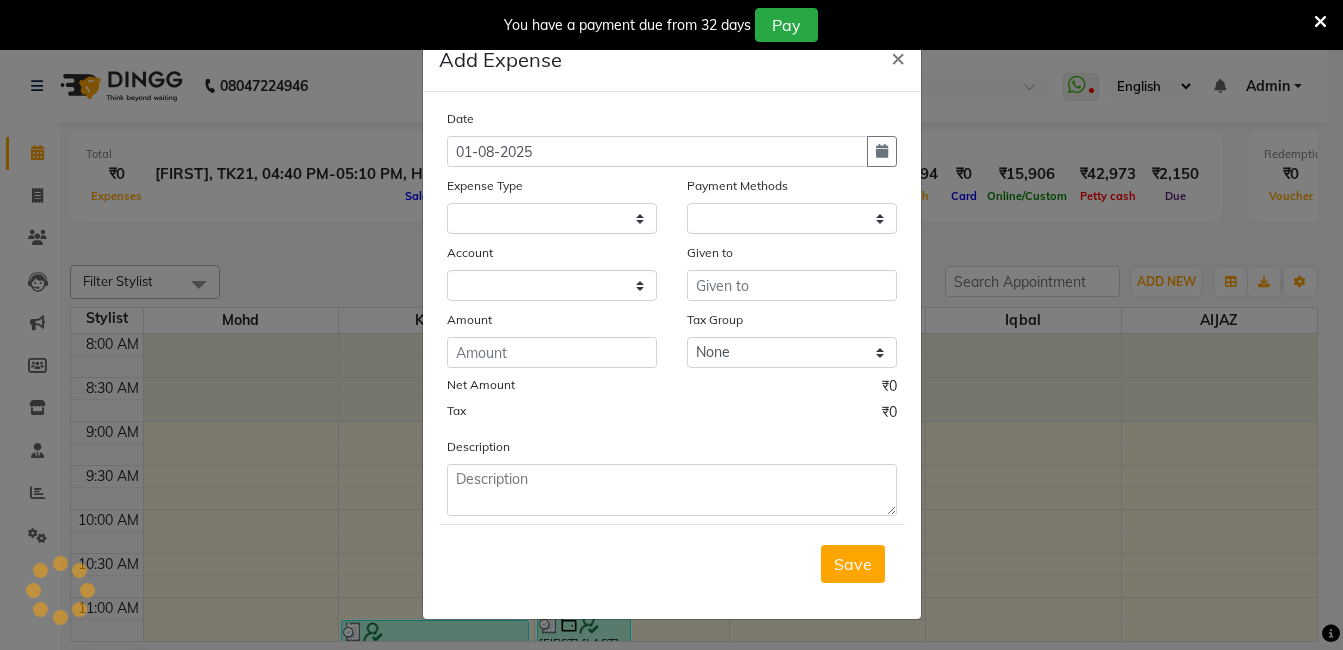 select 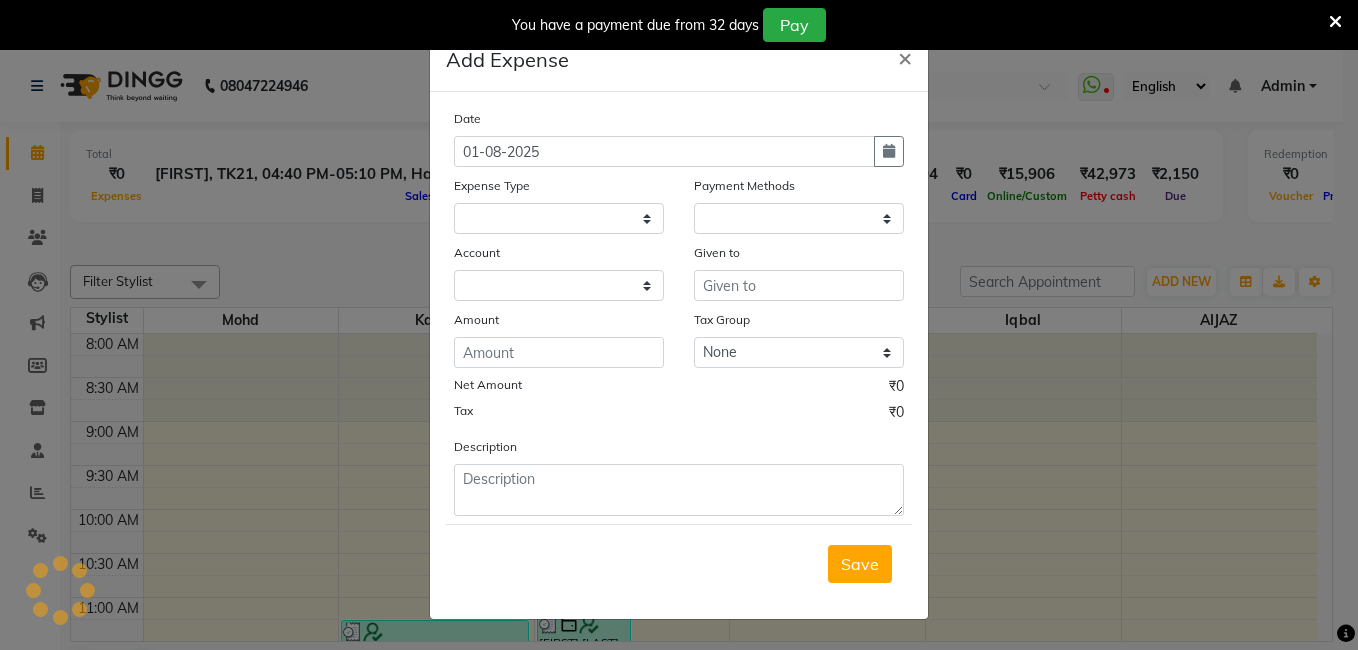 select on "1" 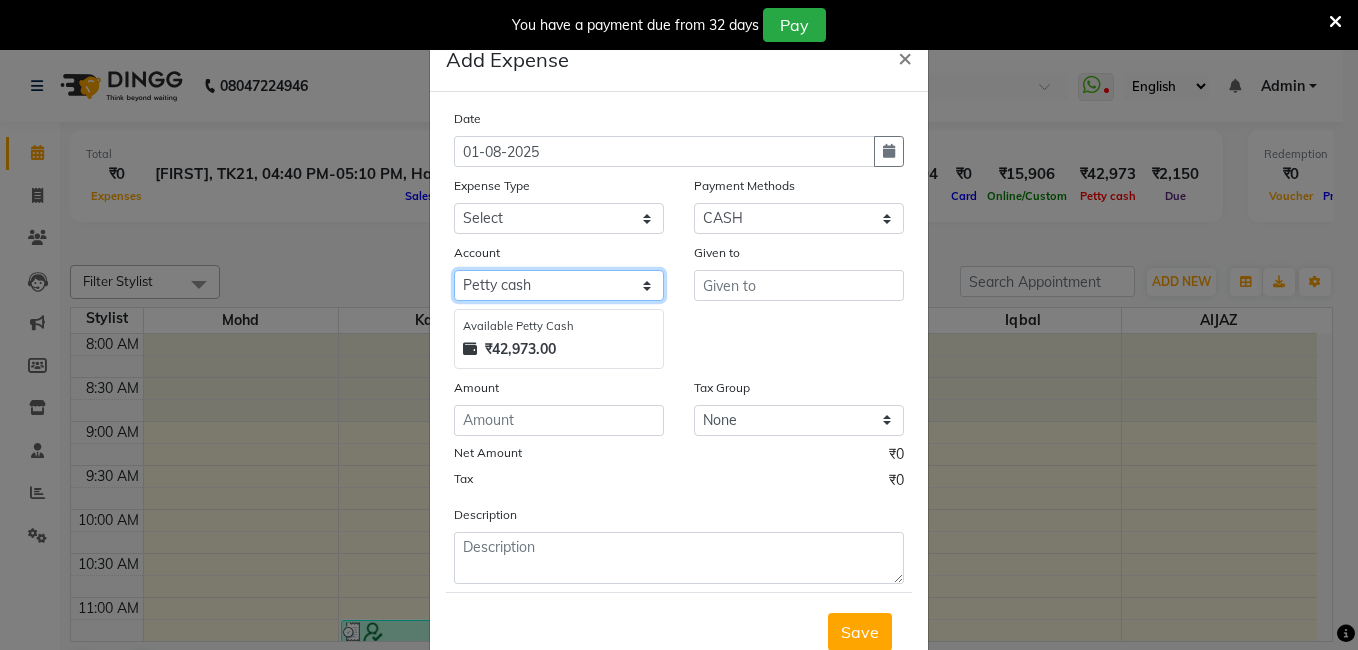 click on "Select Petty cash Default account" 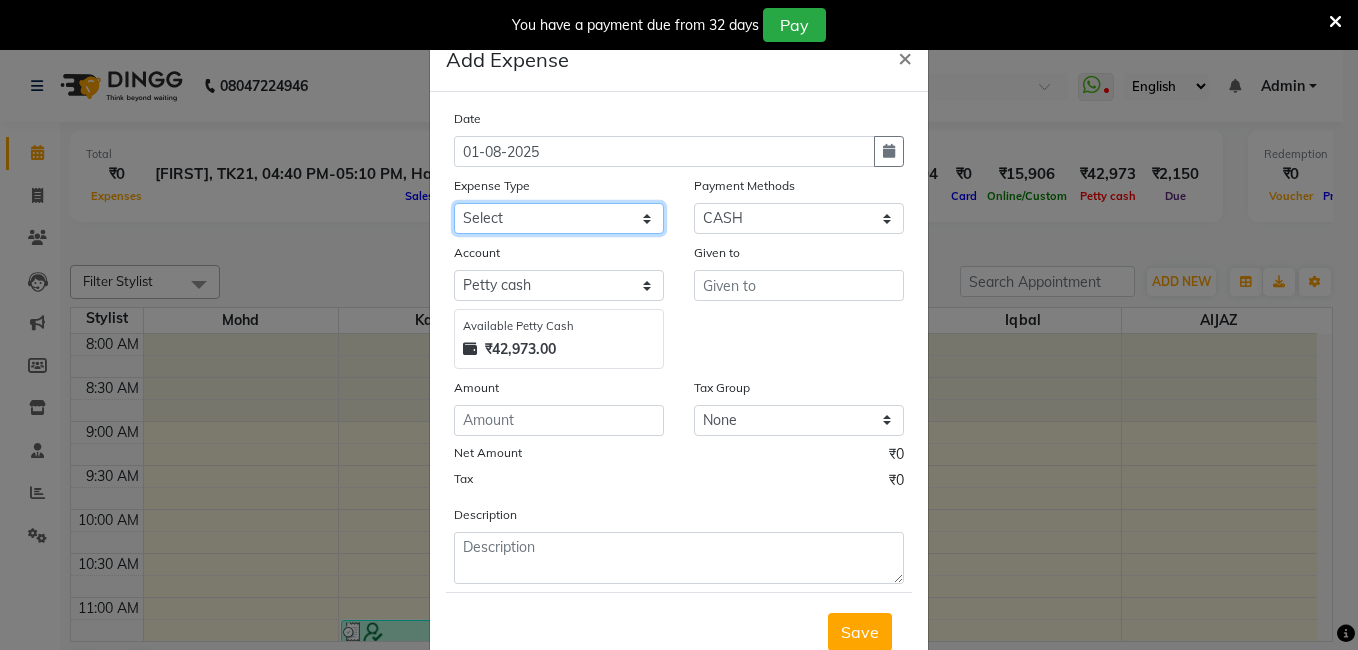 click on "Select Advance Salary aijaz bhai aijaz bhai chitti 10april Auto - Iqbal Bhai Bank charges BEGGAR Client Snacks daily target dev distributions beardo Incentive khalid bhai 27 sep Lunch Maintenance RAUNAK ENTERPRISES BEARDO Rent Salary Staff Snacks staff tips Tea & Refreshment" 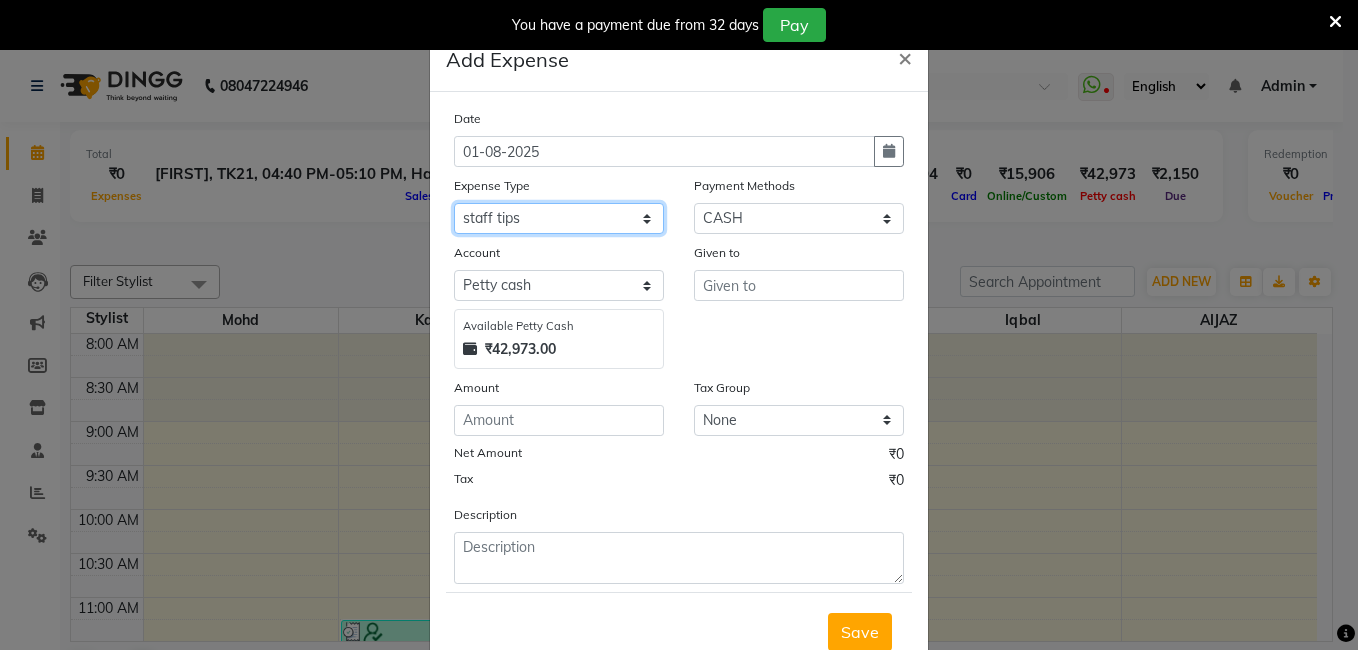click on "Select Advance Salary aijaz bhai aijaz bhai chitti 10april Auto - Iqbal Bhai Bank charges BEGGAR Client Snacks daily target dev distributions beardo Incentive khalid bhai 27 sep Lunch Maintenance RAUNAK ENTERPRISES BEARDO Rent Salary Staff Snacks staff tips Tea & Refreshment" 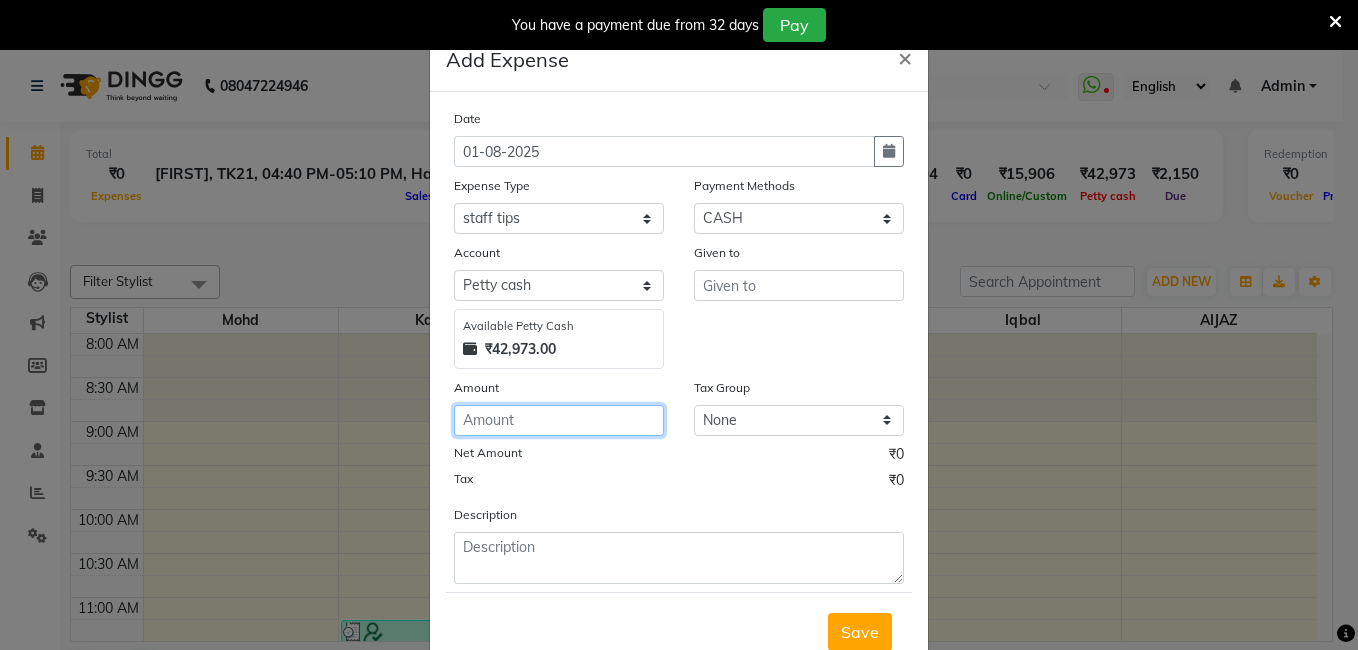 click 